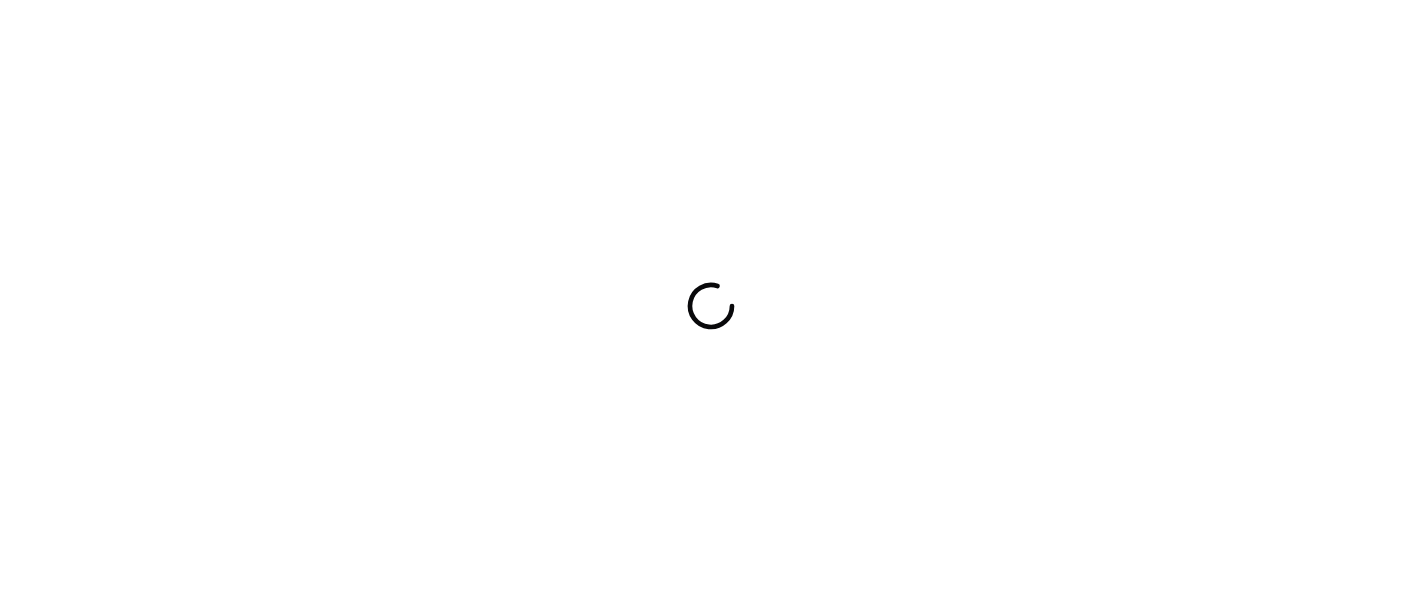 scroll, scrollTop: 0, scrollLeft: 0, axis: both 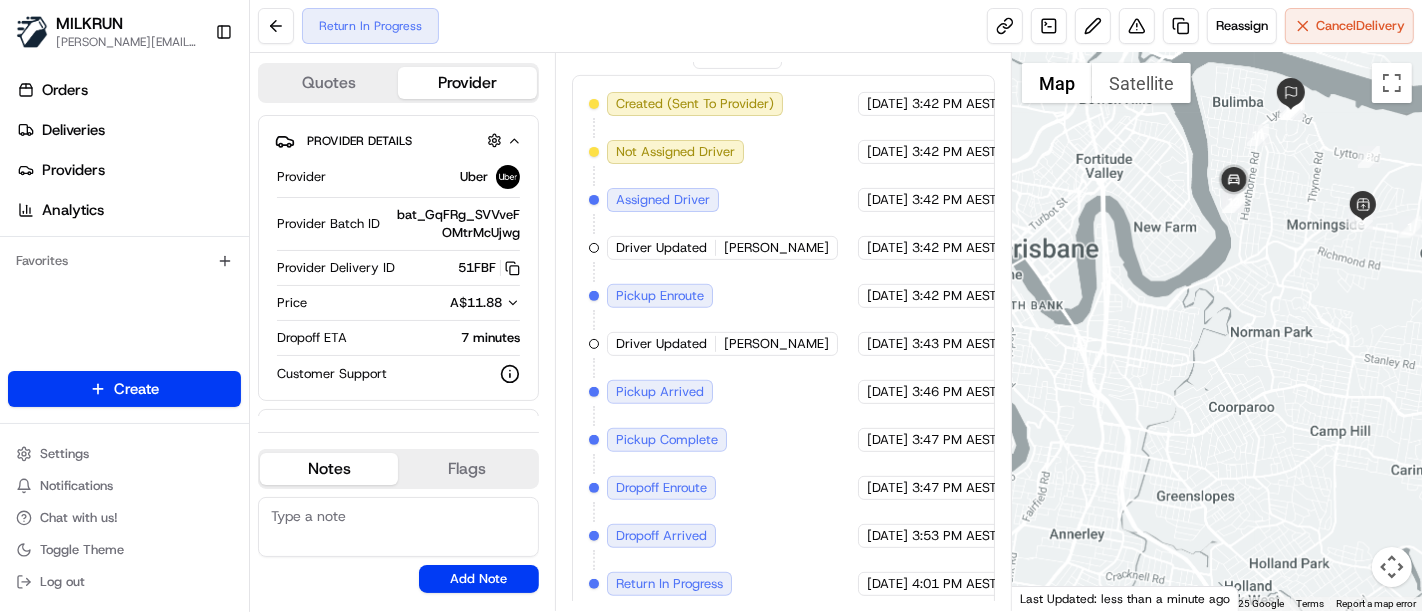 drag, startPoint x: 1259, startPoint y: 335, endPoint x: 1237, endPoint y: 298, distance: 43.046486 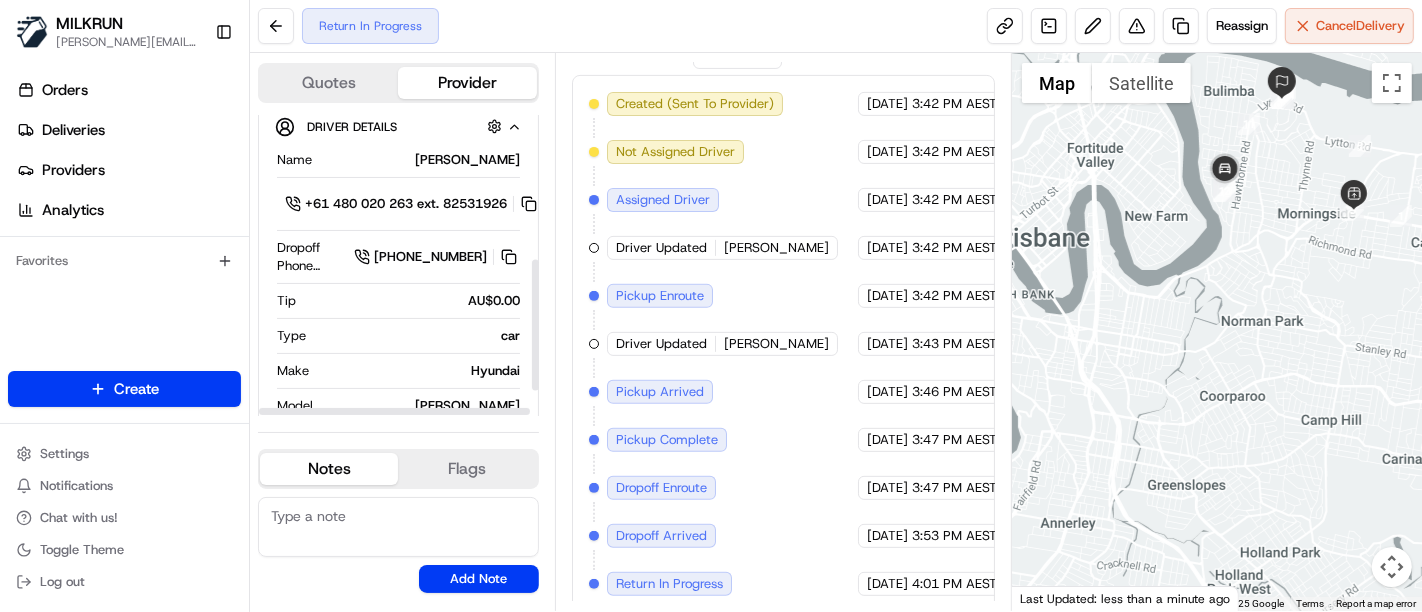 scroll, scrollTop: 333, scrollLeft: 0, axis: vertical 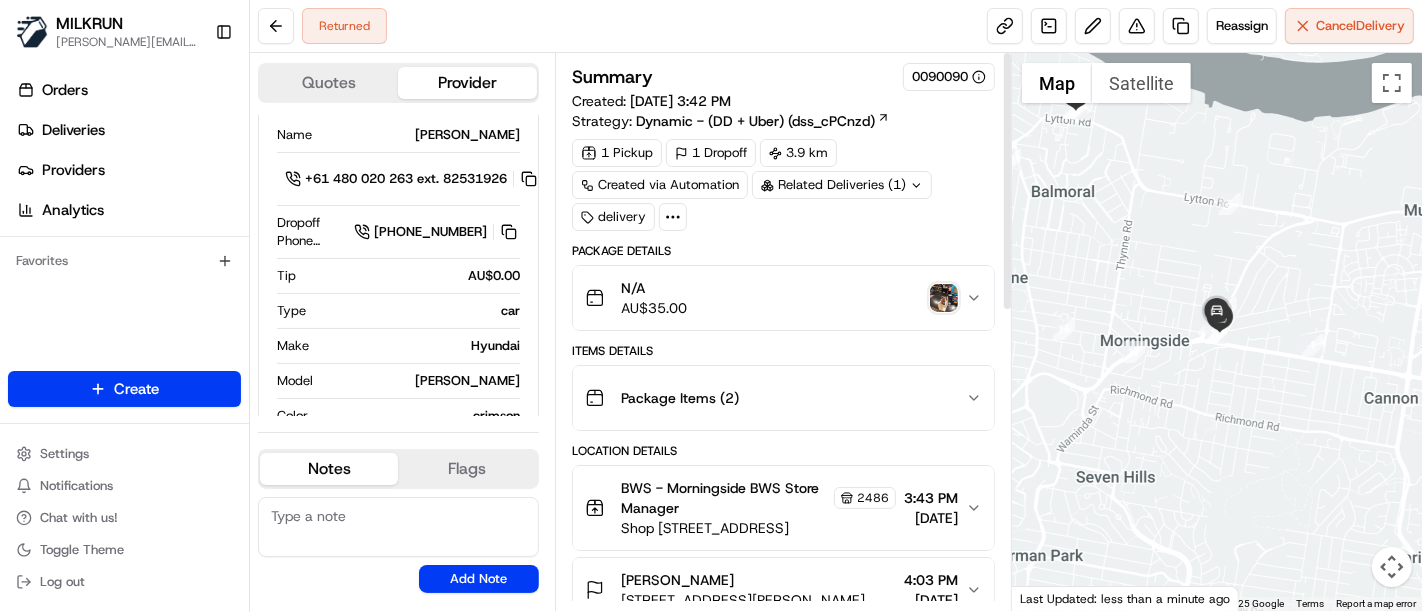 click at bounding box center (944, 298) 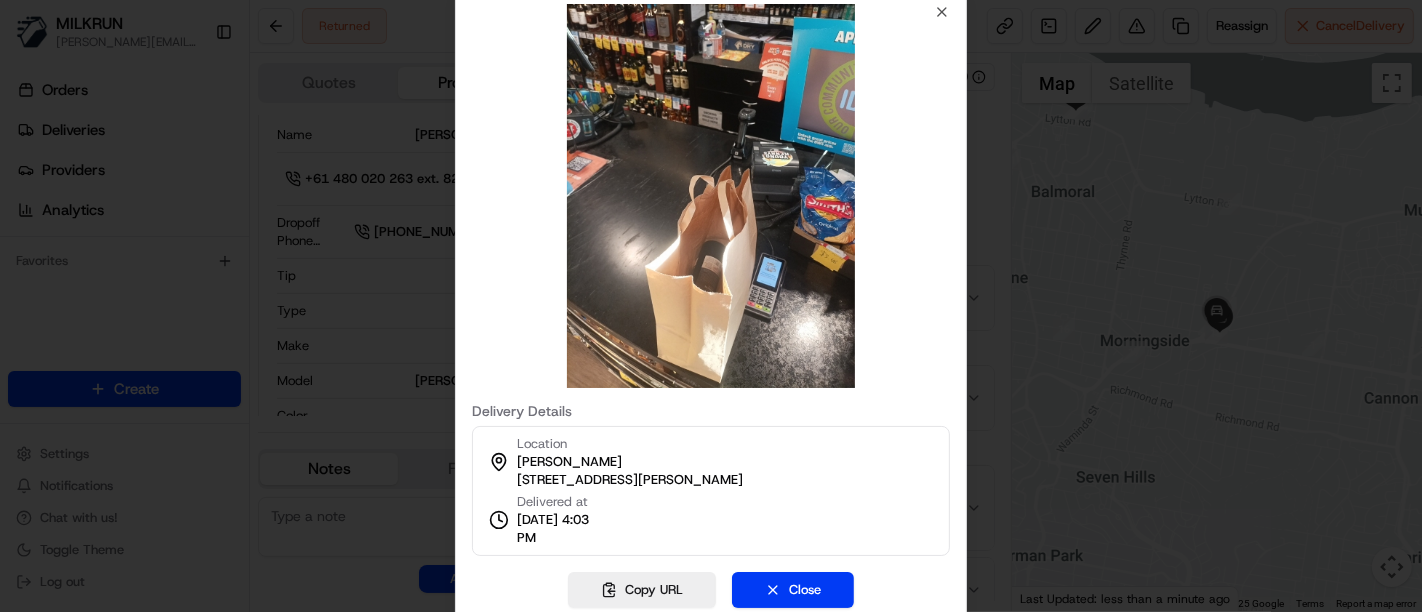 click on "Delivery Details Location  Genevieve Dietz 31 Michael St, Bulimba, QLD 4171, AU Delivered at 14/07/2025 4:03 PM Copy URL Close Close" at bounding box center (711, 306) 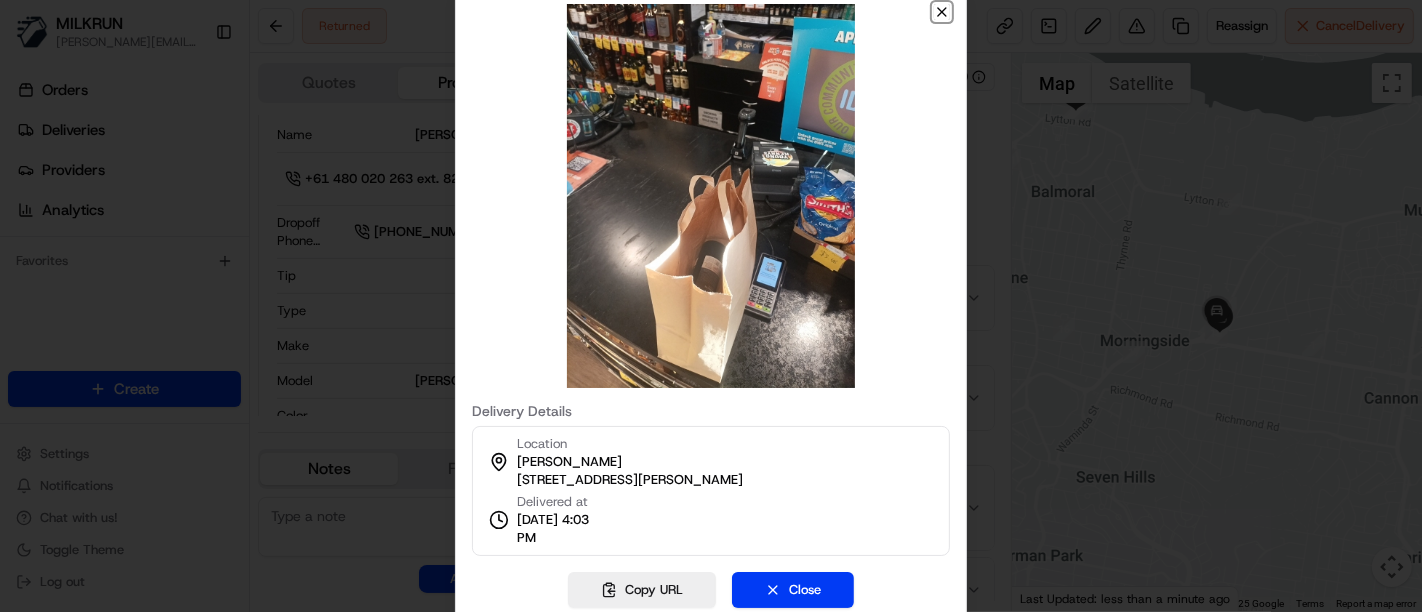 click 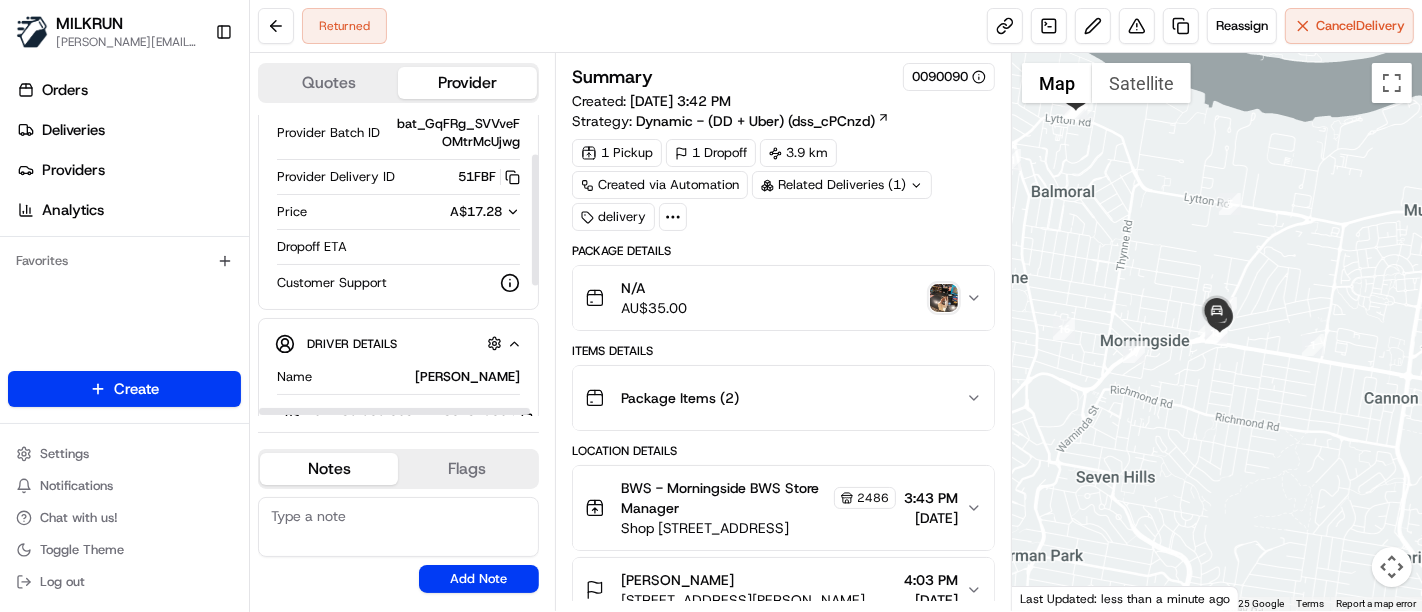 scroll, scrollTop: 0, scrollLeft: 0, axis: both 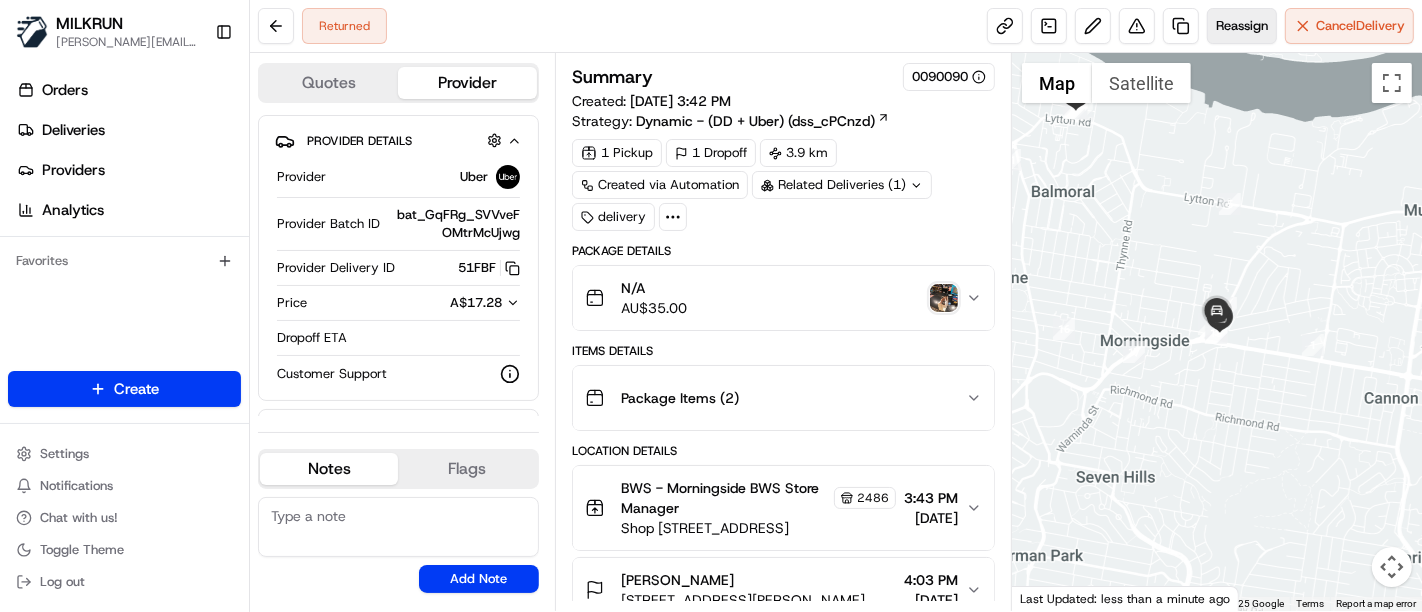 click on "Reassign" at bounding box center (1242, 26) 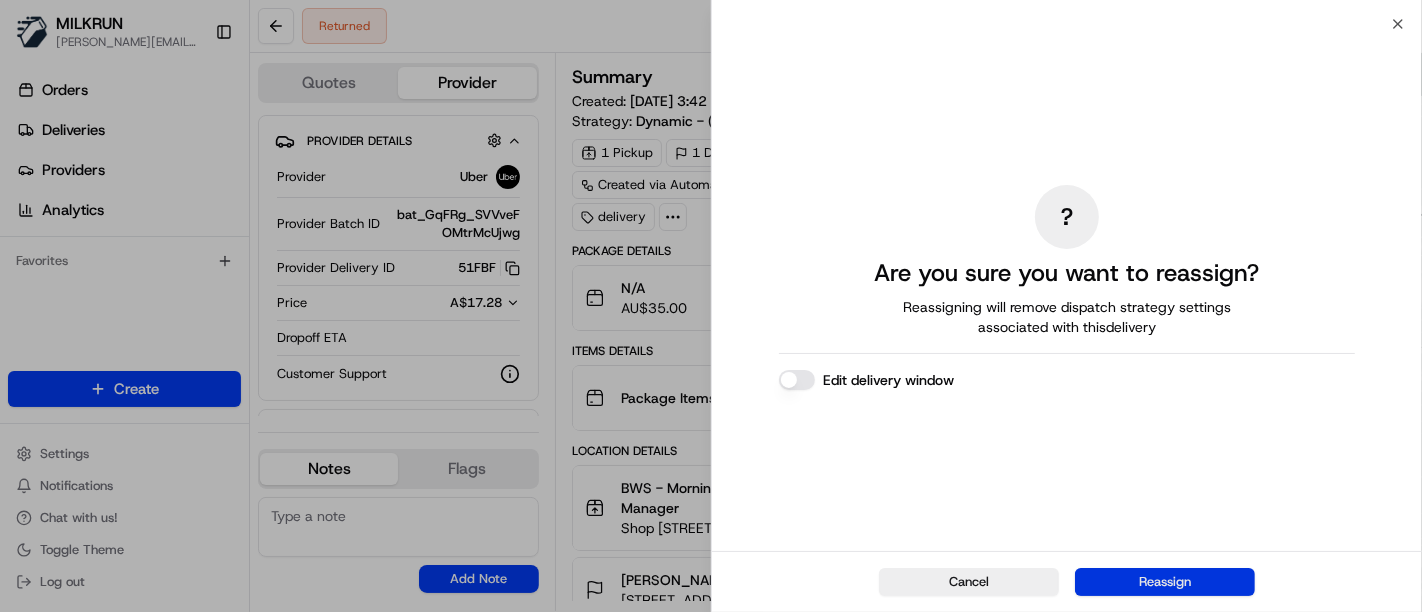 click on "Reassign" at bounding box center (1165, 582) 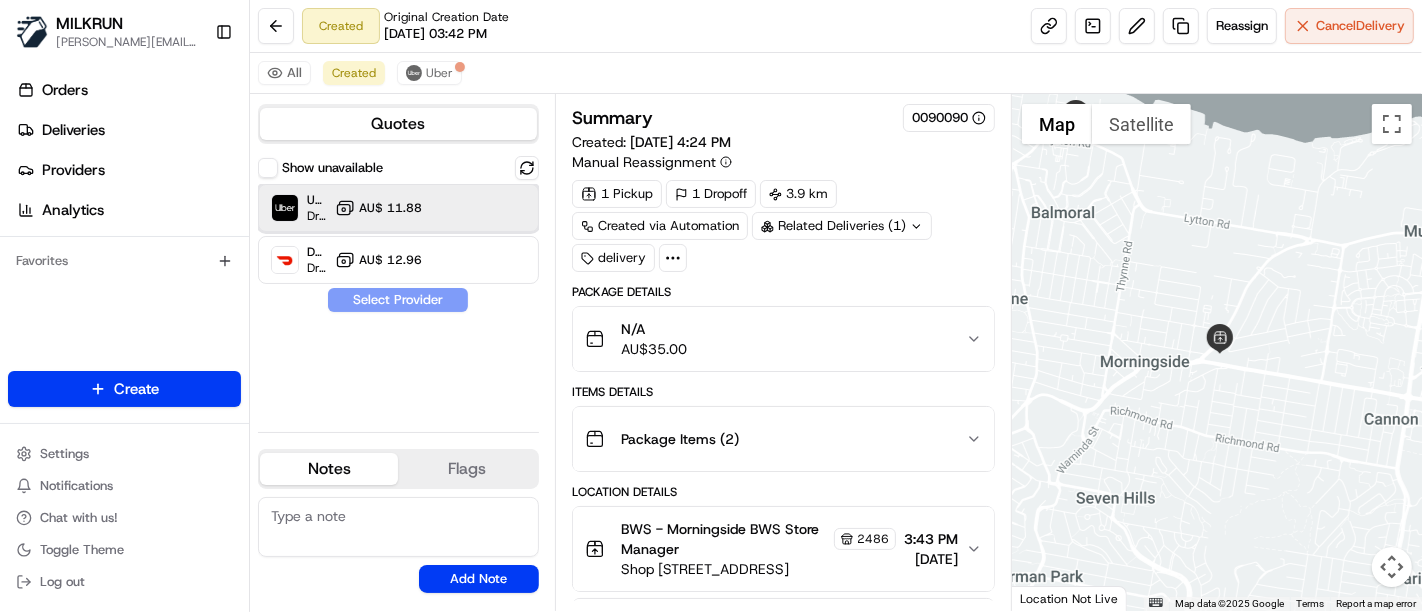 click on "Uber Dropoff ETA   25 minutes AU$   11.88" at bounding box center [398, 208] 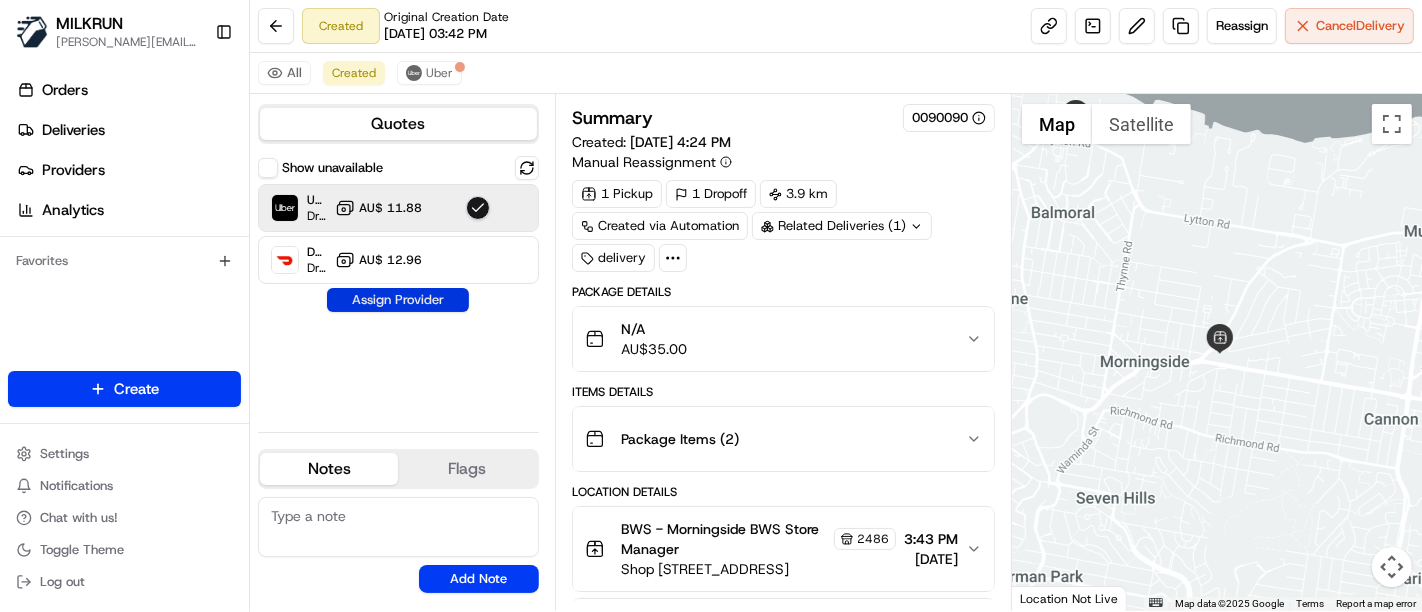 click on "Assign Provider" at bounding box center [398, 300] 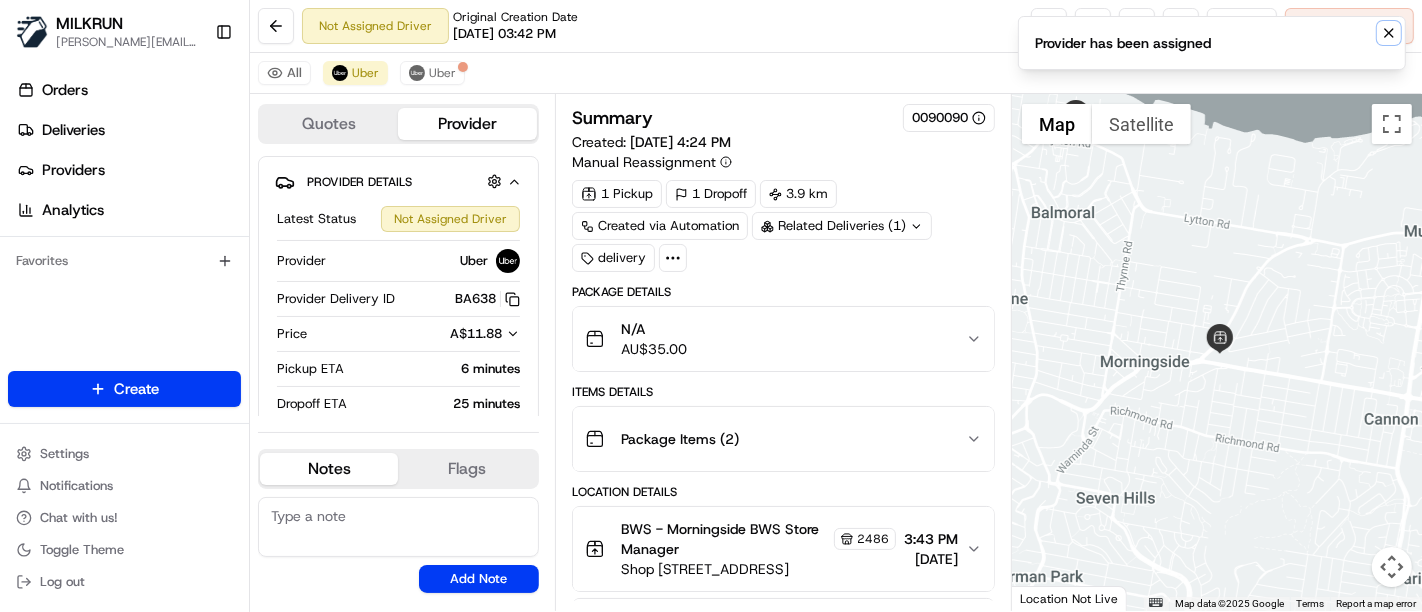 click 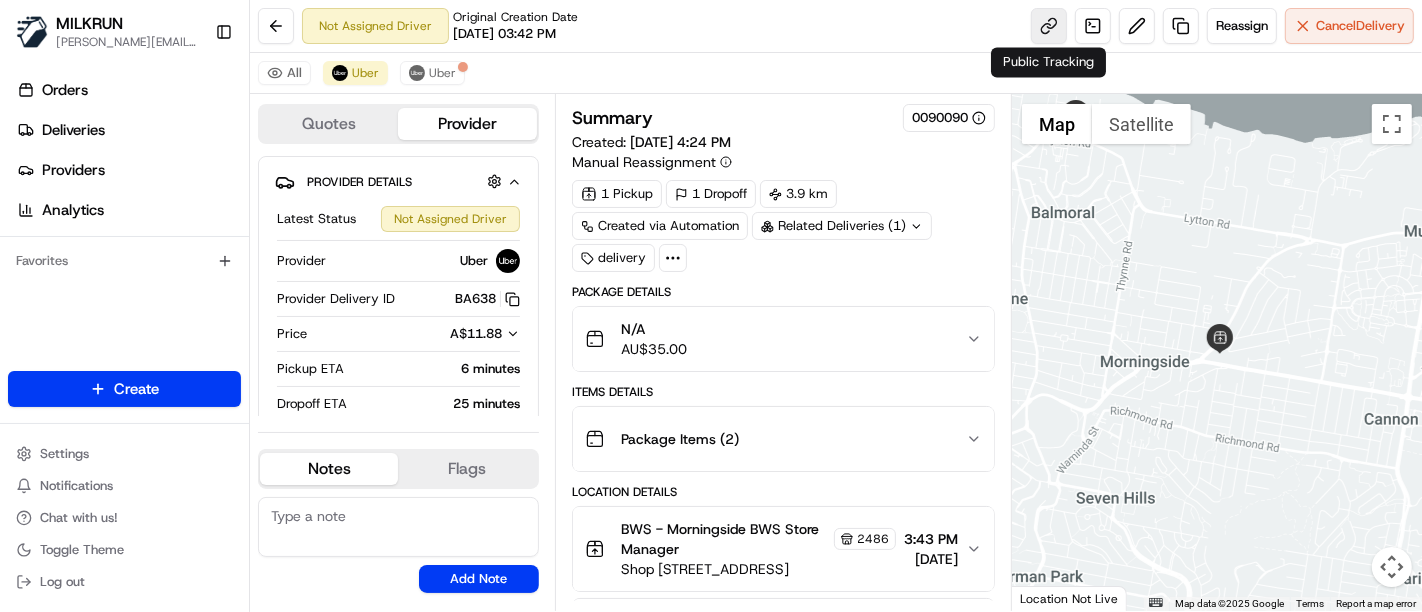 click at bounding box center (1049, 26) 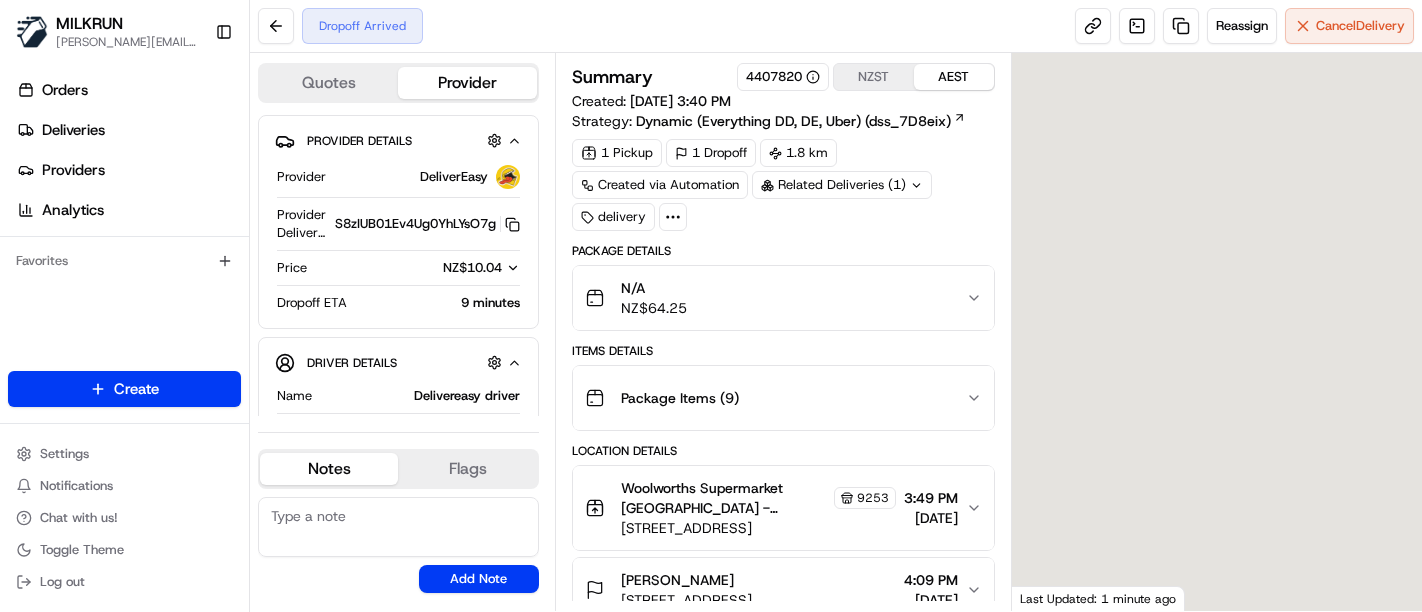 scroll, scrollTop: 0, scrollLeft: 0, axis: both 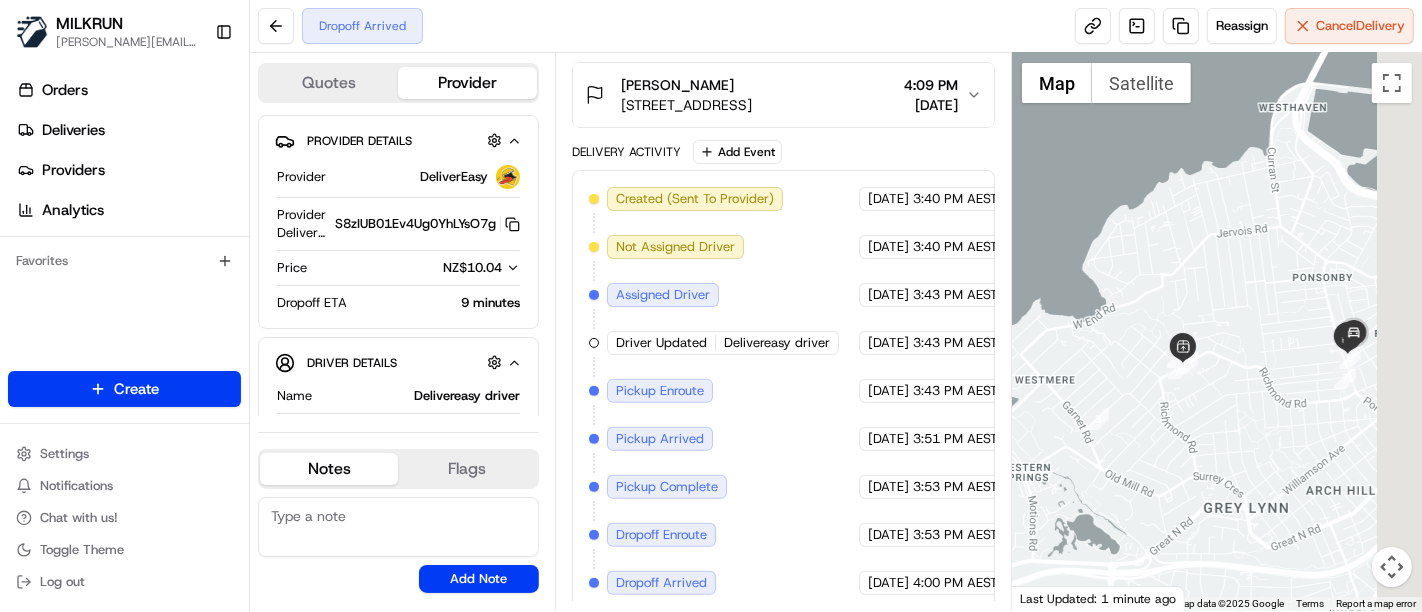 drag, startPoint x: 1344, startPoint y: 337, endPoint x: 1269, endPoint y: 372, distance: 82.764725 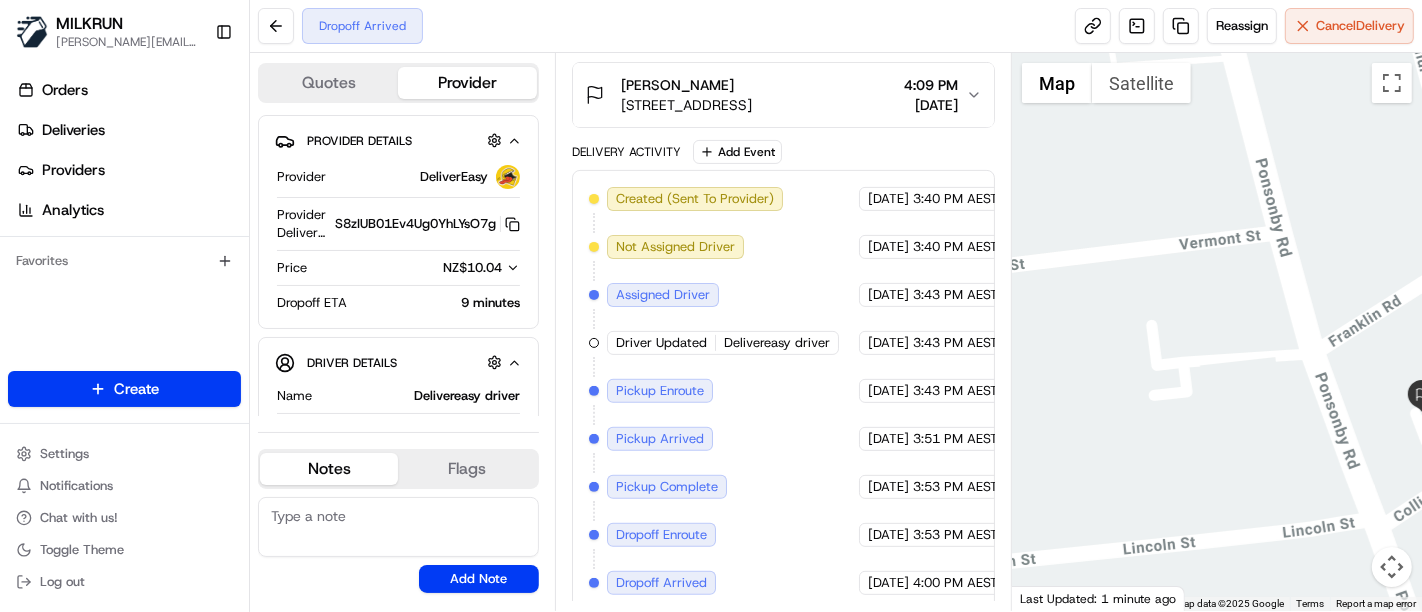 drag, startPoint x: 1369, startPoint y: 461, endPoint x: 1028, endPoint y: 321, distance: 368.6204 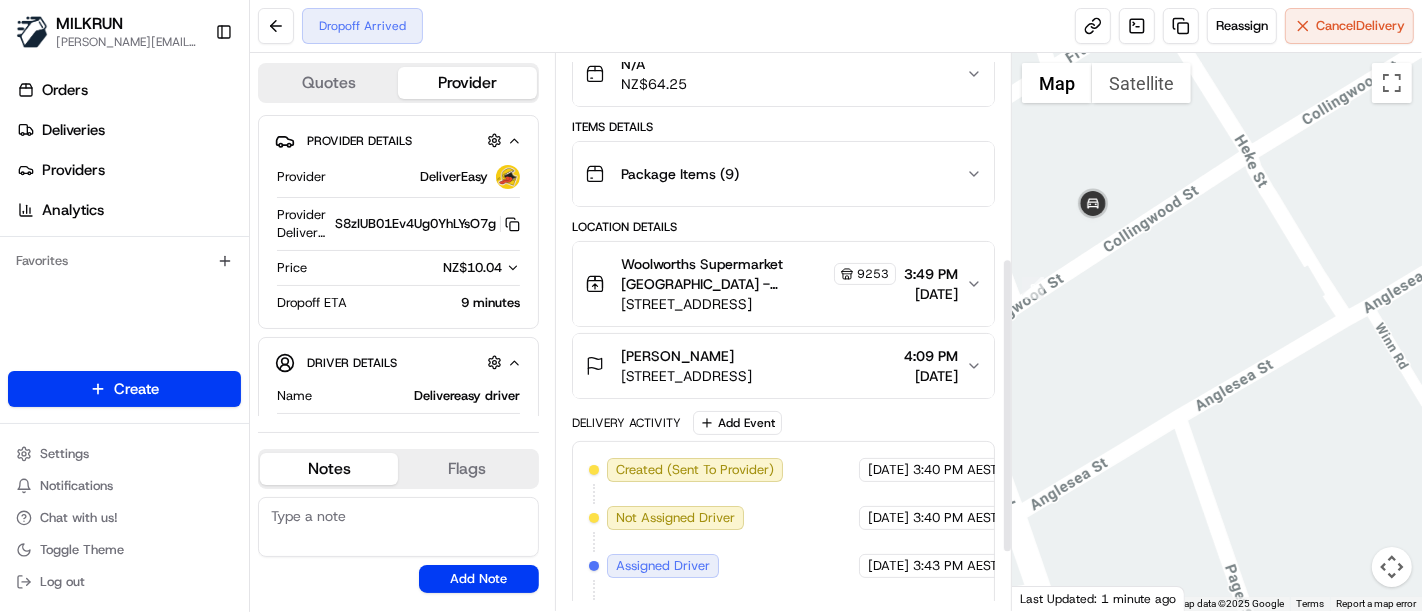 scroll, scrollTop: 51, scrollLeft: 0, axis: vertical 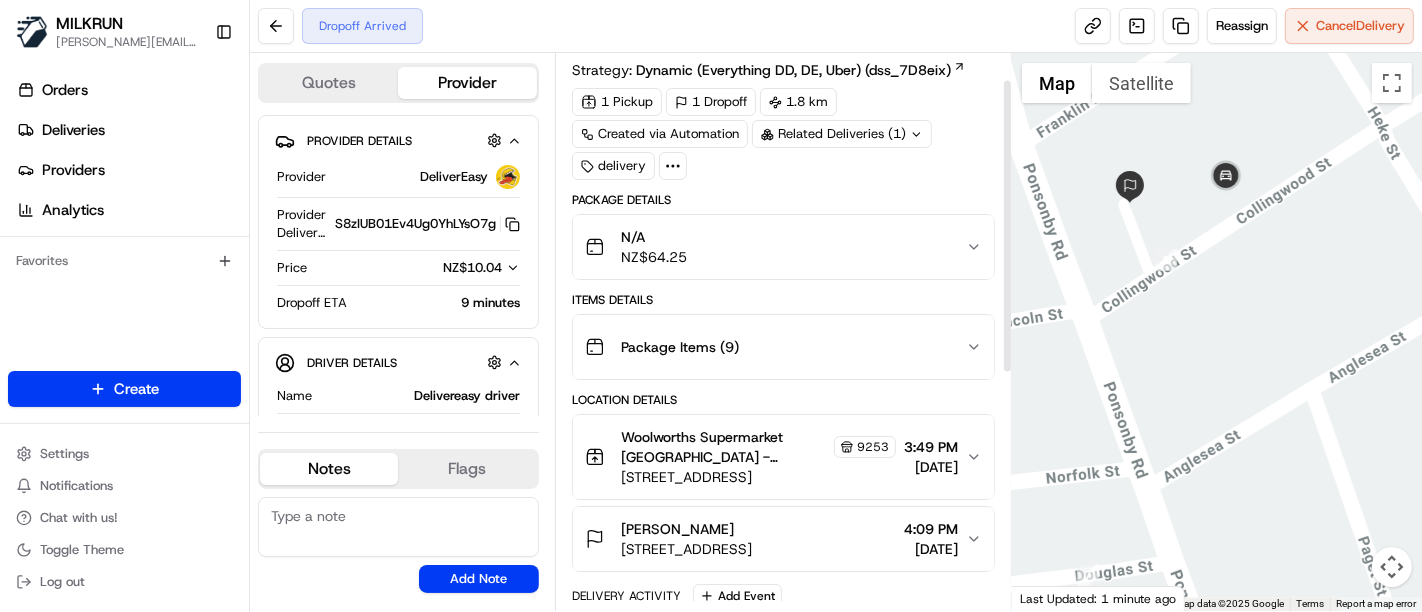 click at bounding box center [1217, 332] 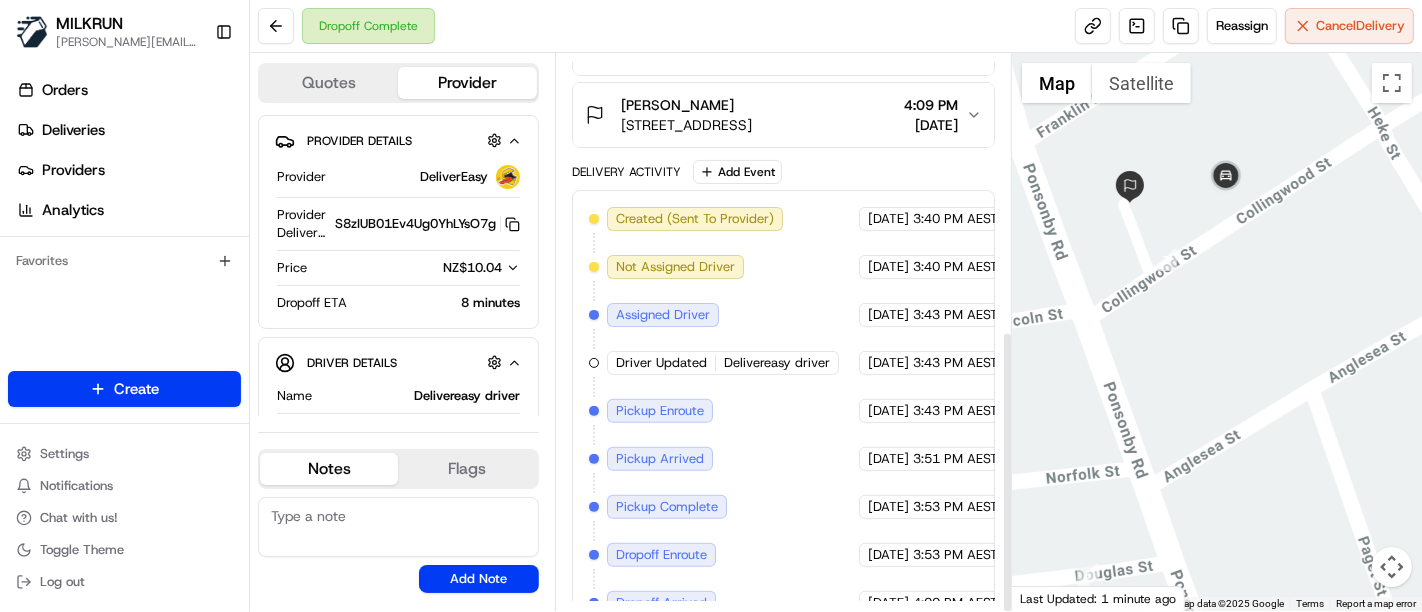 scroll, scrollTop: 542, scrollLeft: 0, axis: vertical 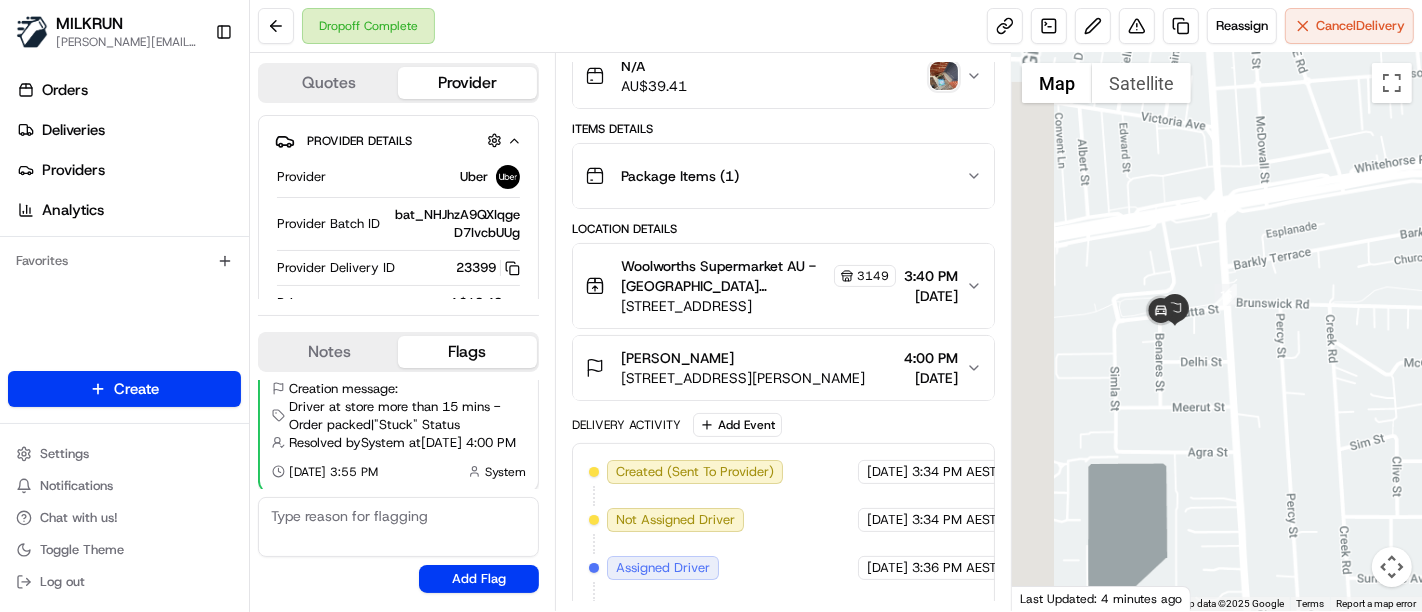drag, startPoint x: 1149, startPoint y: 385, endPoint x: 1294, endPoint y: 410, distance: 147.13939 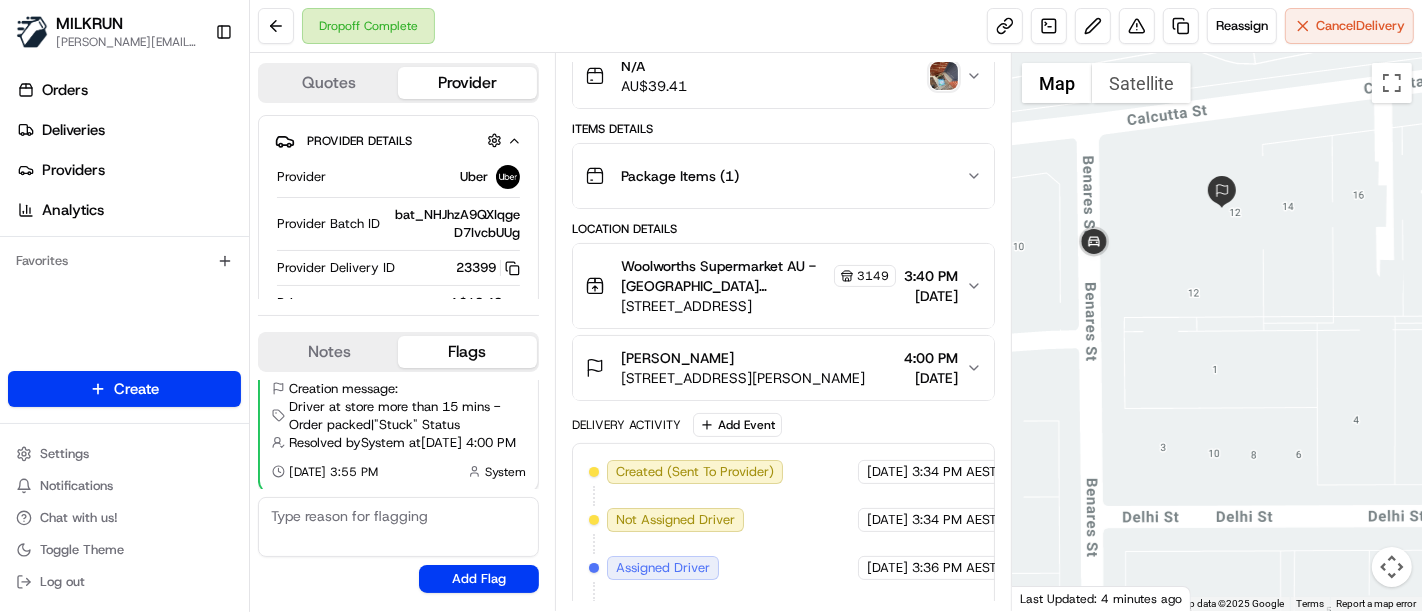 drag, startPoint x: 1222, startPoint y: 228, endPoint x: 1242, endPoint y: 364, distance: 137.46272 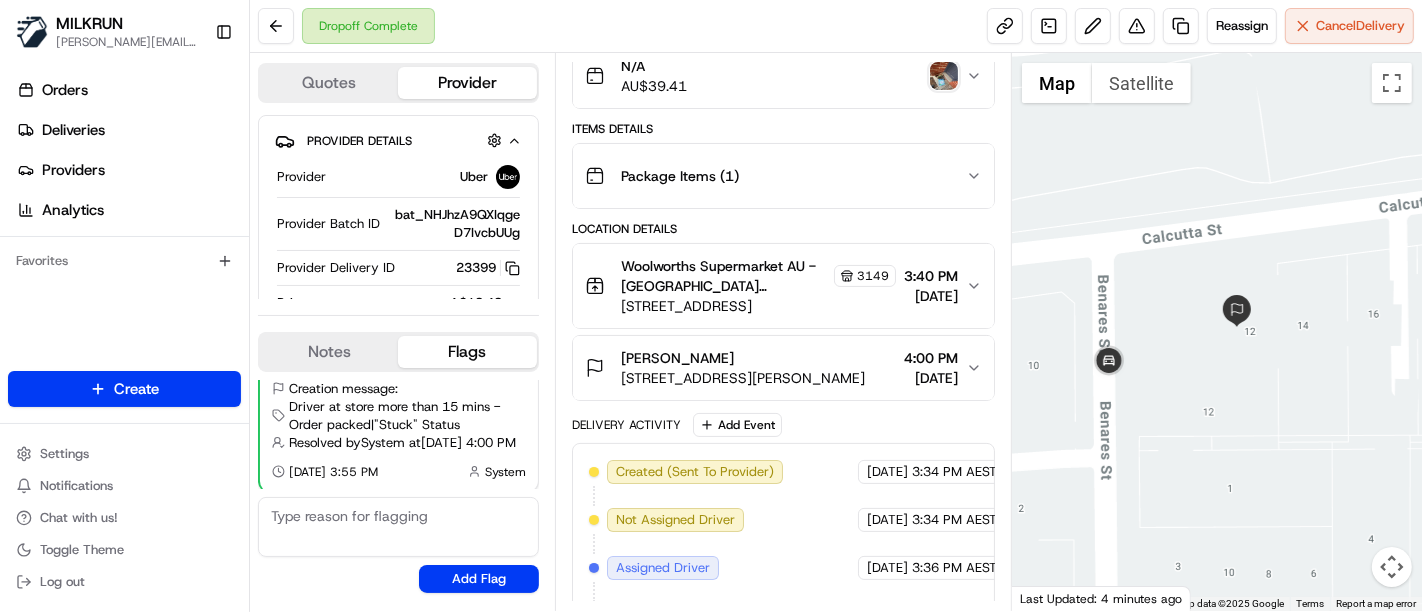 click at bounding box center [944, 76] 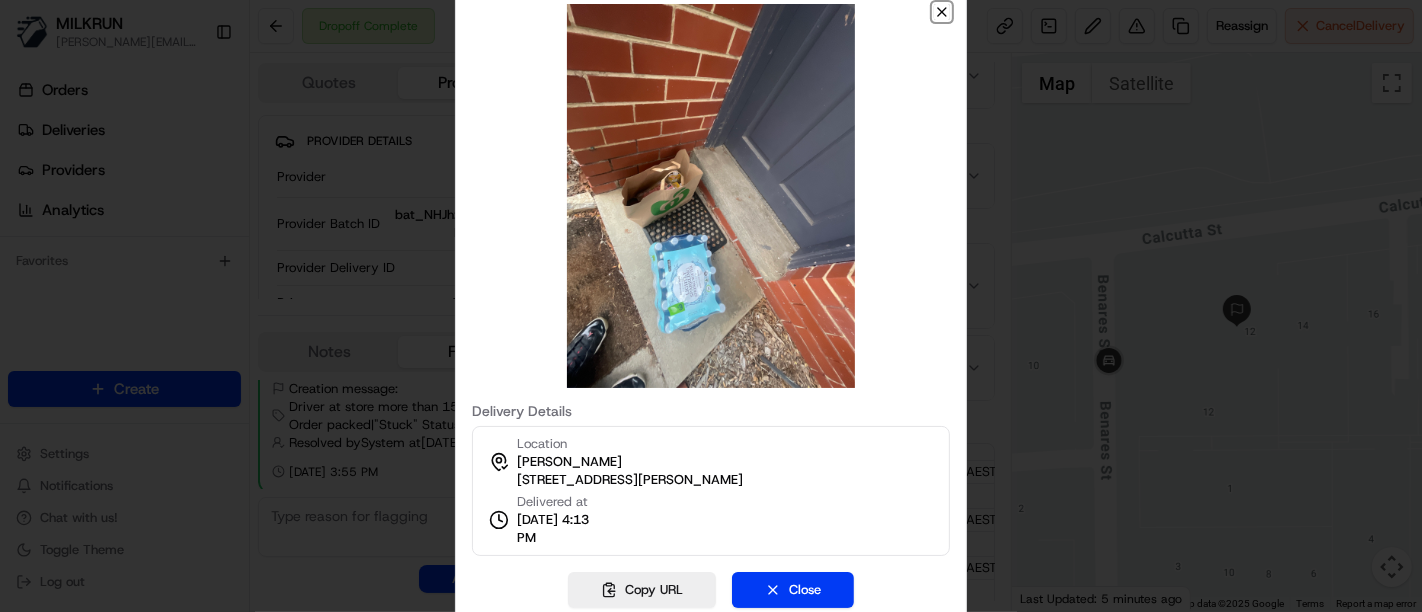 click 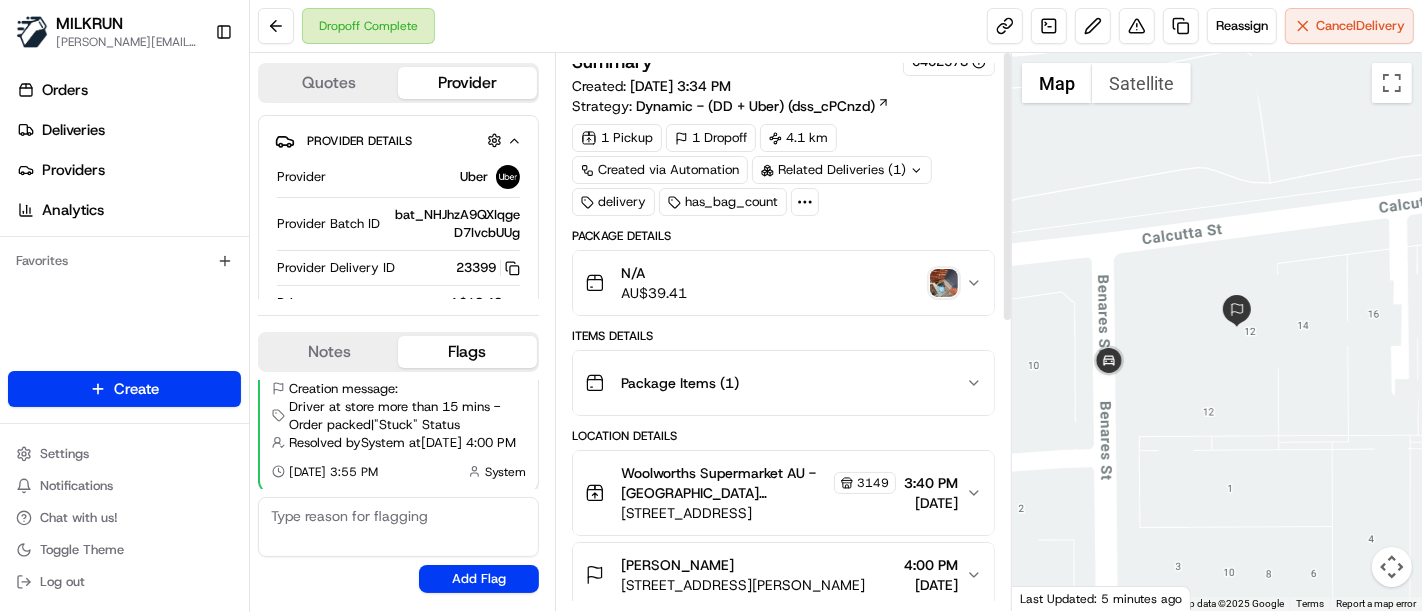 scroll, scrollTop: 0, scrollLeft: 0, axis: both 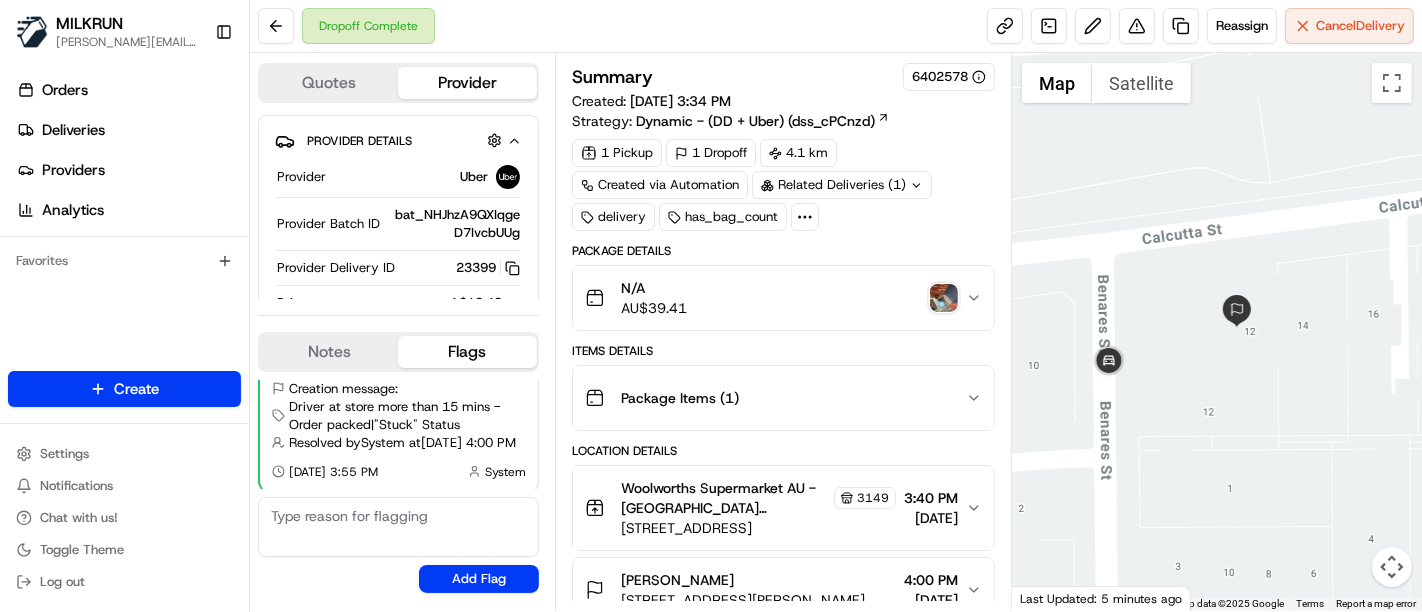 click at bounding box center [944, 298] 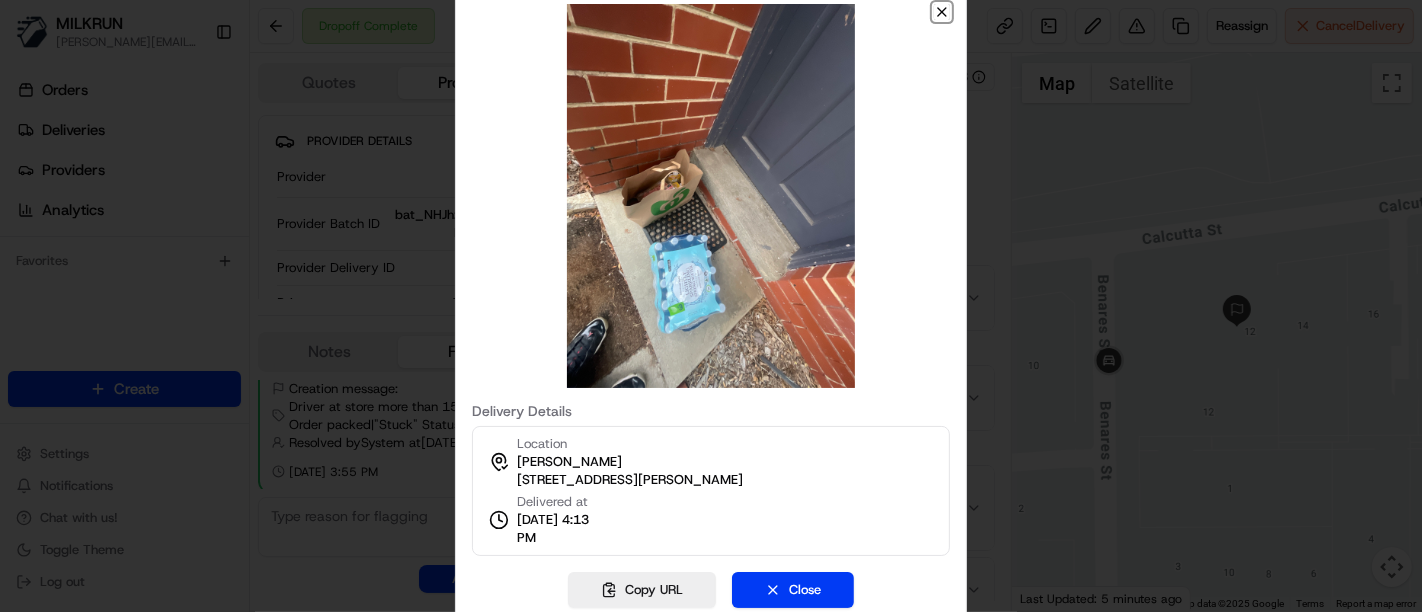 click 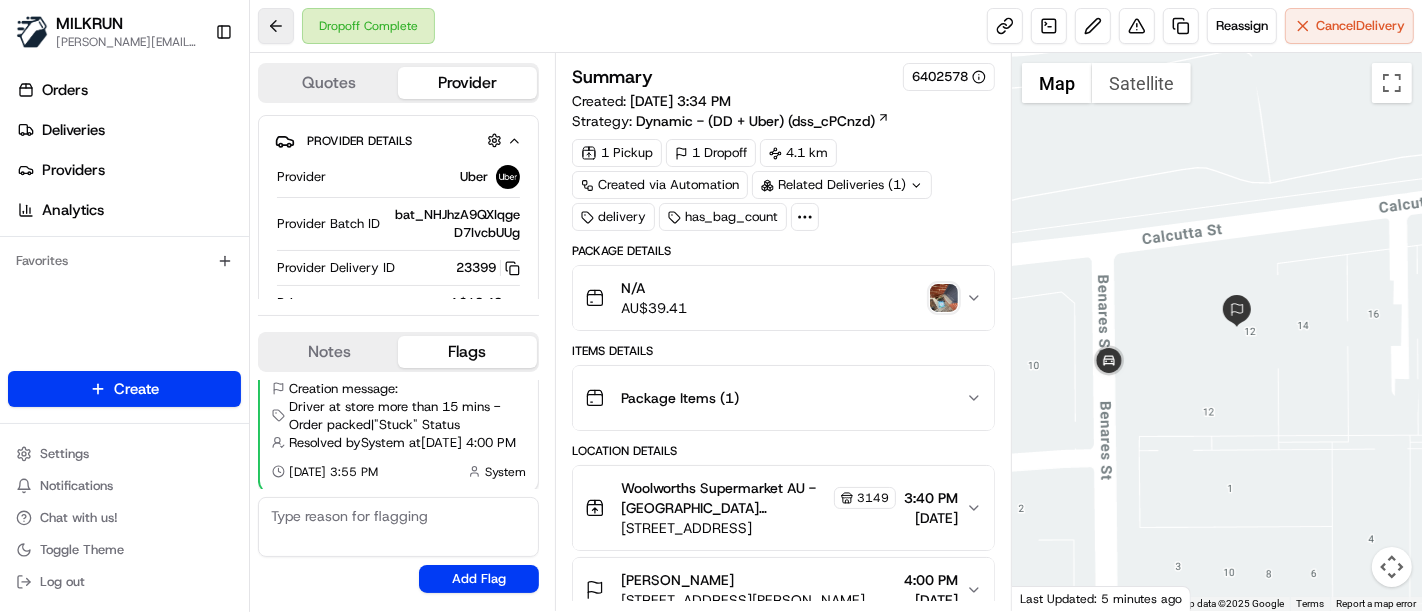 click at bounding box center [276, 26] 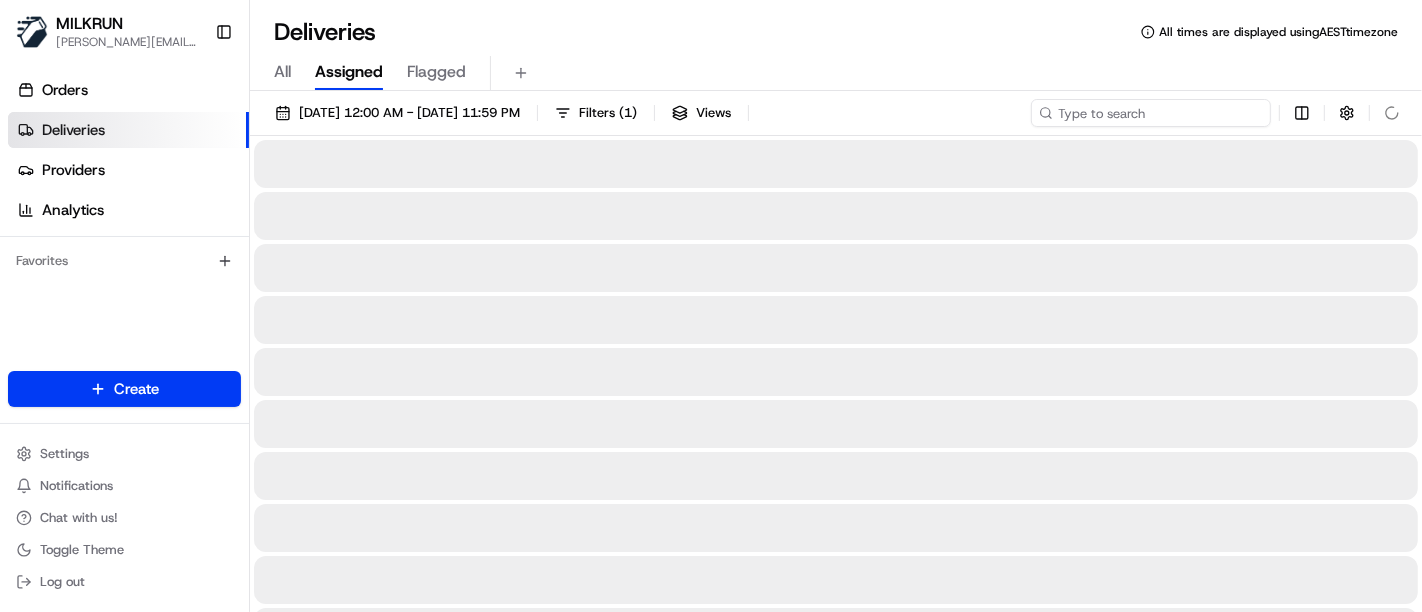 click at bounding box center (1151, 113) 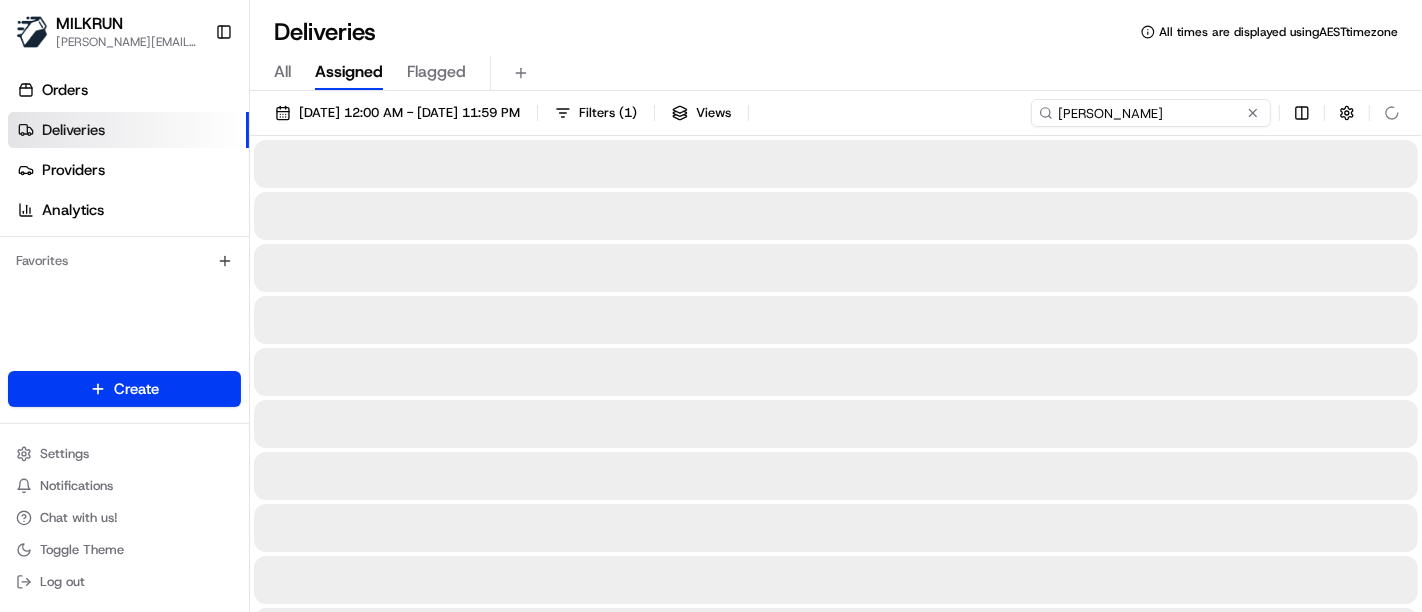 type on "Kaleigh George" 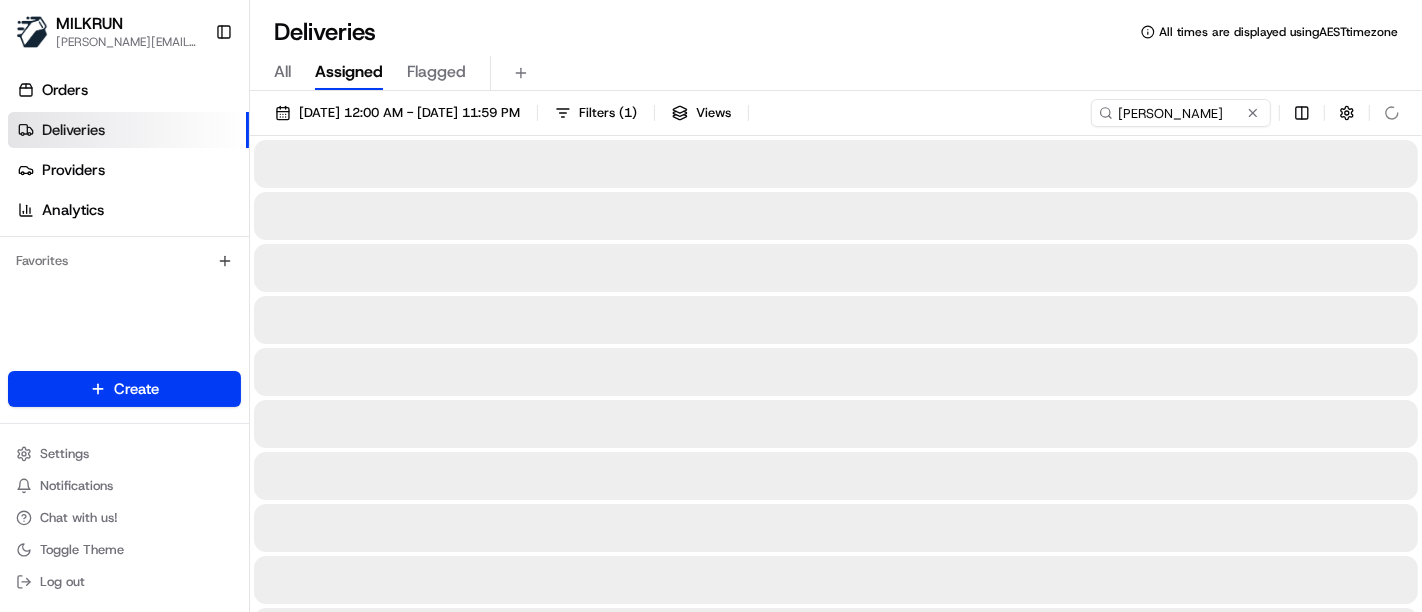 click on "Deliveries All times are displayed using  AEST  timezone" at bounding box center [836, 32] 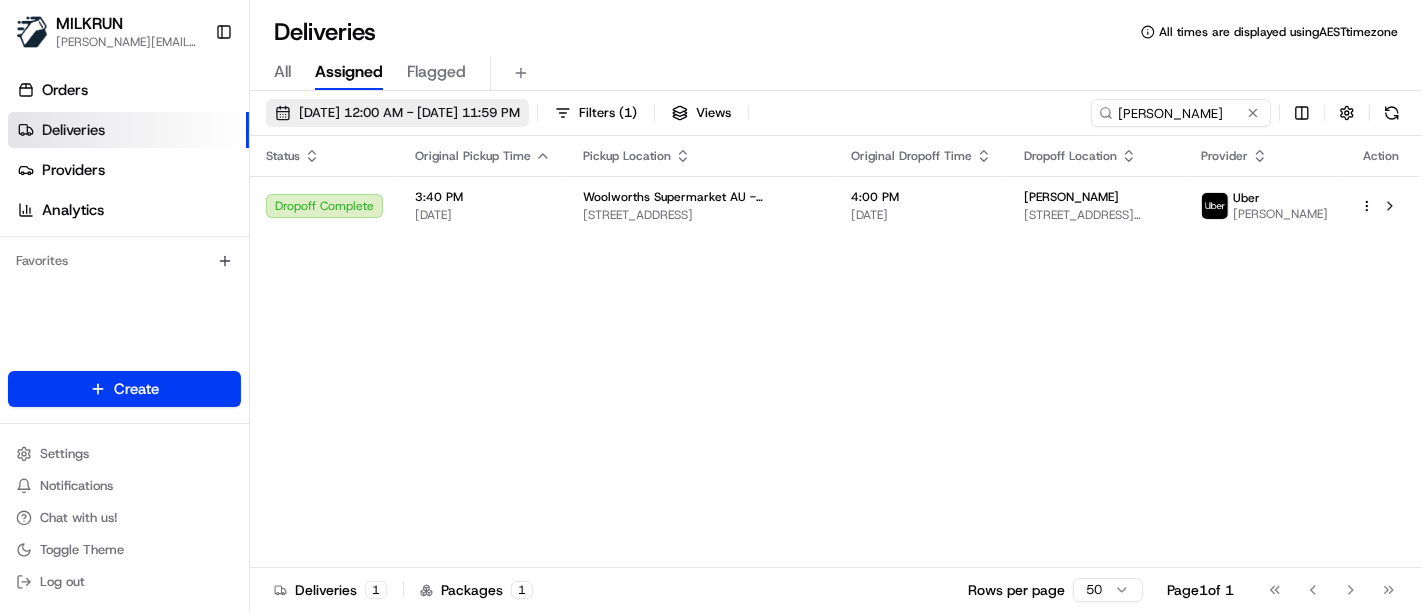 click on "14/07/2025 12:00 AM - 14/07/2025 11:59 PM" at bounding box center (409, 113) 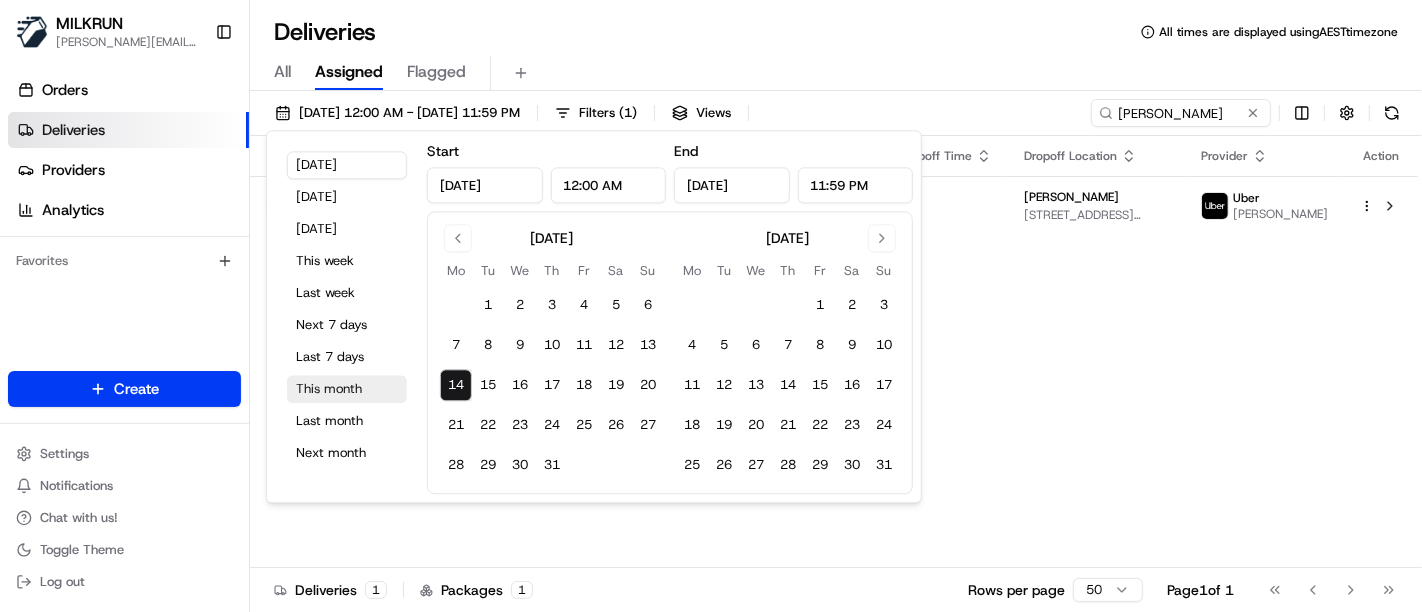 click on "This month" at bounding box center (347, 389) 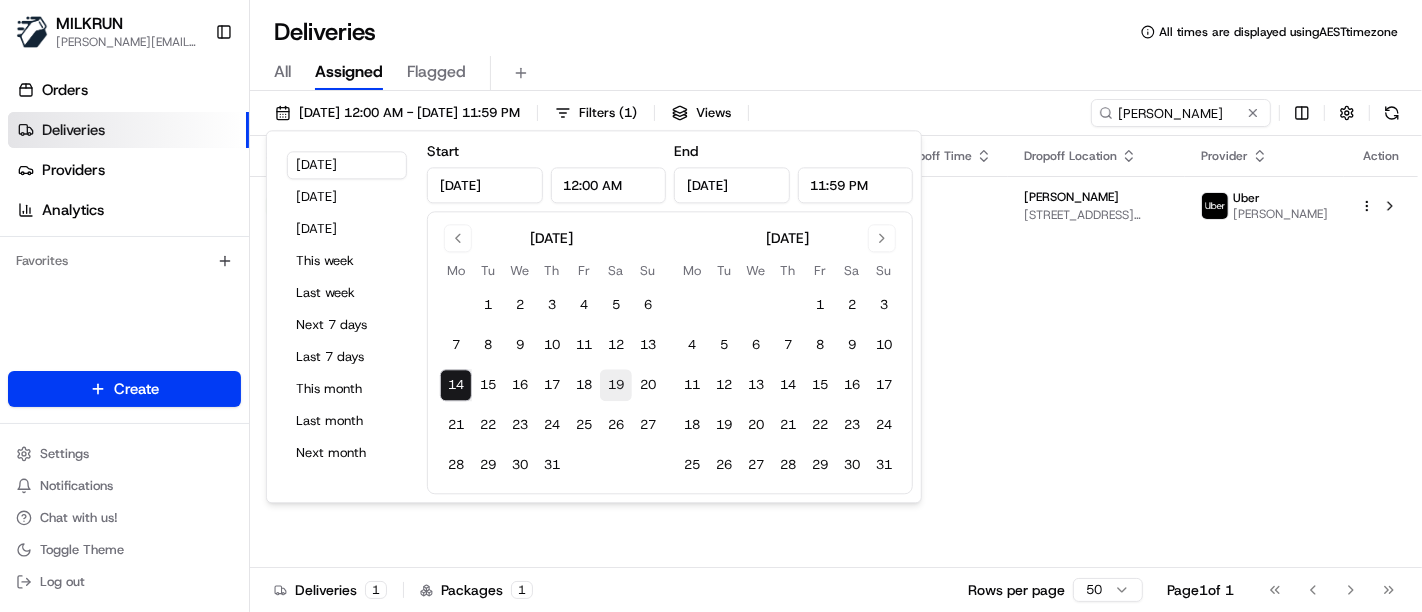 type on "Jul 1, 2025" 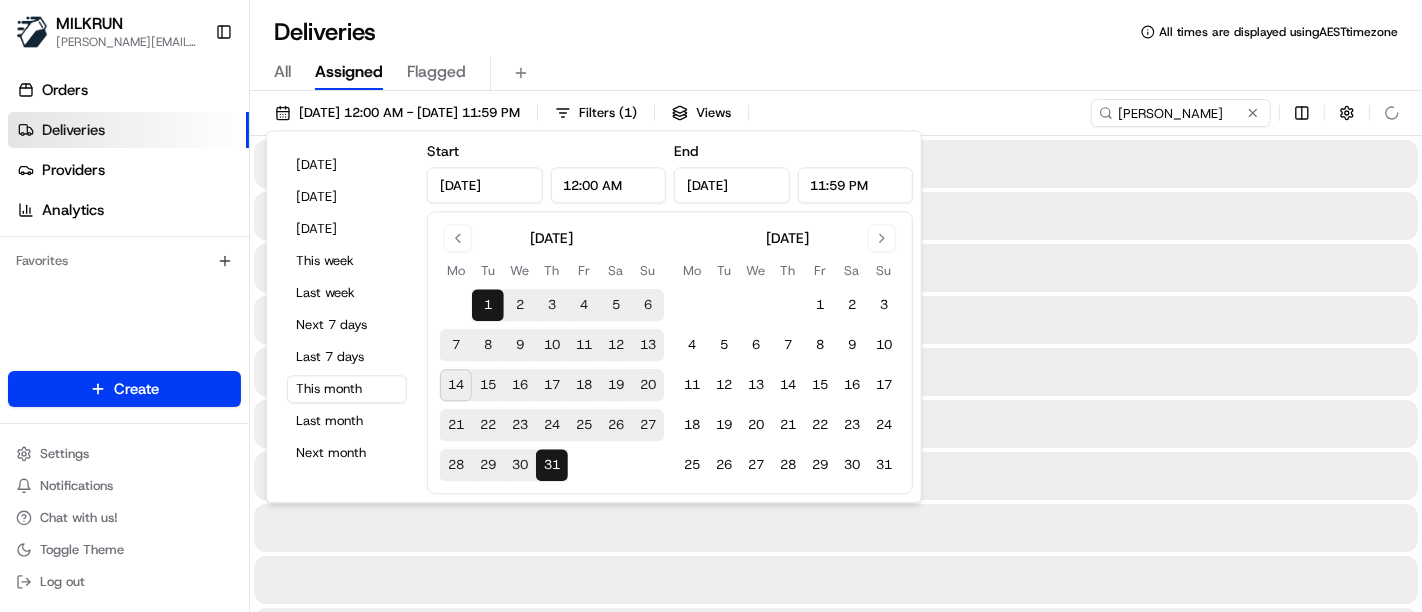 click on "01/07/2025 12:00 AM - 31/07/2025 11:59 PM Filters ( 1 ) Views Kaleigh George" at bounding box center (836, 117) 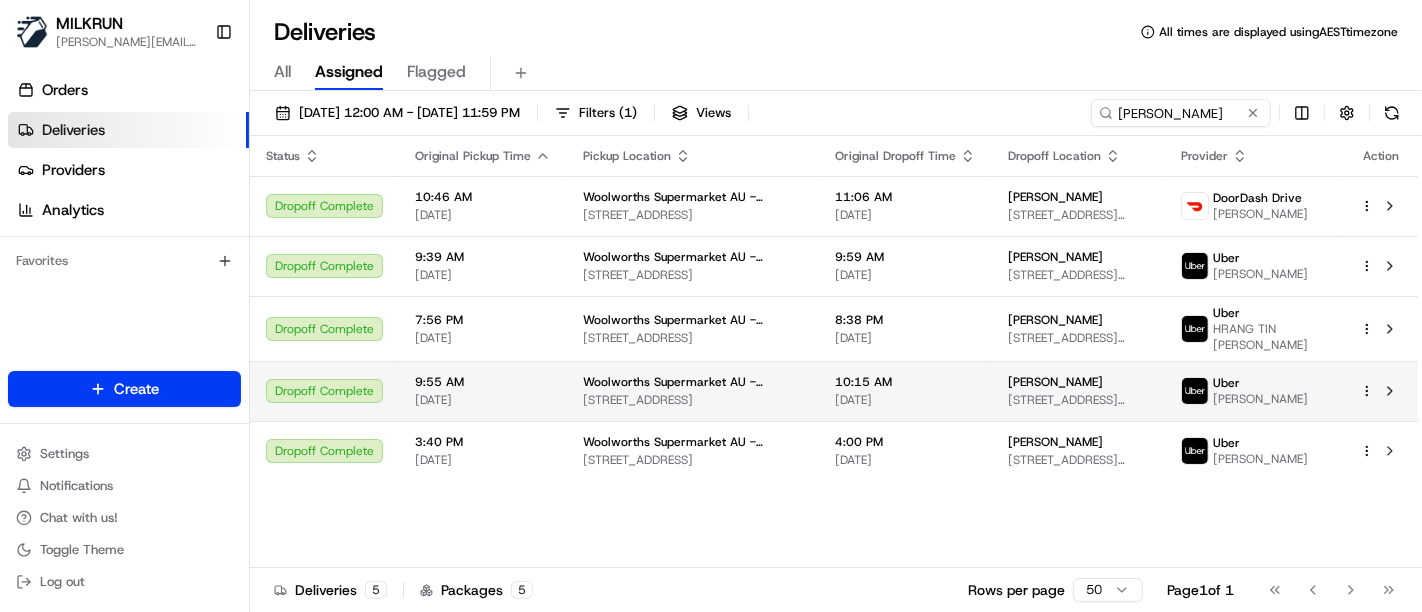 click on "1/12 Calcutta St, Mitcham, VIC 3132, AU" at bounding box center [1078, 400] 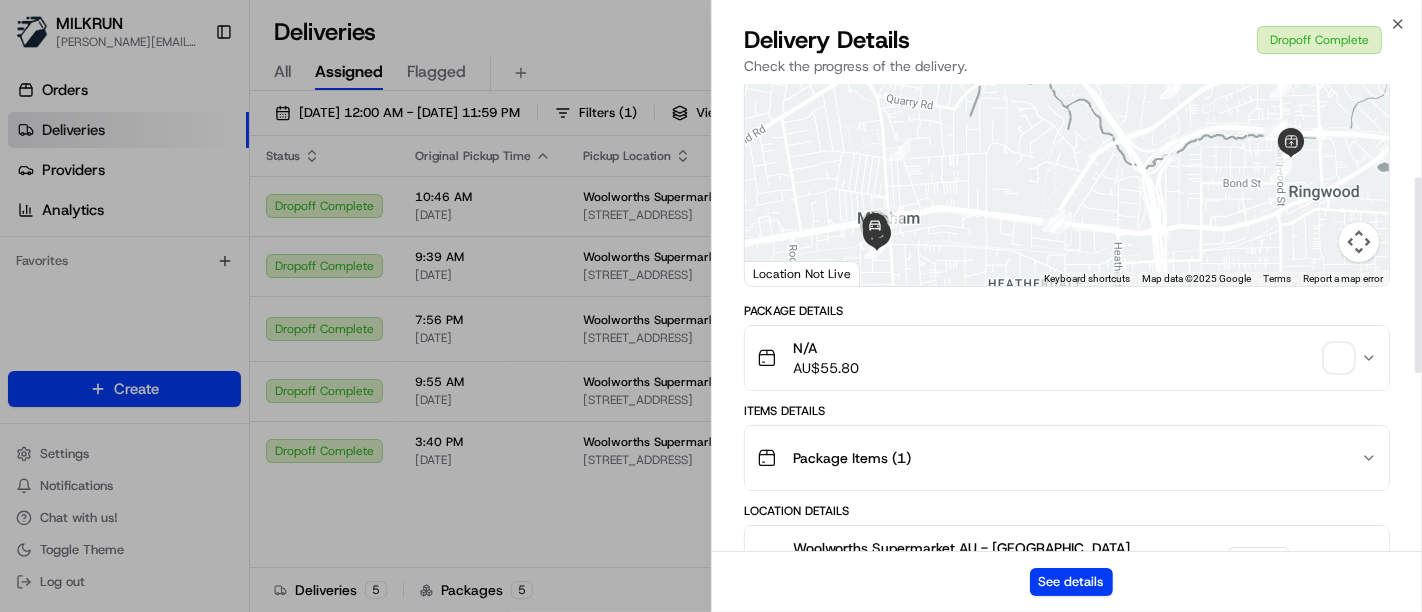 scroll, scrollTop: 222, scrollLeft: 0, axis: vertical 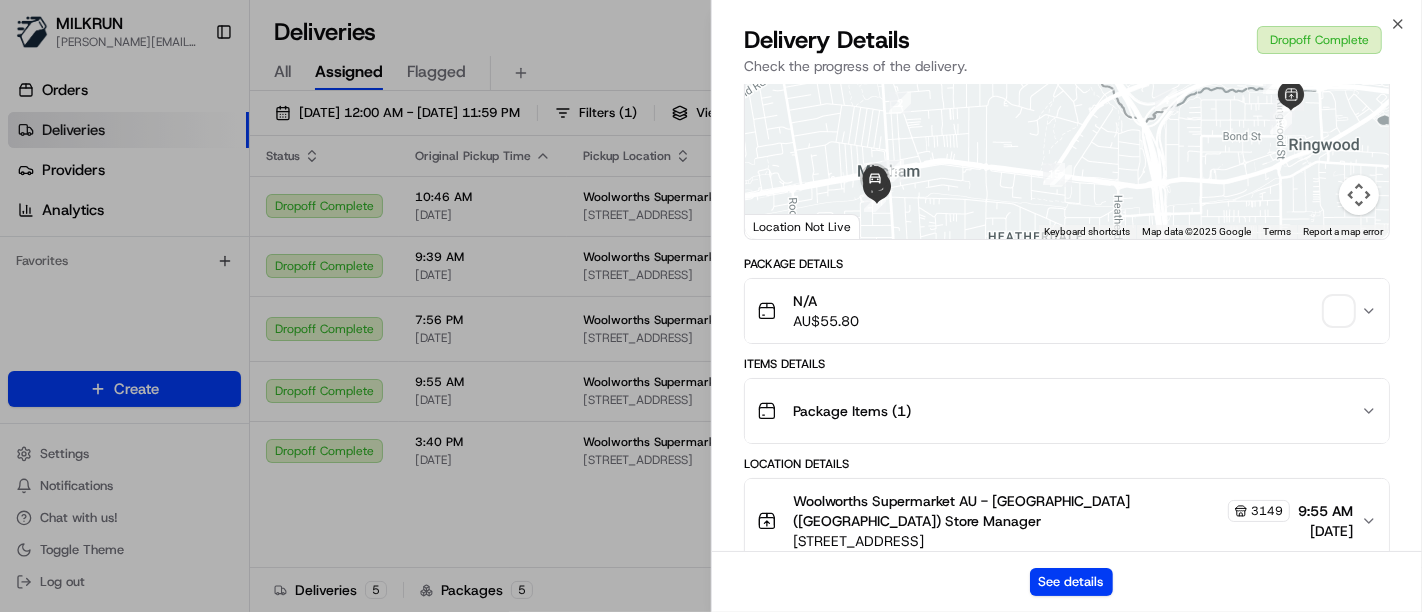 click at bounding box center (1339, 311) 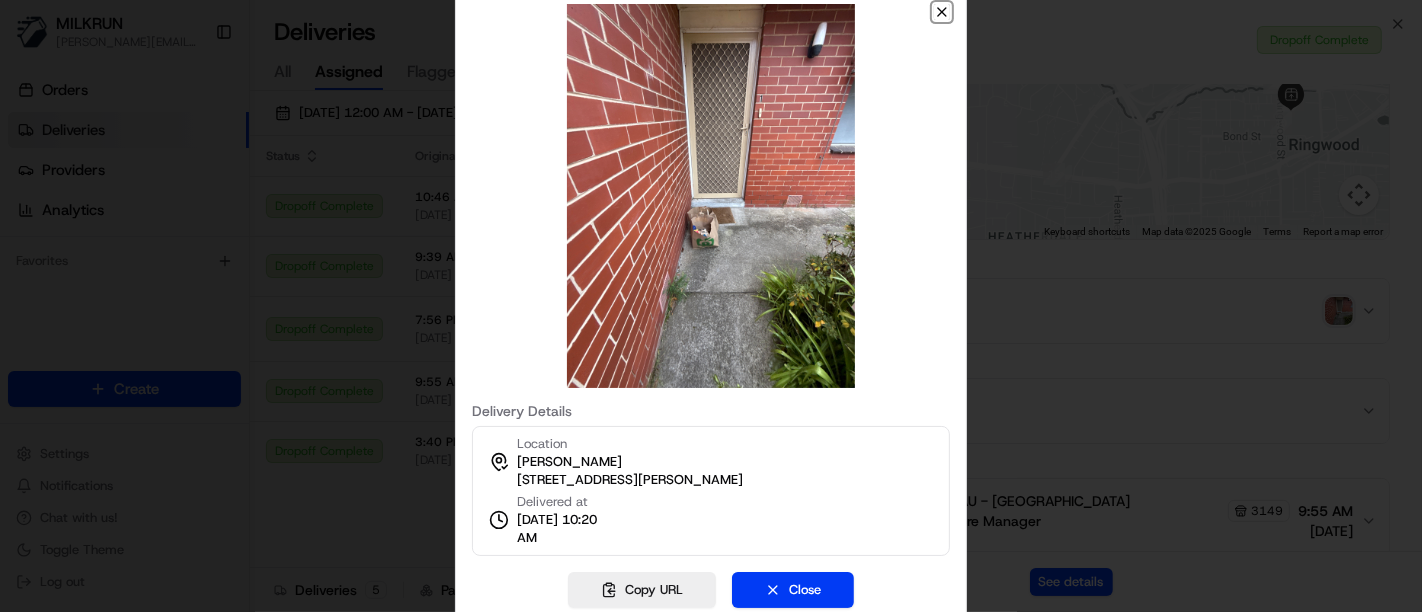 click 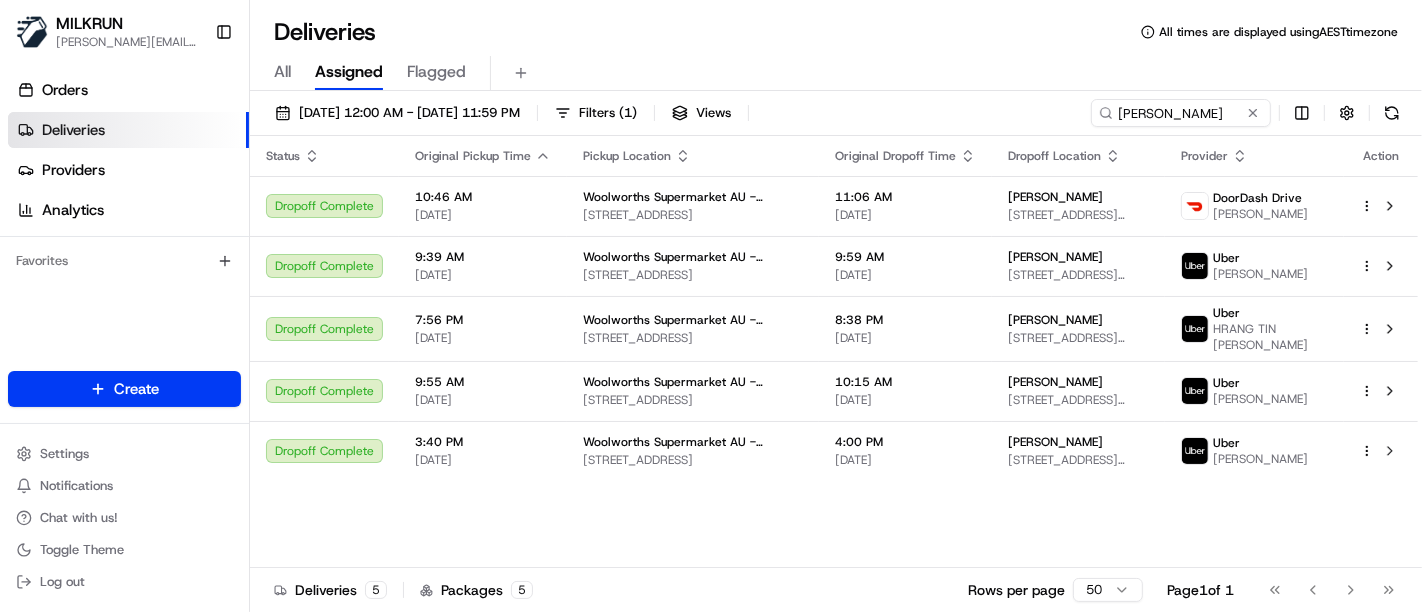 drag, startPoint x: 573, startPoint y: 553, endPoint x: 962, endPoint y: 501, distance: 392.46017 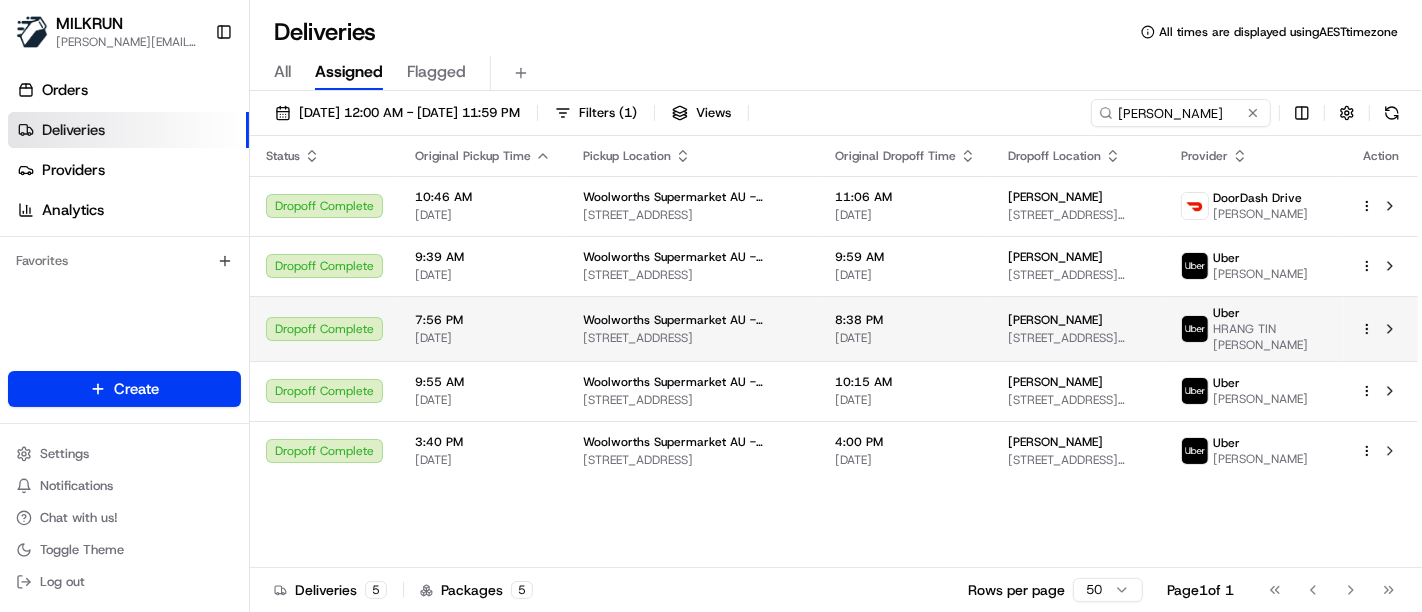 click on "Kaleigh George 1/12 Calcutta St, Mitcham, VIC 3132, AU" at bounding box center [1078, 328] 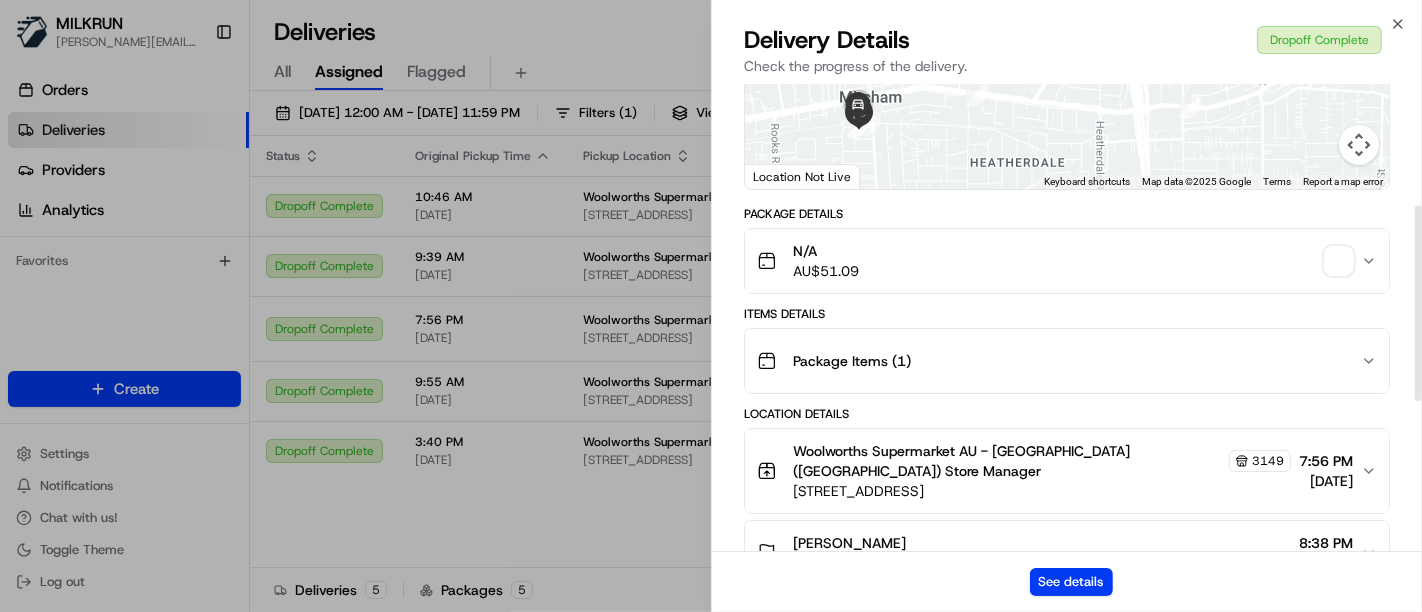 scroll, scrollTop: 222, scrollLeft: 0, axis: vertical 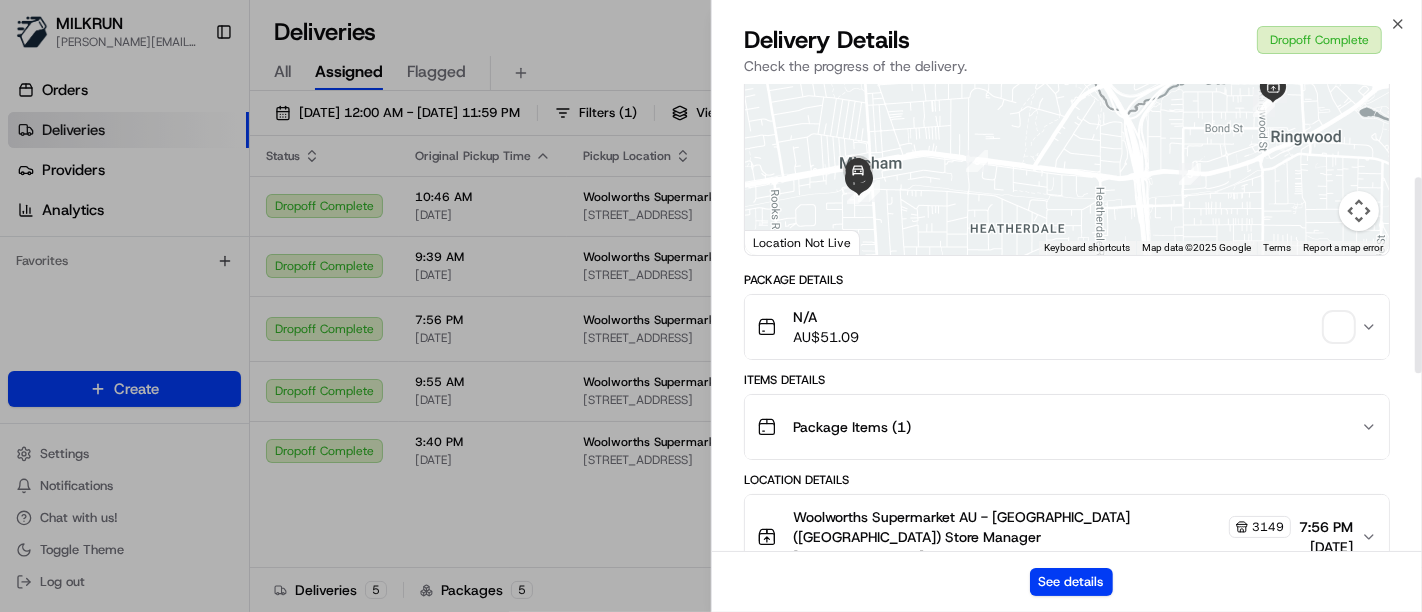 click at bounding box center (1339, 327) 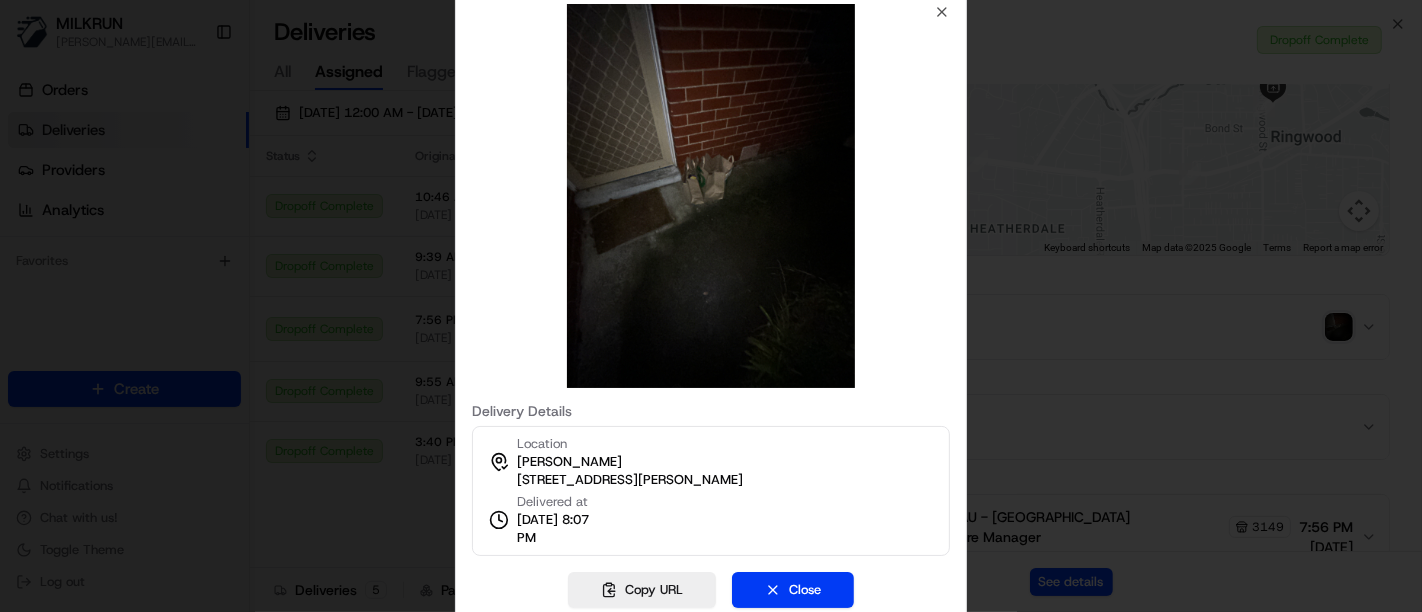 click at bounding box center (711, 196) 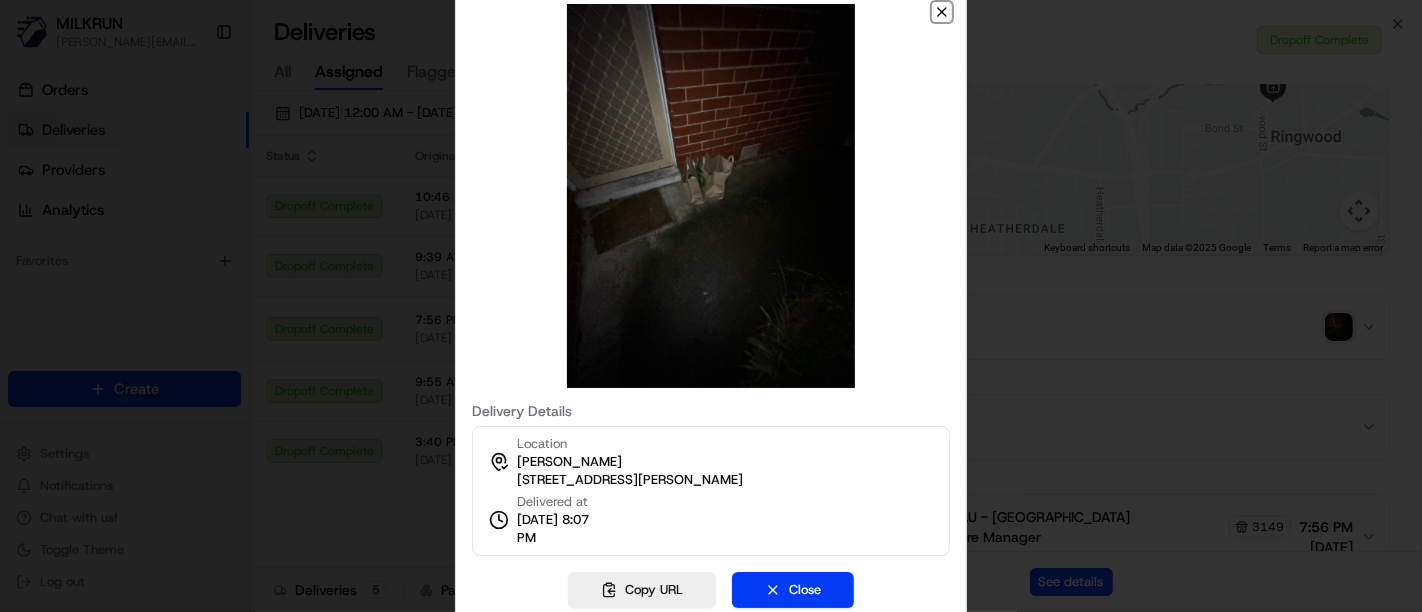 click 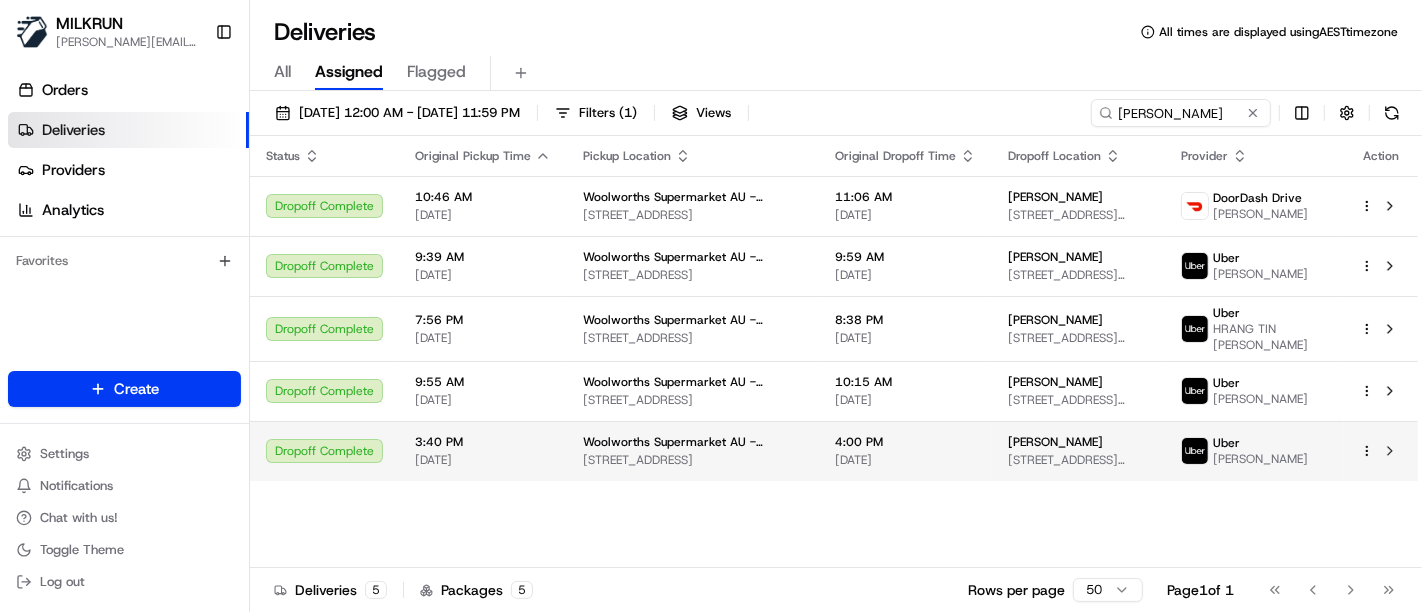 click at bounding box center (1381, 451) 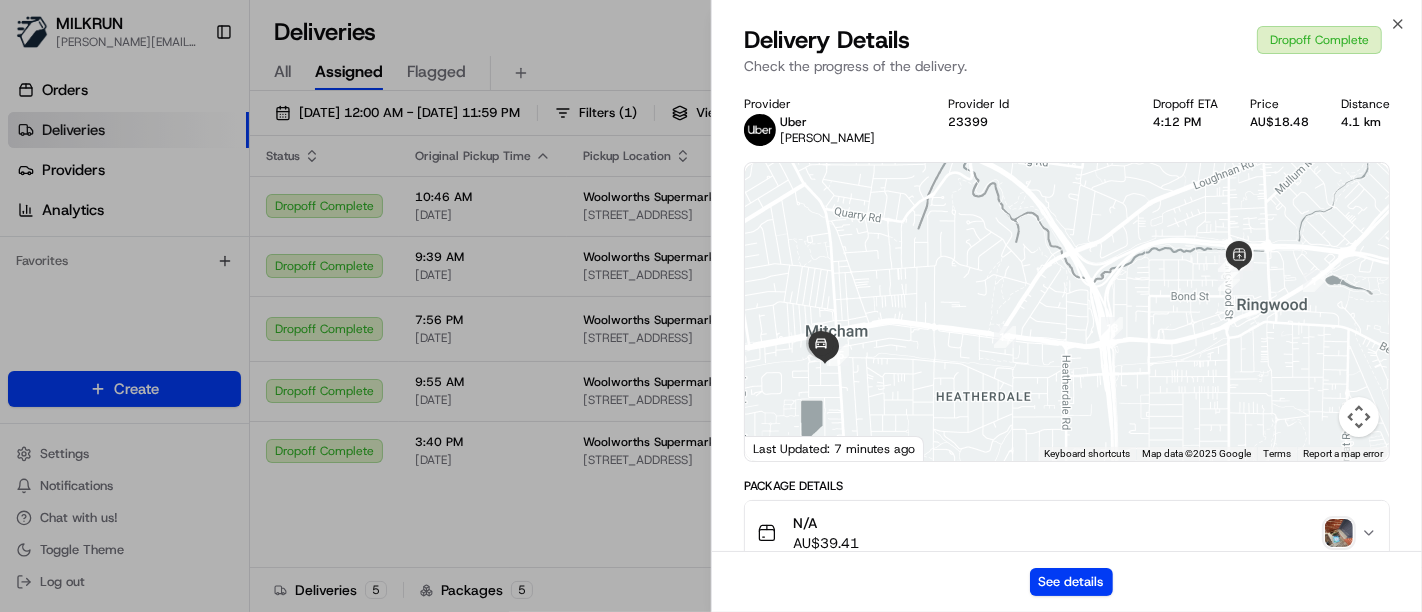 click at bounding box center (1339, 533) 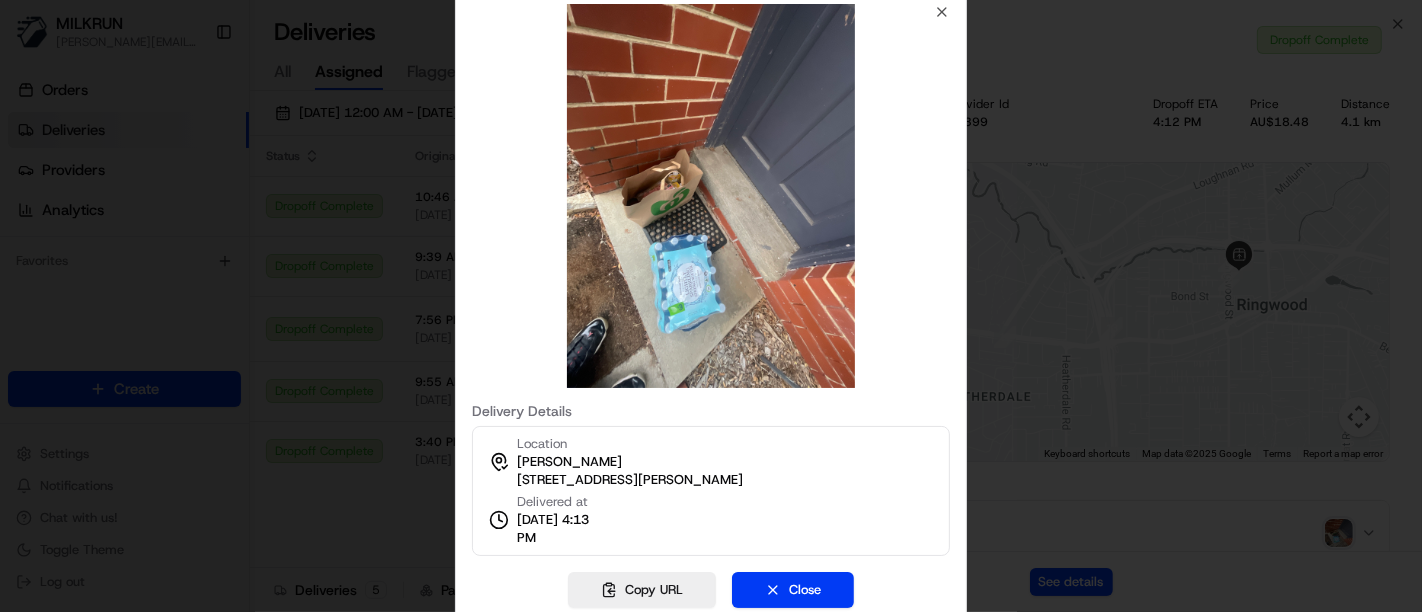click at bounding box center [711, 306] 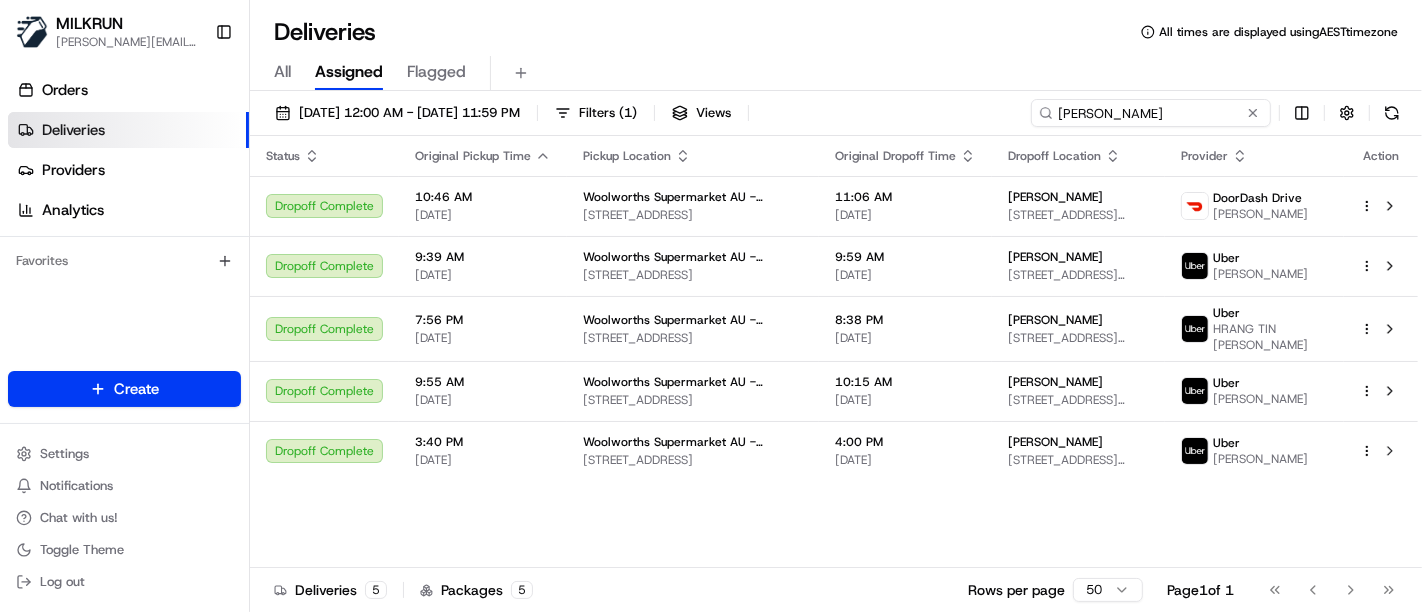 click on "Kaleigh George" at bounding box center [1151, 113] 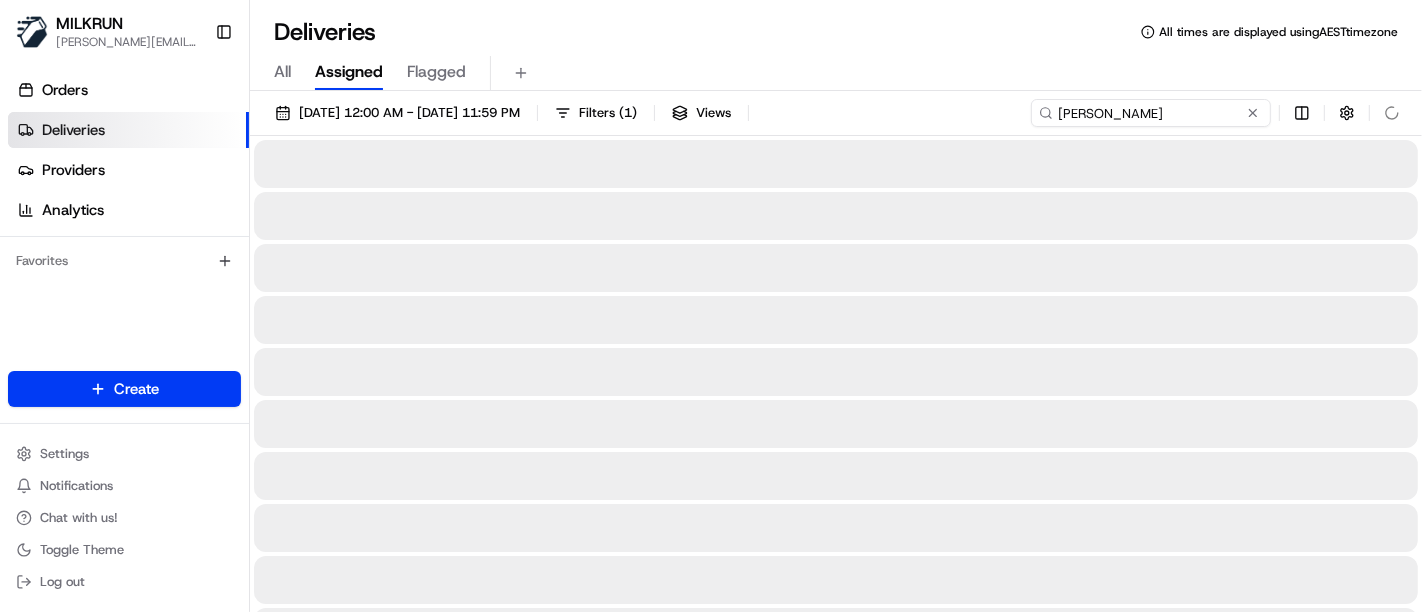 type on "ruby dreifuss" 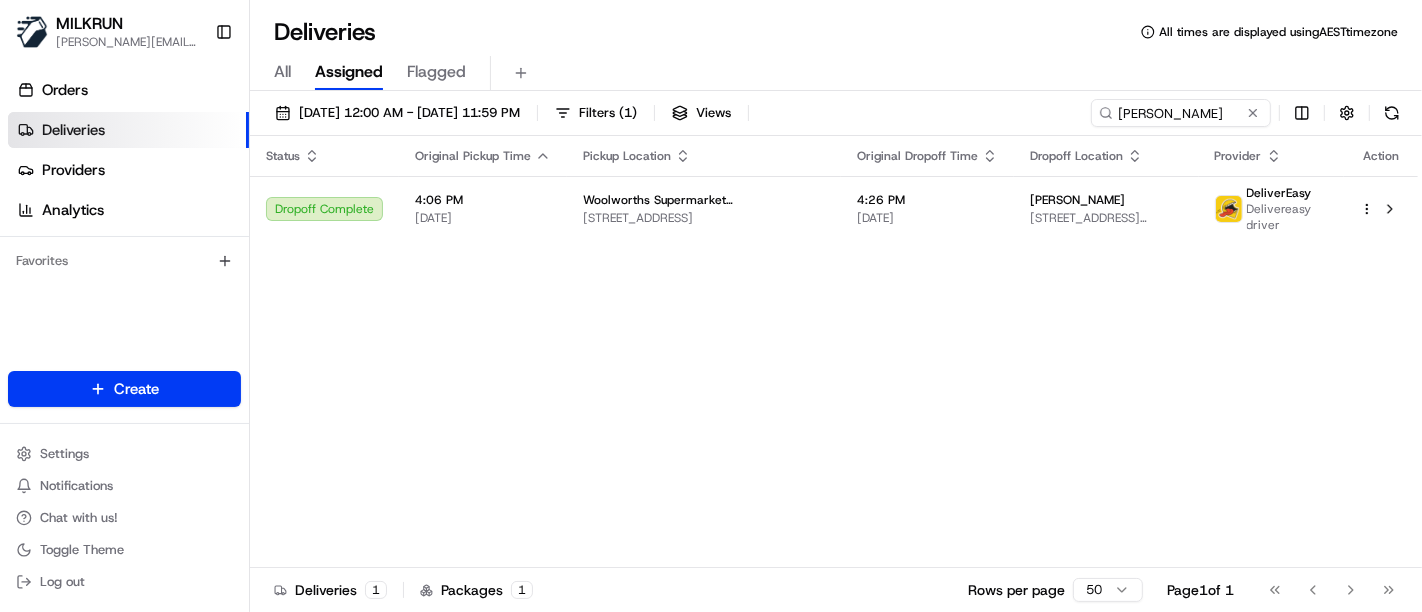 drag, startPoint x: 876, startPoint y: 441, endPoint x: 898, endPoint y: 390, distance: 55.542778 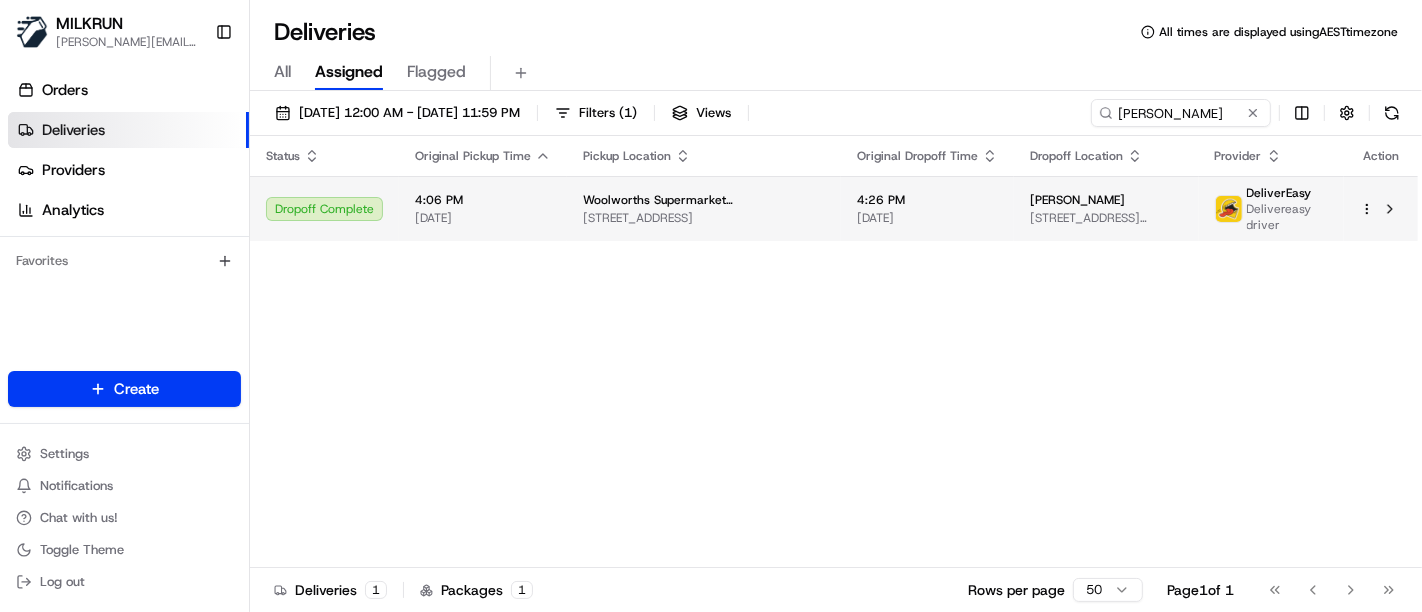 click on "ruby dreifuss" at bounding box center (1106, 200) 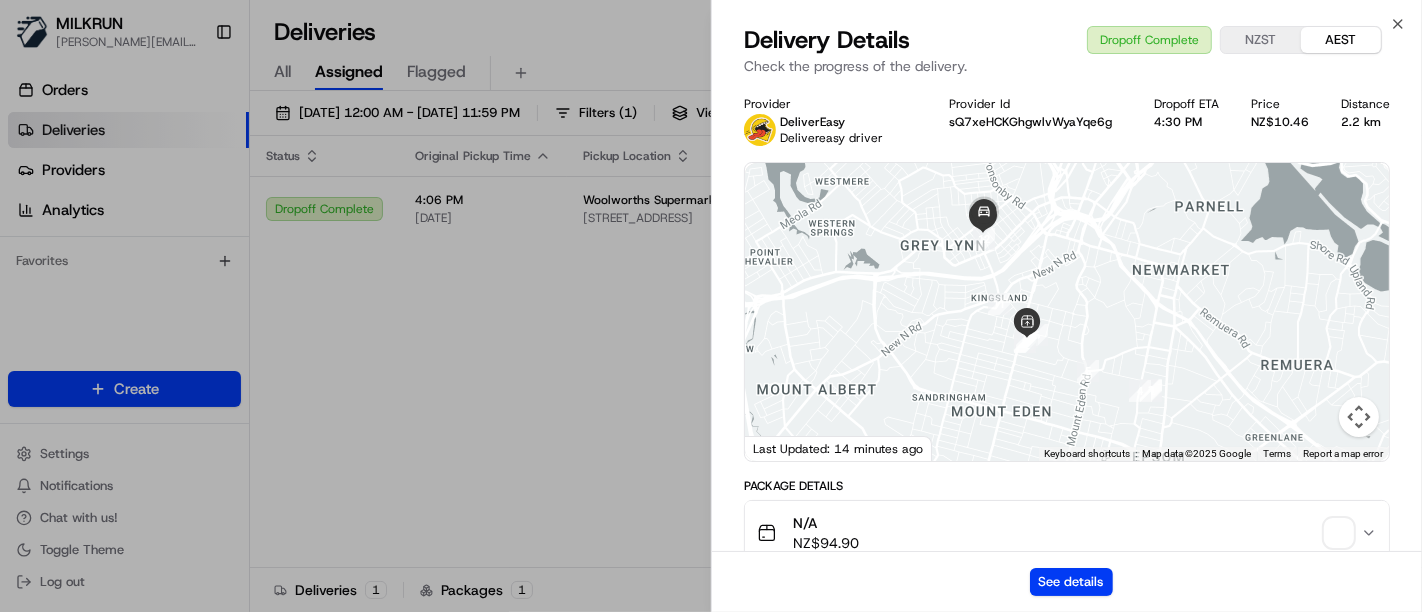 click at bounding box center (1339, 533) 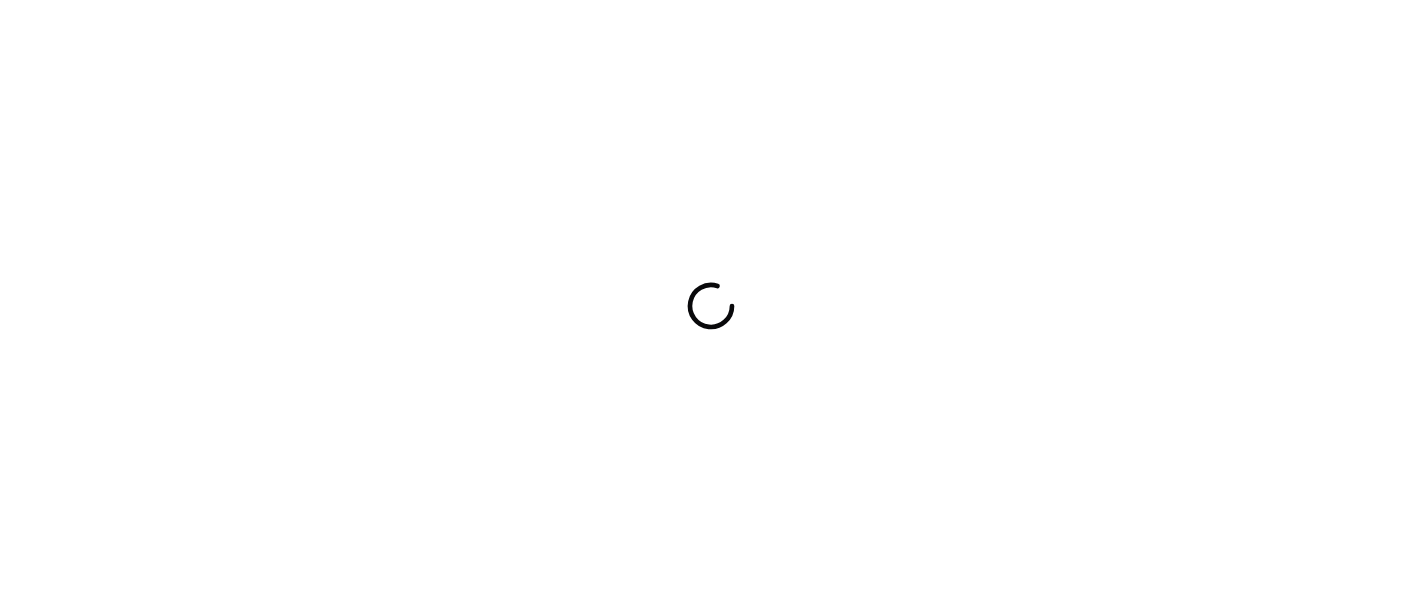 scroll, scrollTop: 0, scrollLeft: 0, axis: both 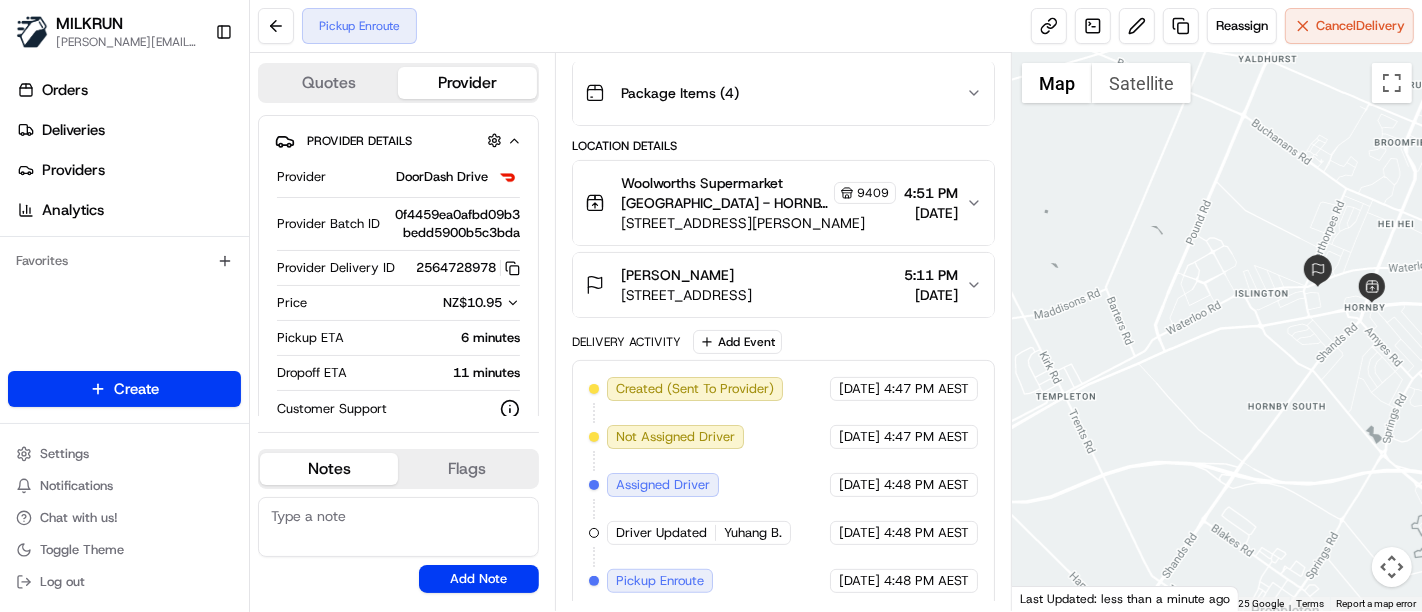 drag, startPoint x: 1228, startPoint y: 309, endPoint x: 1498, endPoint y: 232, distance: 280.765 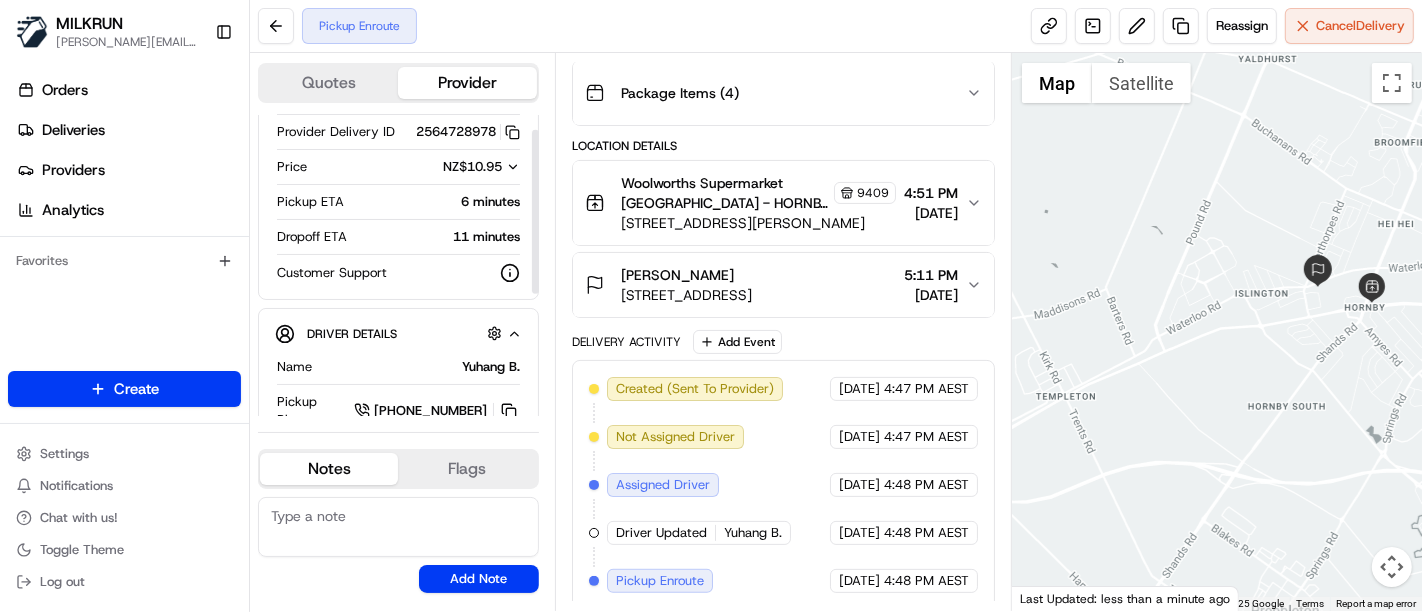 scroll, scrollTop: 254, scrollLeft: 0, axis: vertical 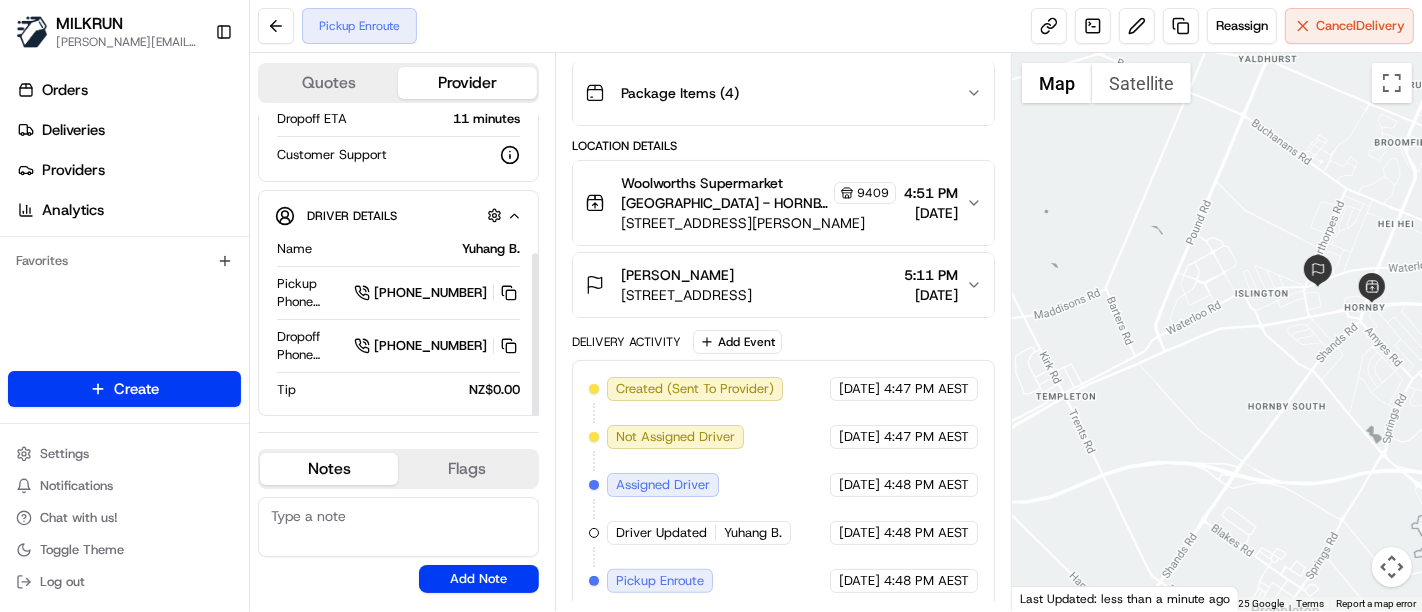 click at bounding box center (398, 527) 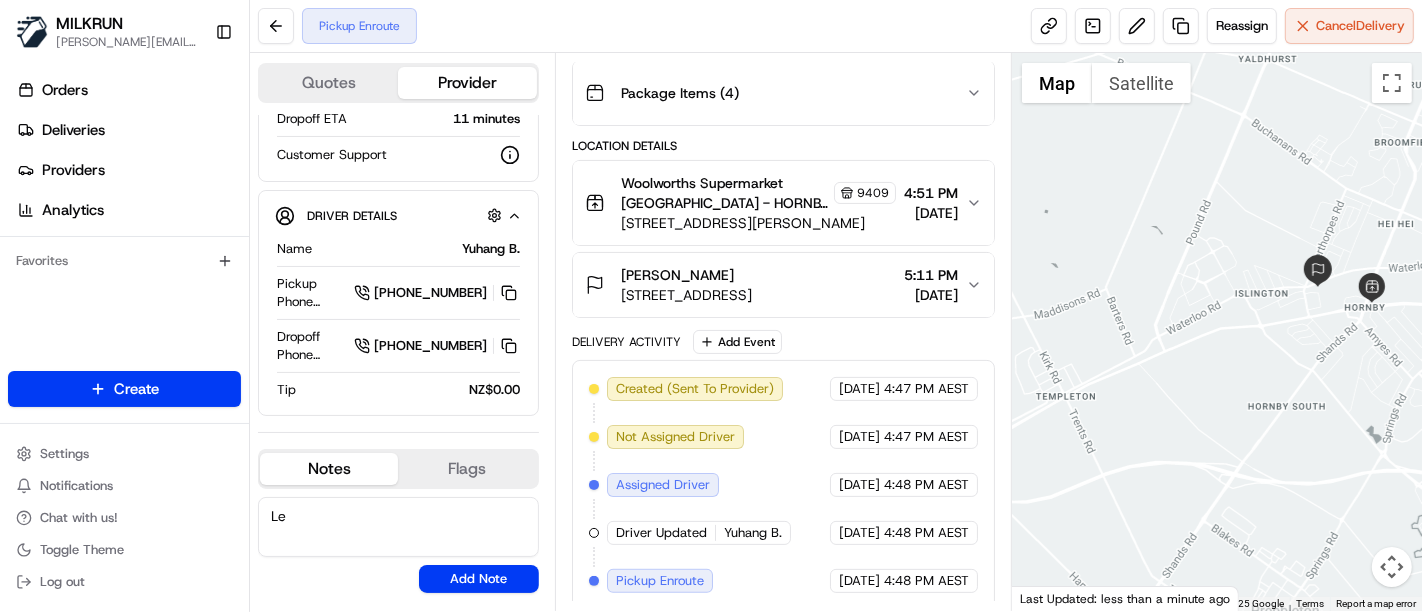 type on "L" 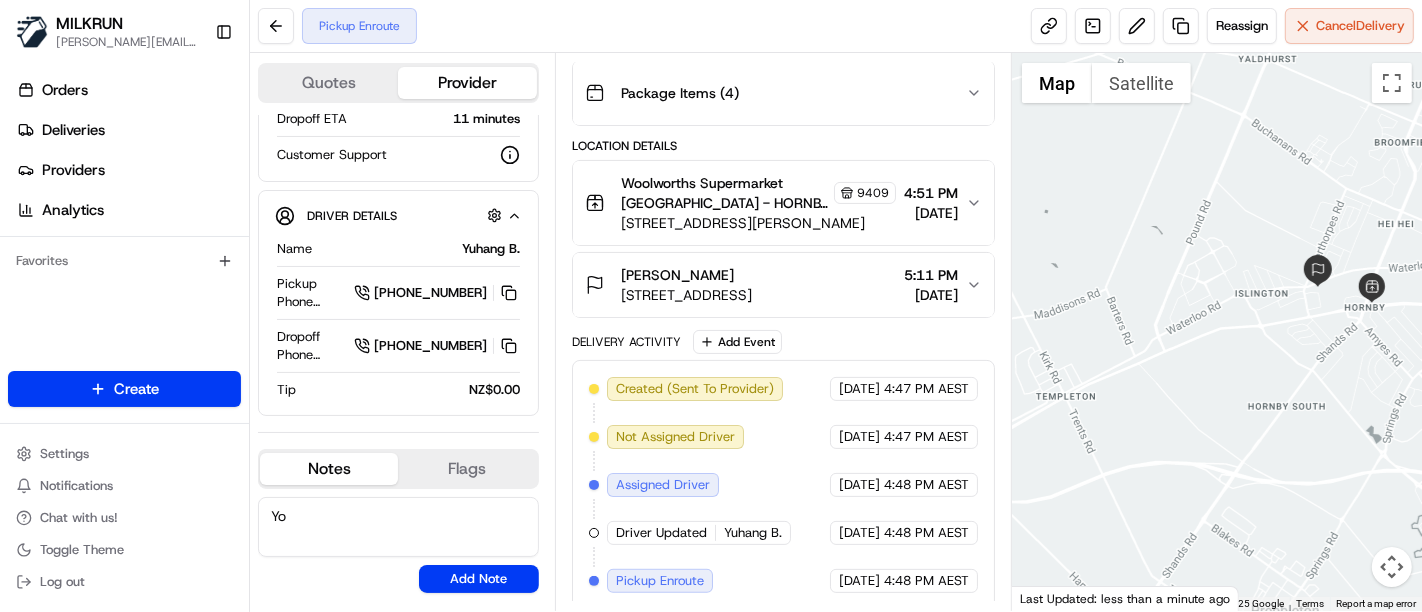 type on "Y" 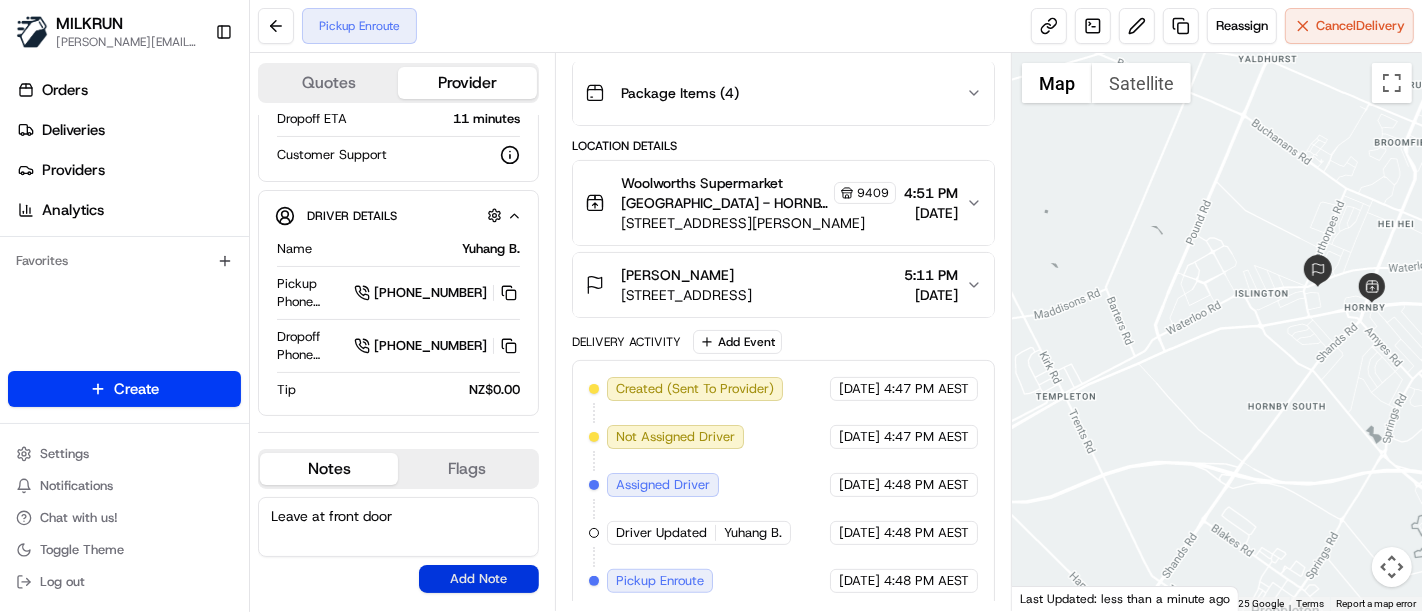 type on "Leave at front door" 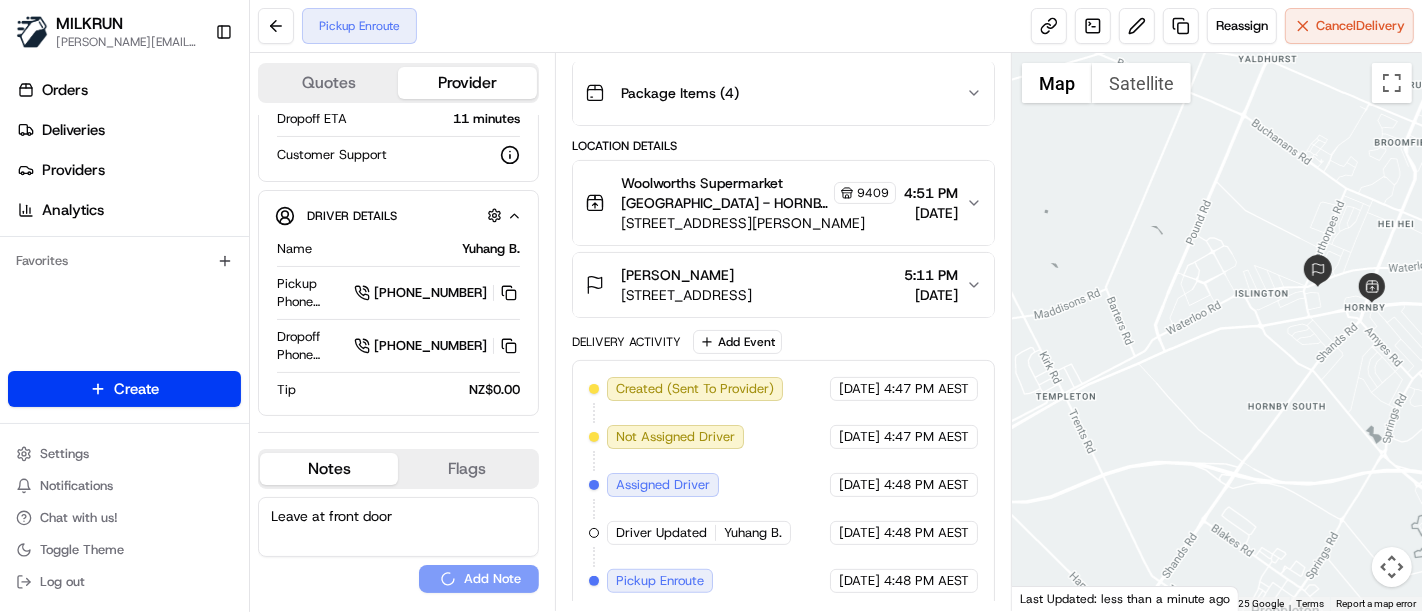 type 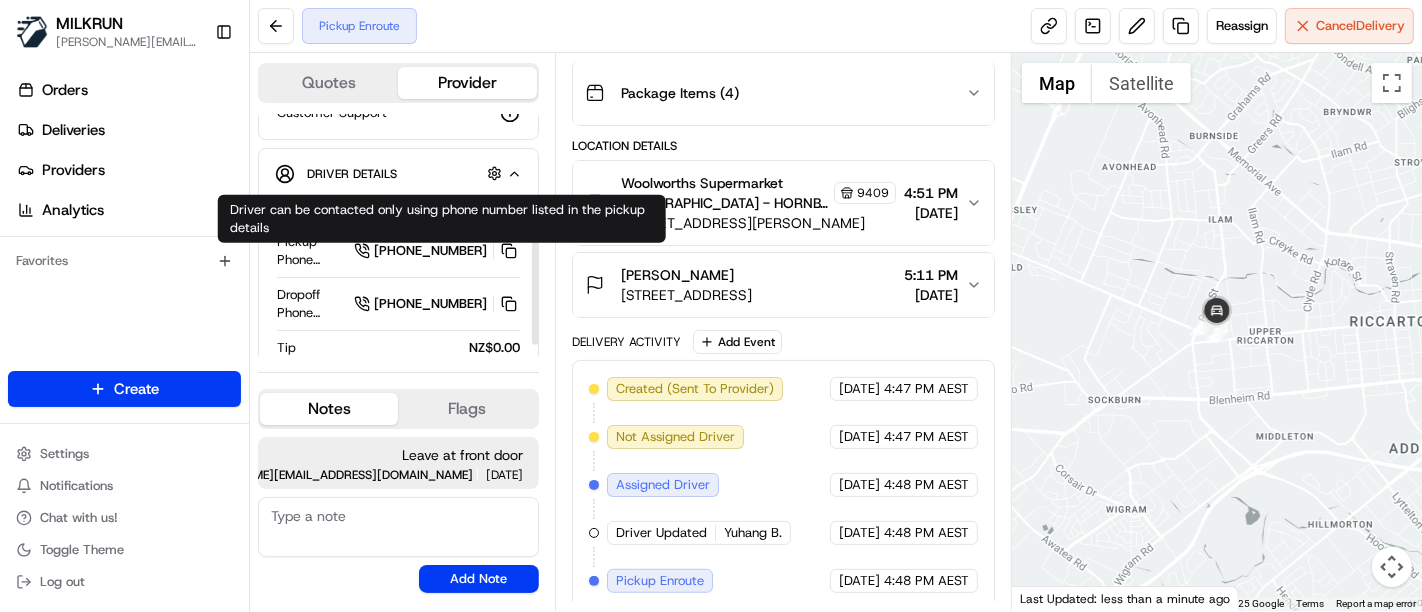 scroll, scrollTop: 314, scrollLeft: 0, axis: vertical 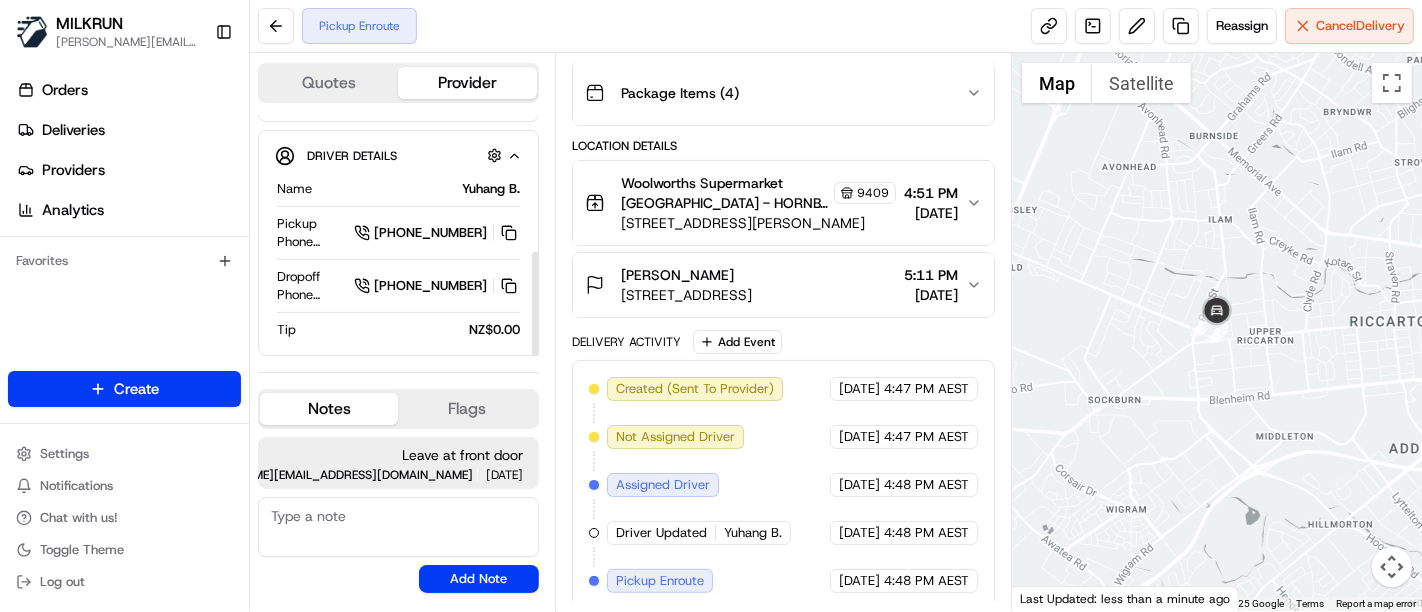 click at bounding box center [398, 527] 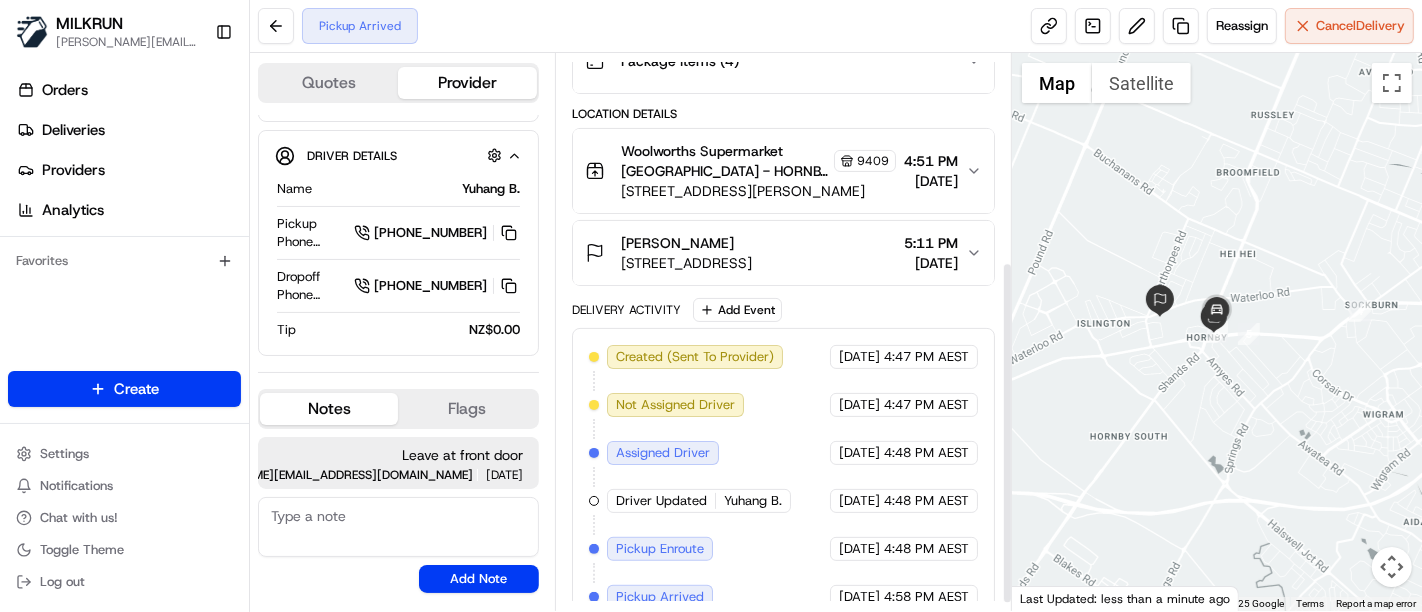 scroll, scrollTop: 353, scrollLeft: 0, axis: vertical 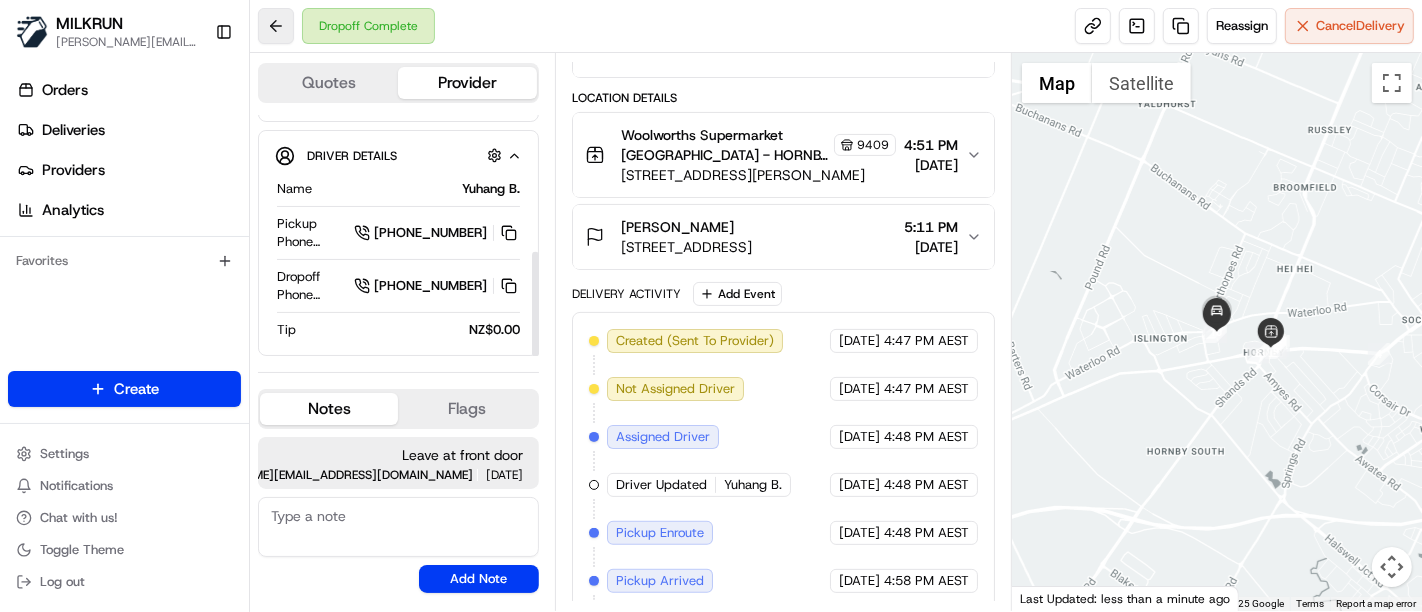 click at bounding box center (276, 26) 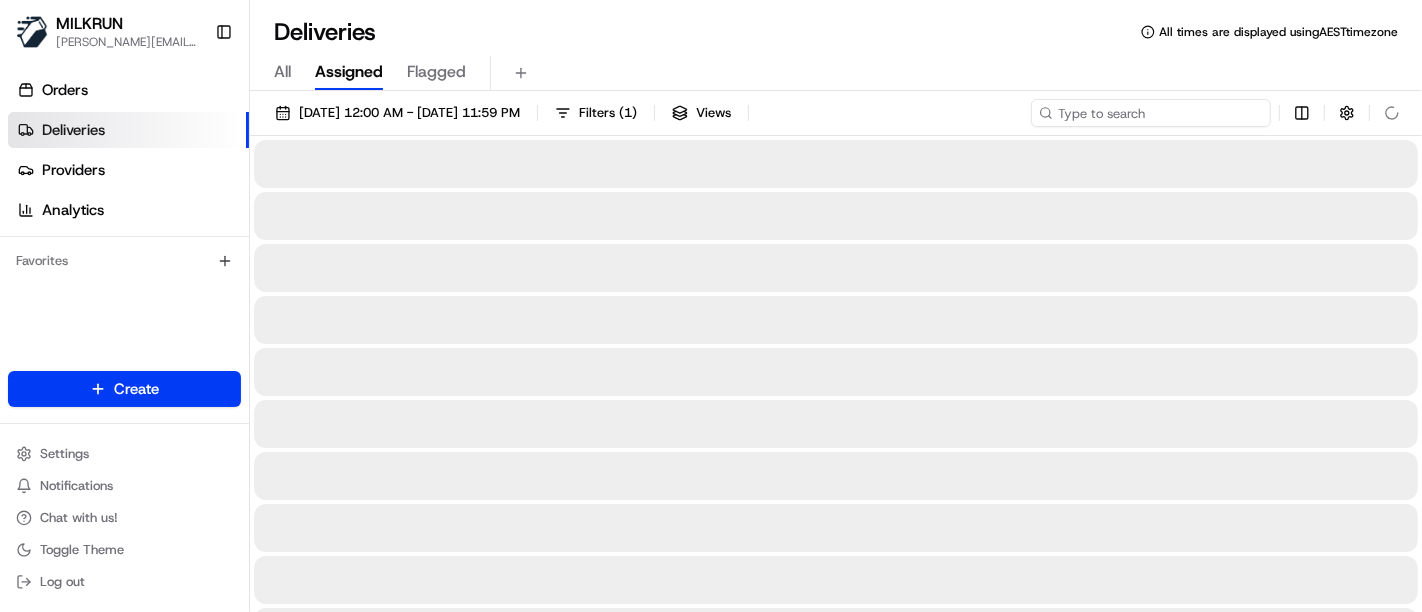click at bounding box center [1151, 113] 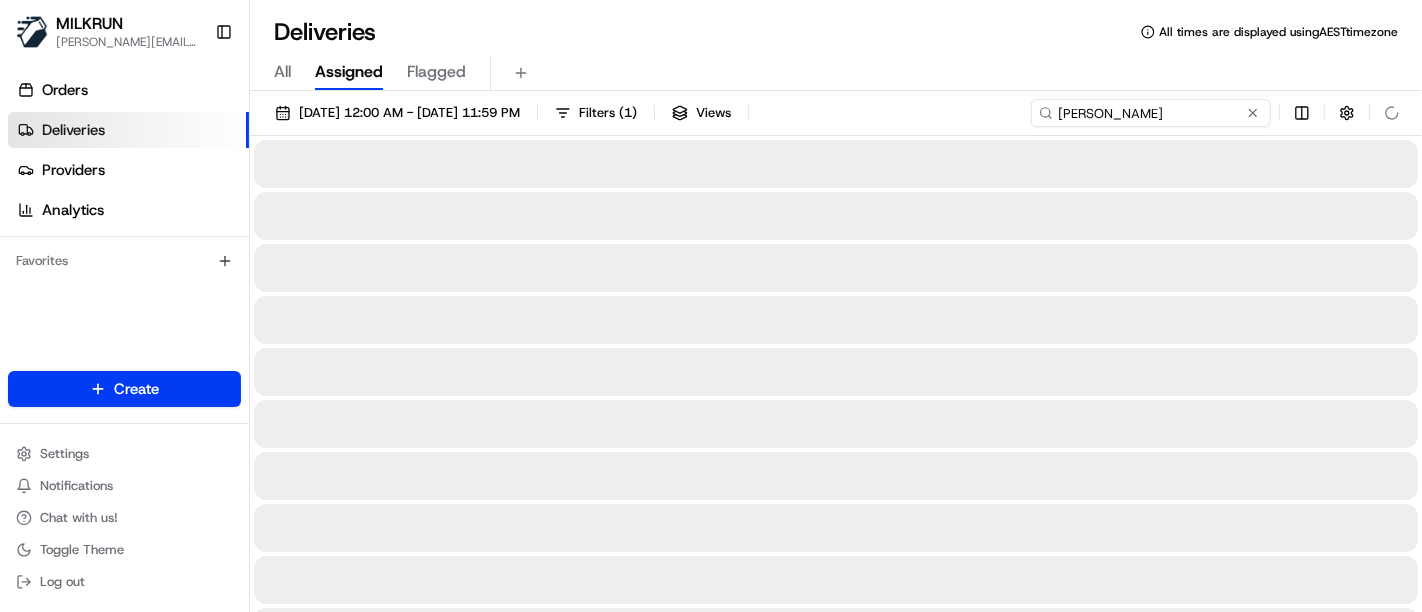 type on "Te Fisher" 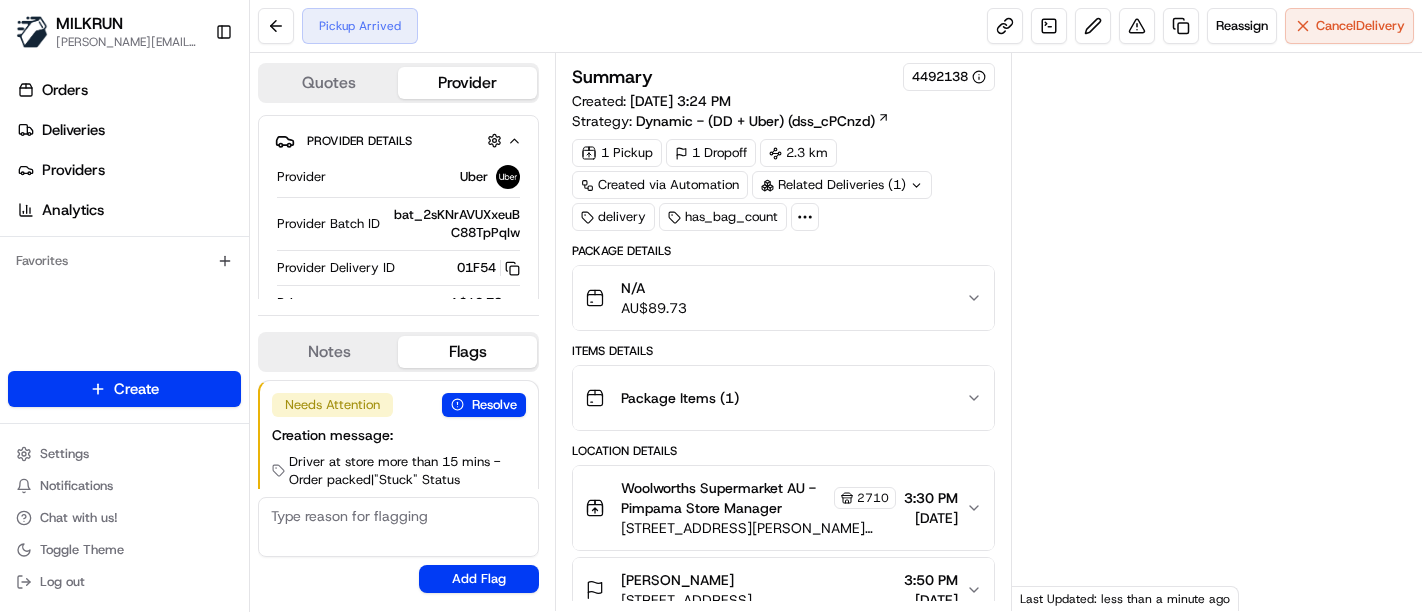 scroll, scrollTop: 0, scrollLeft: 0, axis: both 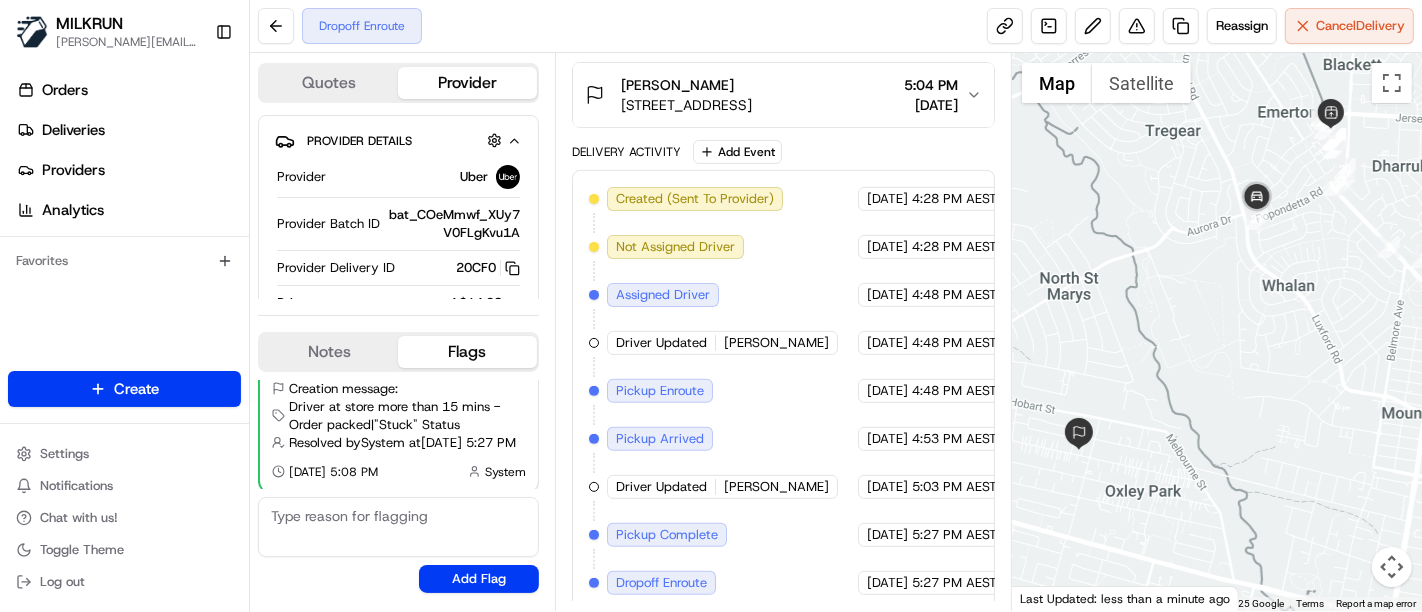 drag, startPoint x: 1197, startPoint y: 527, endPoint x: 1265, endPoint y: 460, distance: 95.462036 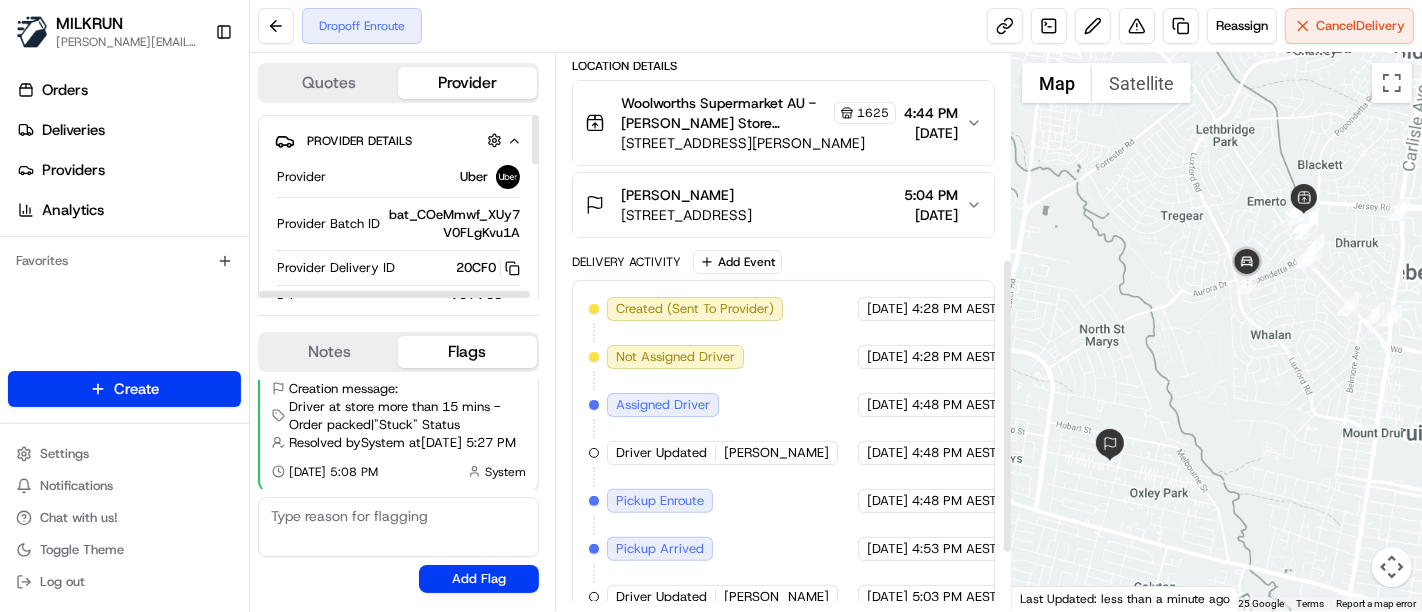 scroll, scrollTop: 384, scrollLeft: 0, axis: vertical 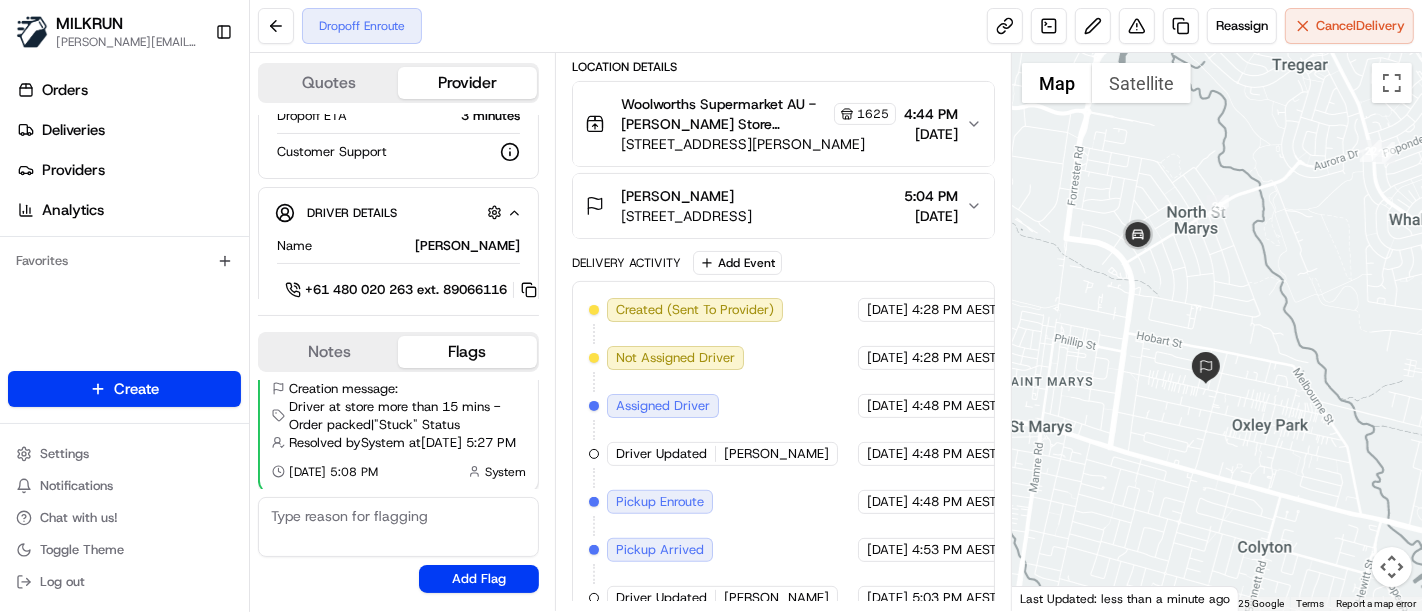 drag, startPoint x: 1257, startPoint y: 323, endPoint x: 1167, endPoint y: 242, distance: 121.08262 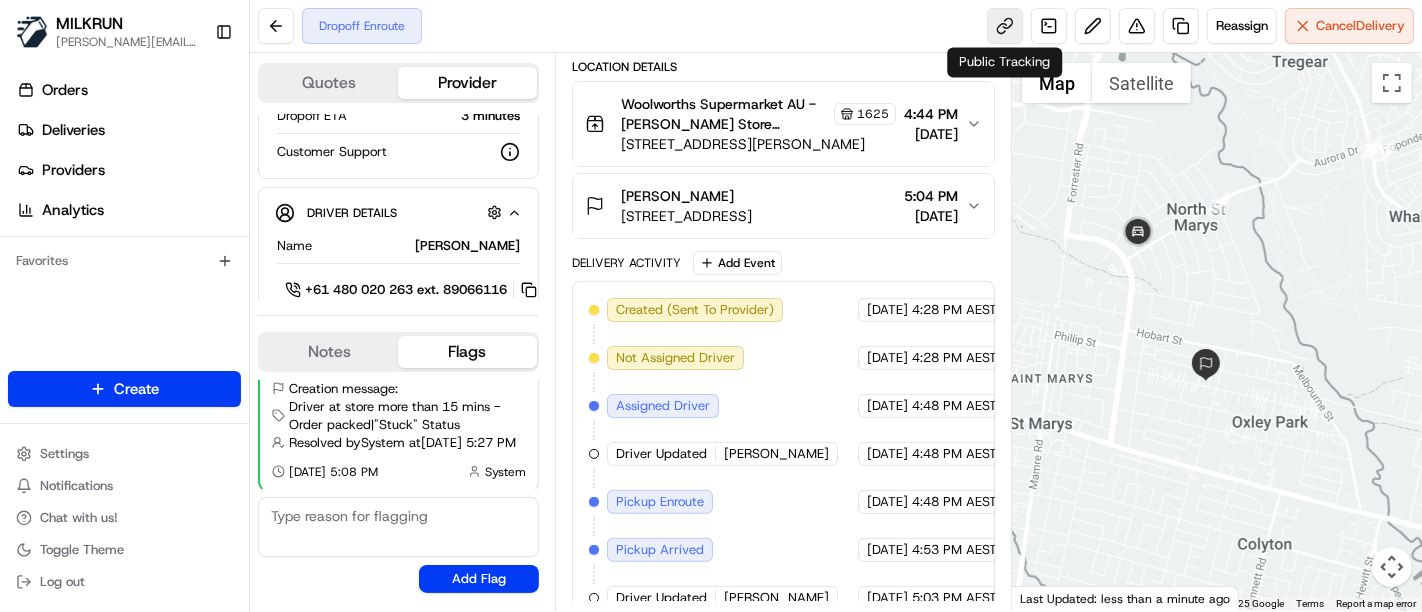 click at bounding box center (1005, 26) 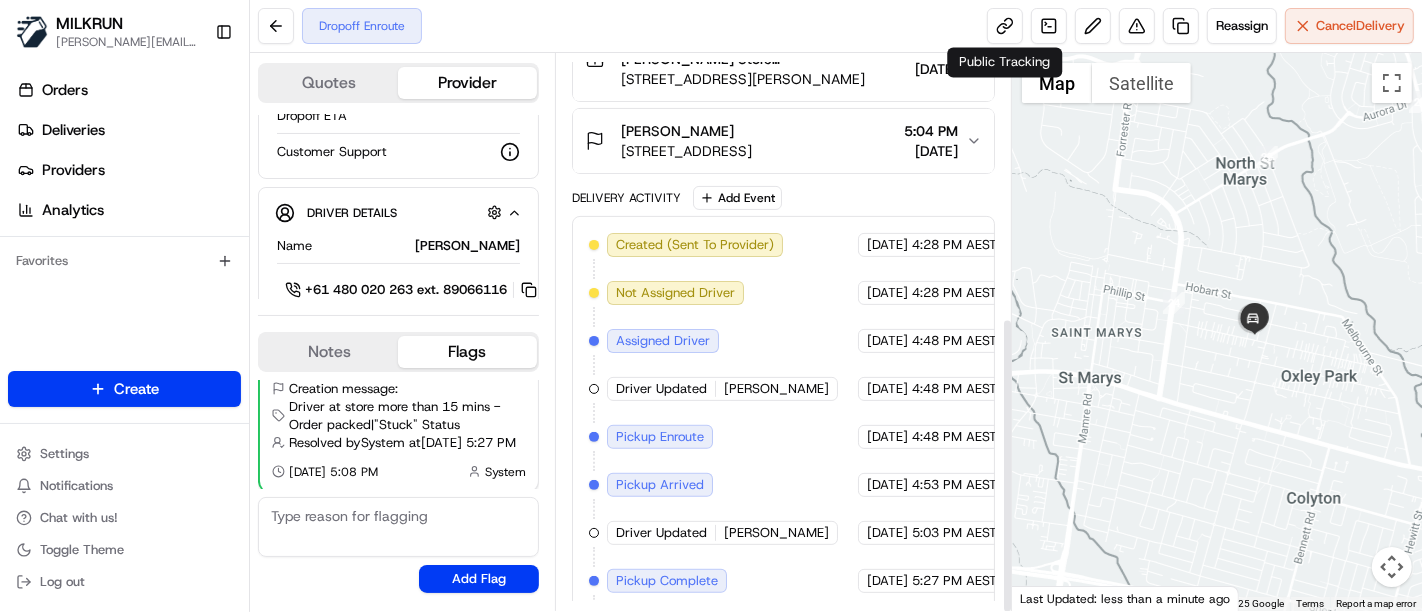 scroll, scrollTop: 495, scrollLeft: 0, axis: vertical 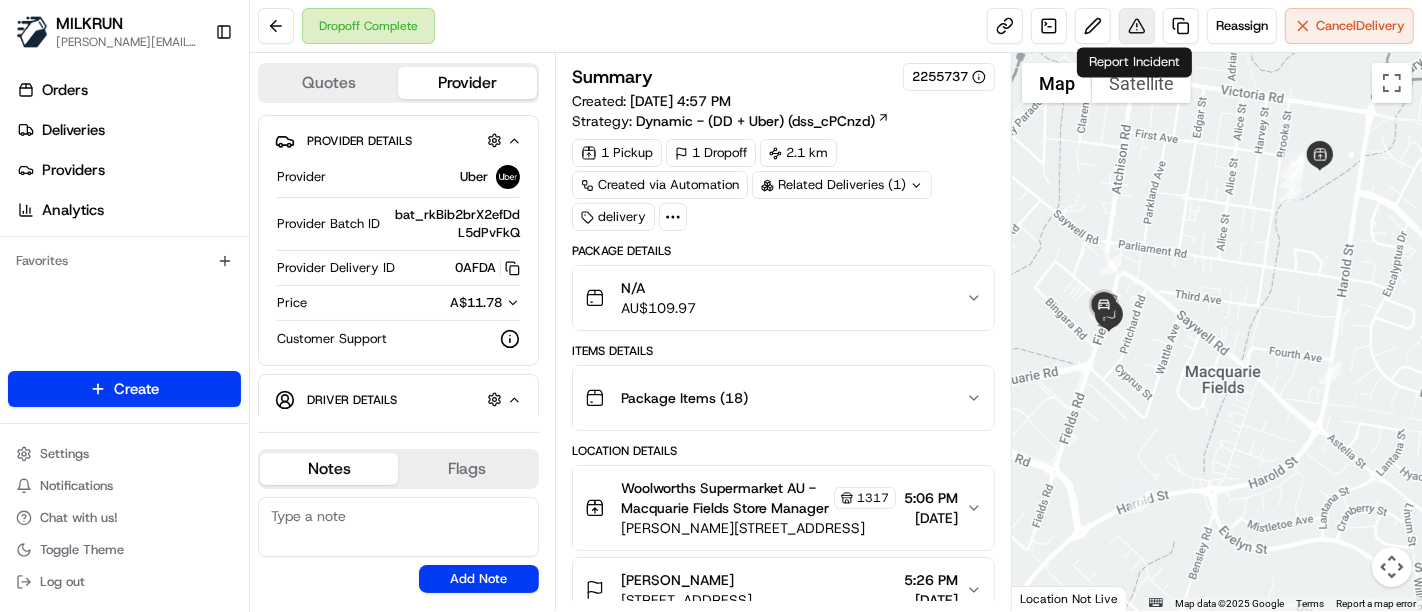 click at bounding box center (1137, 26) 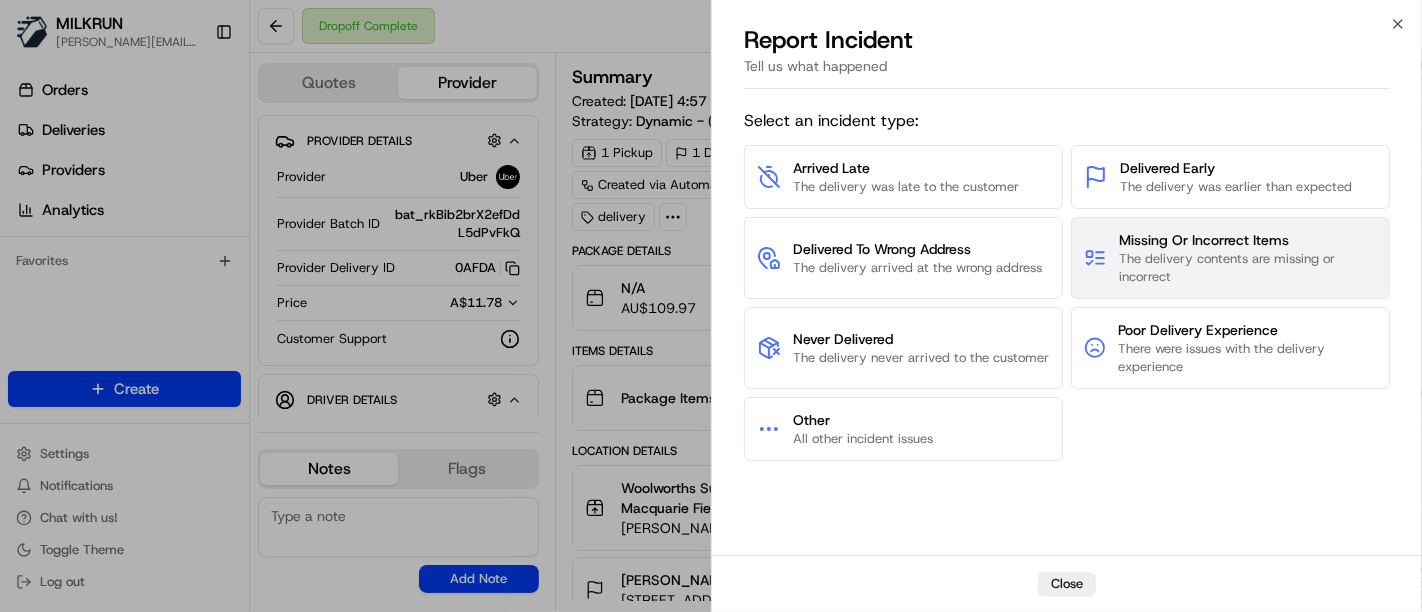 click on "The delivery contents are missing or incorrect" at bounding box center (1248, 268) 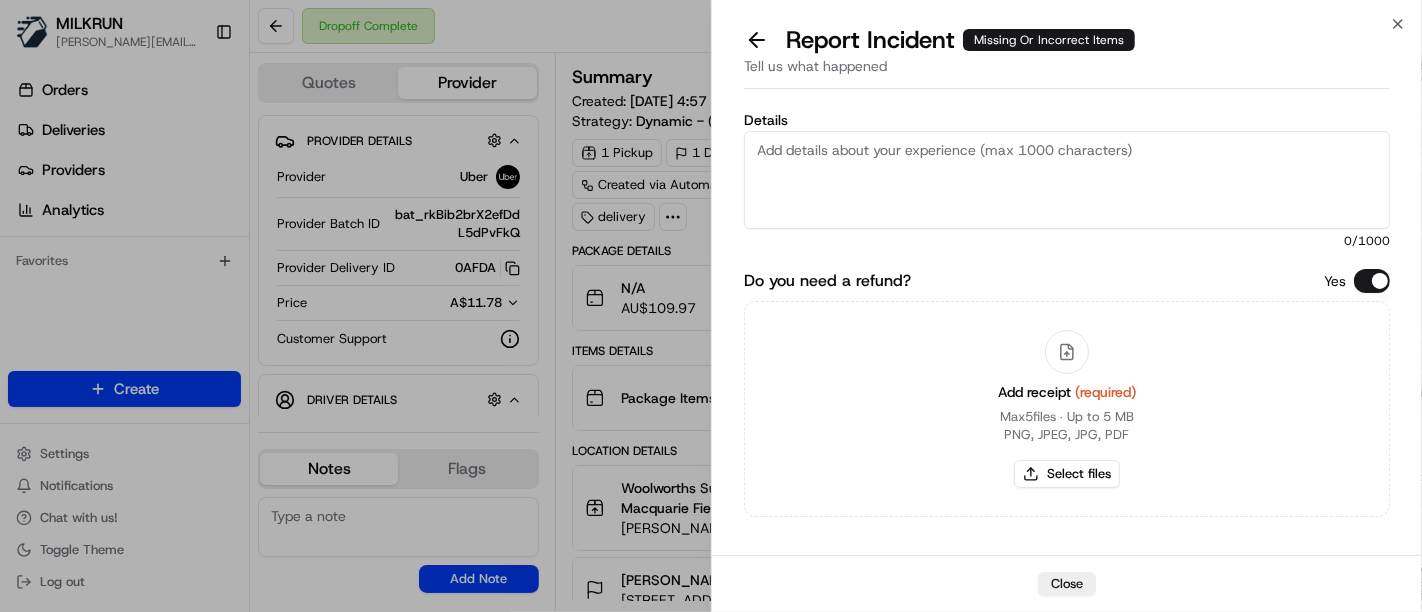 drag, startPoint x: 918, startPoint y: 191, endPoint x: 927, endPoint y: 154, distance: 38.078865 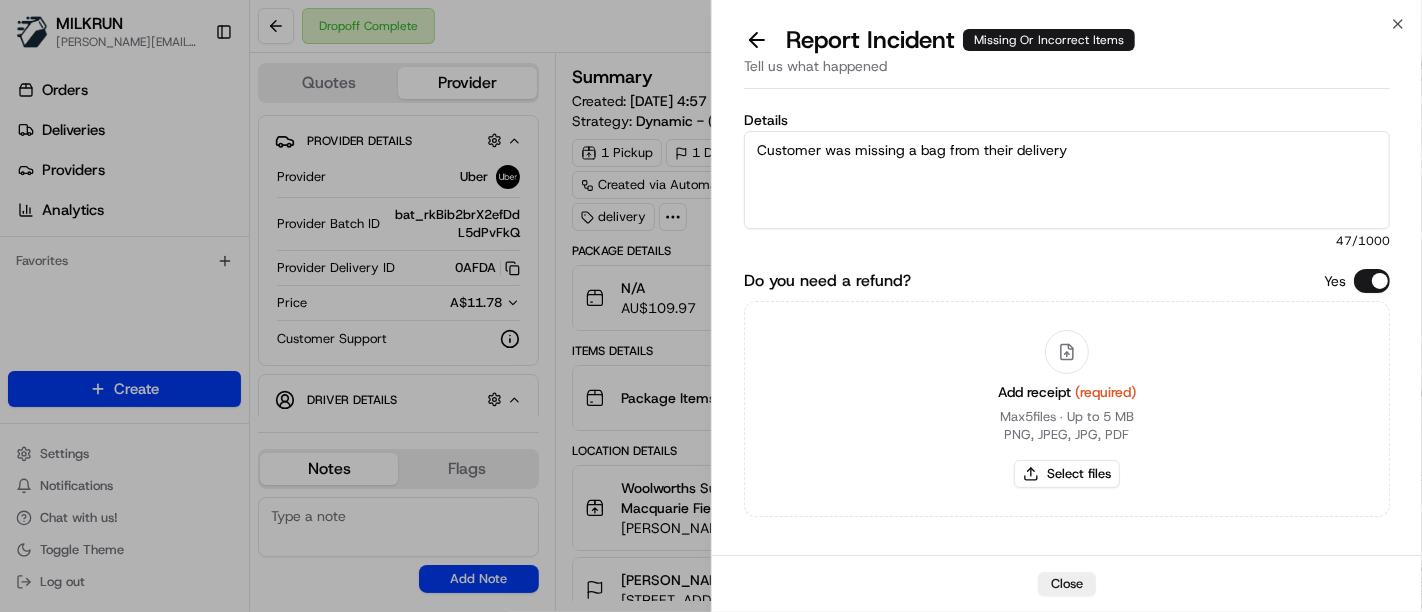 type on "Customer was missing a bag from their delivery" 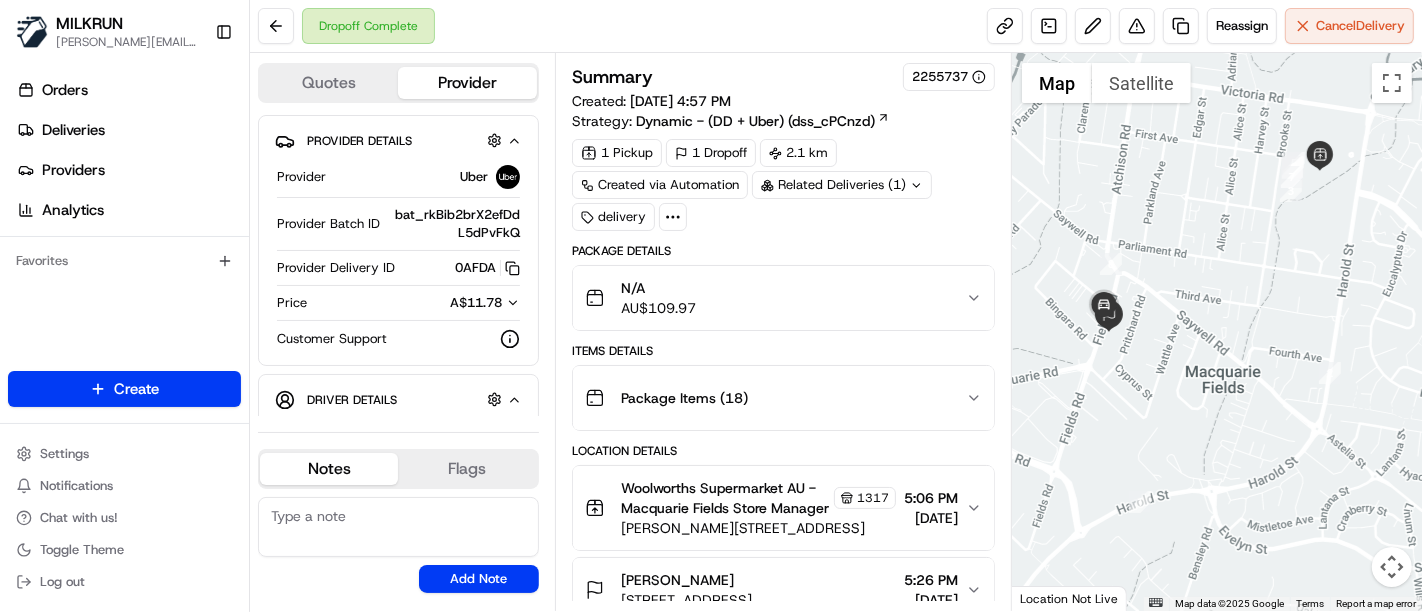 click on "Related Deliveries   (1)" at bounding box center (842, 185) 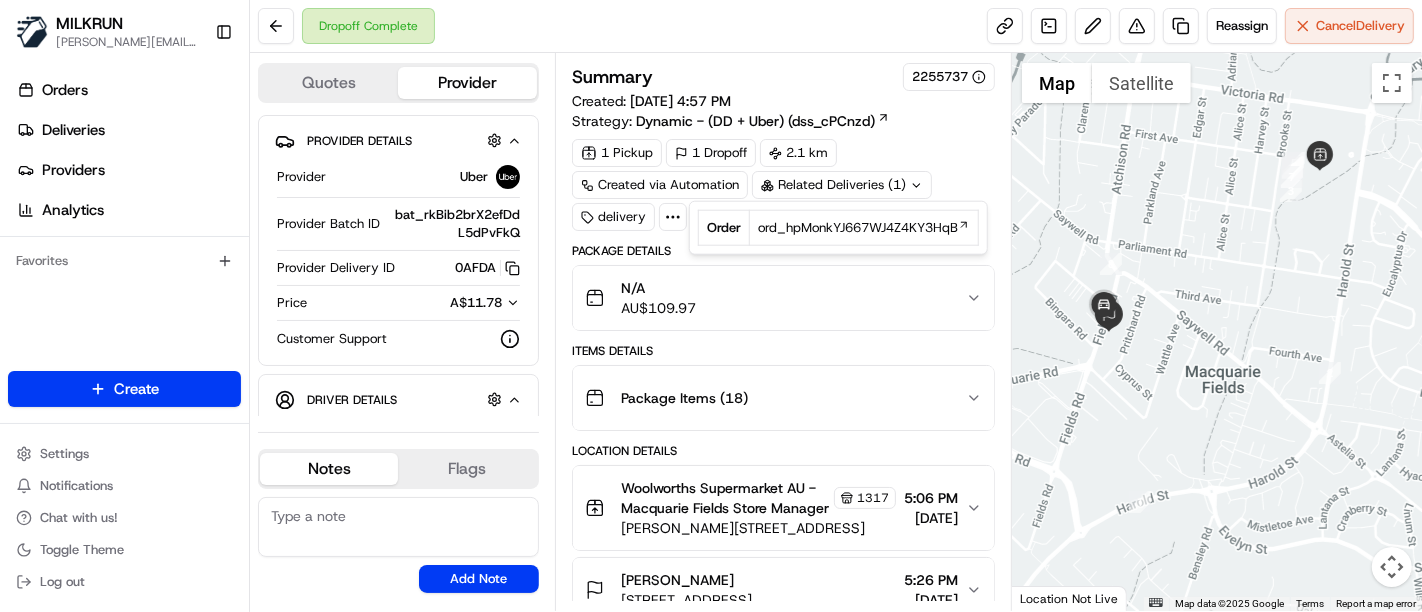click on "1   Pickup 1   Dropoff 2.1 km Created via Automation Related Deliveries   (1) delivery" at bounding box center (783, 185) 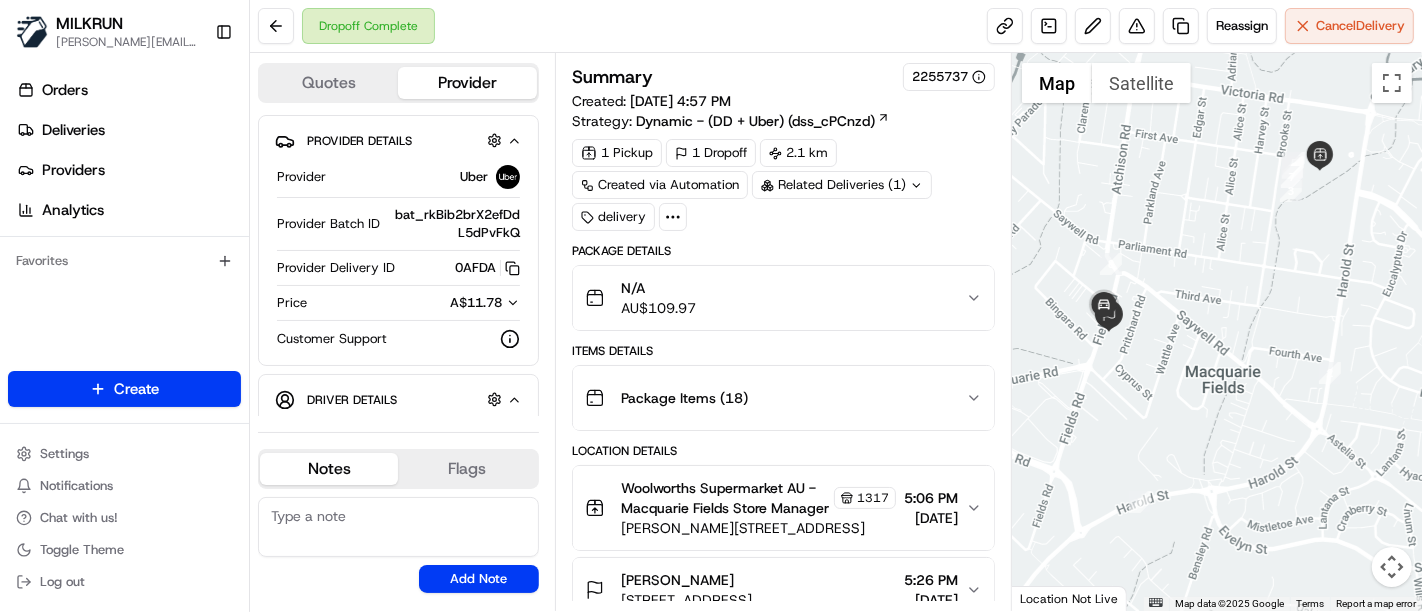 click on "Related Deliveries   (1)" at bounding box center [842, 185] 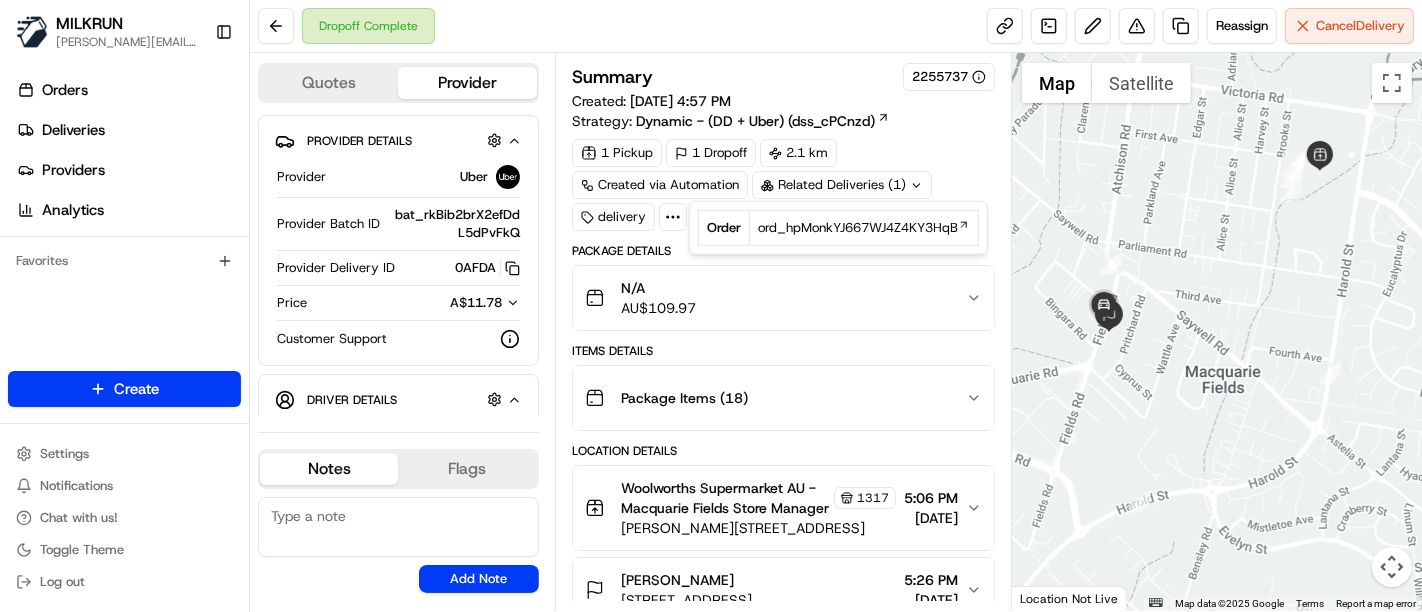 click on "1   Pickup 1   Dropoff 2.1 km Created via Automation Related Deliveries   (1) delivery" at bounding box center (783, 185) 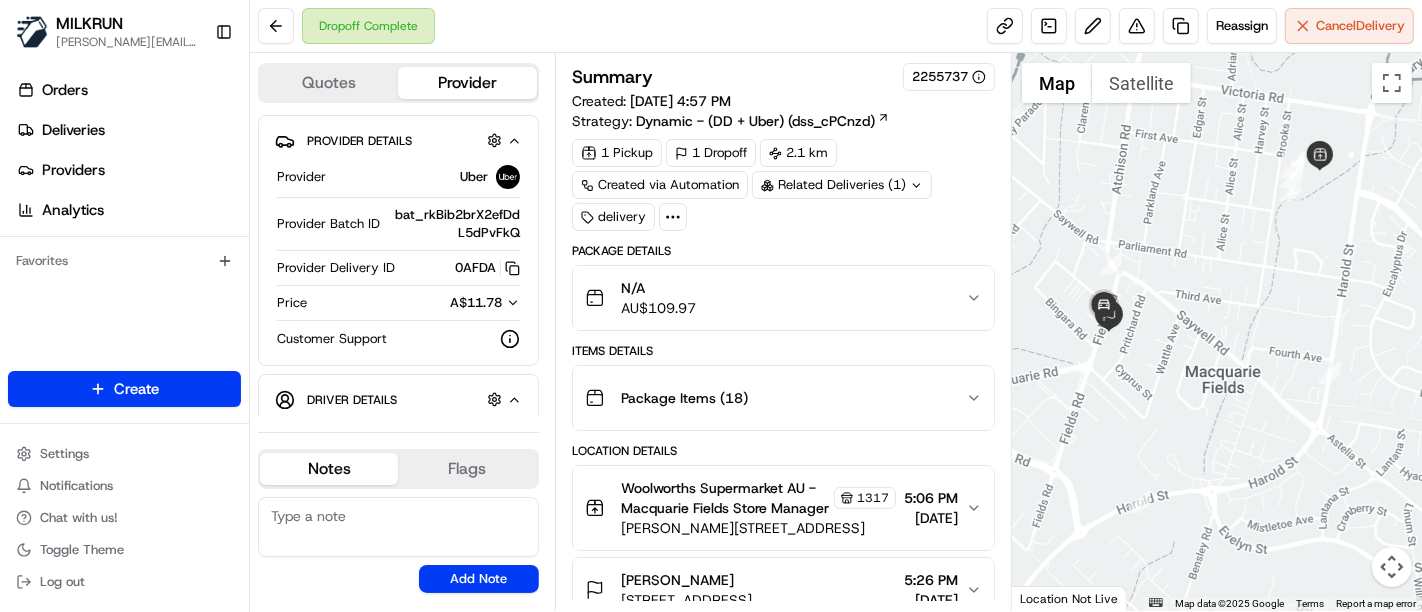 click 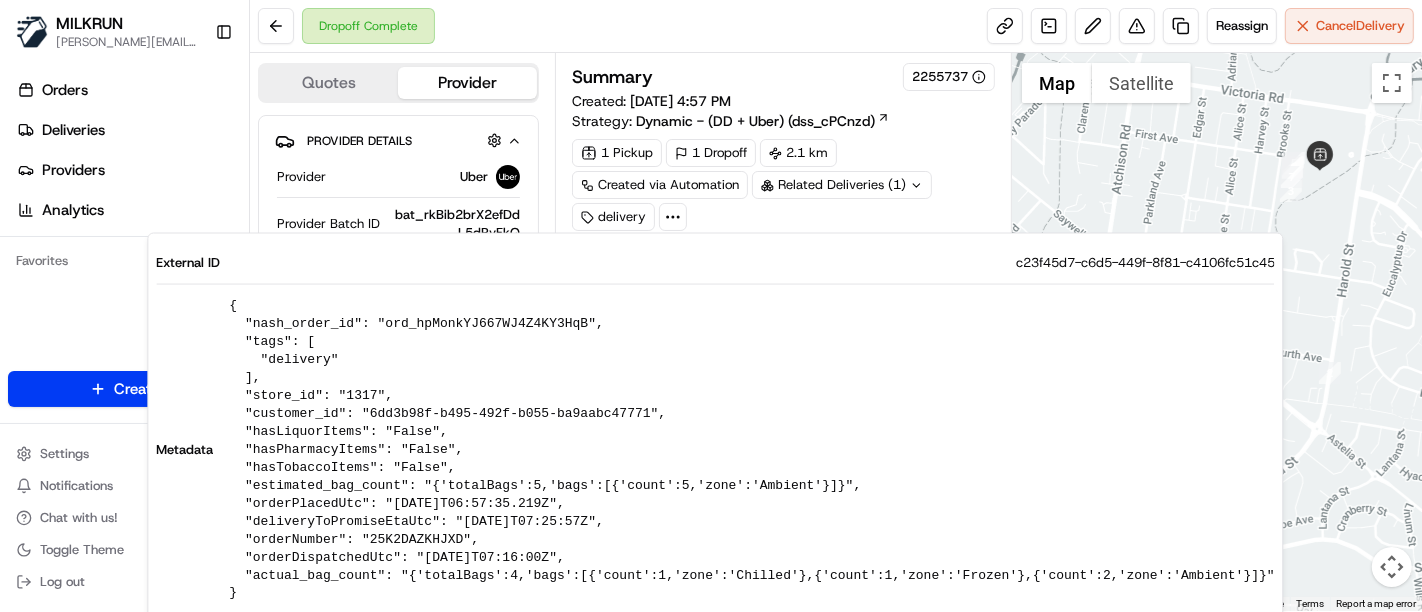 click on "Related Deliveries   (1)" at bounding box center [842, 185] 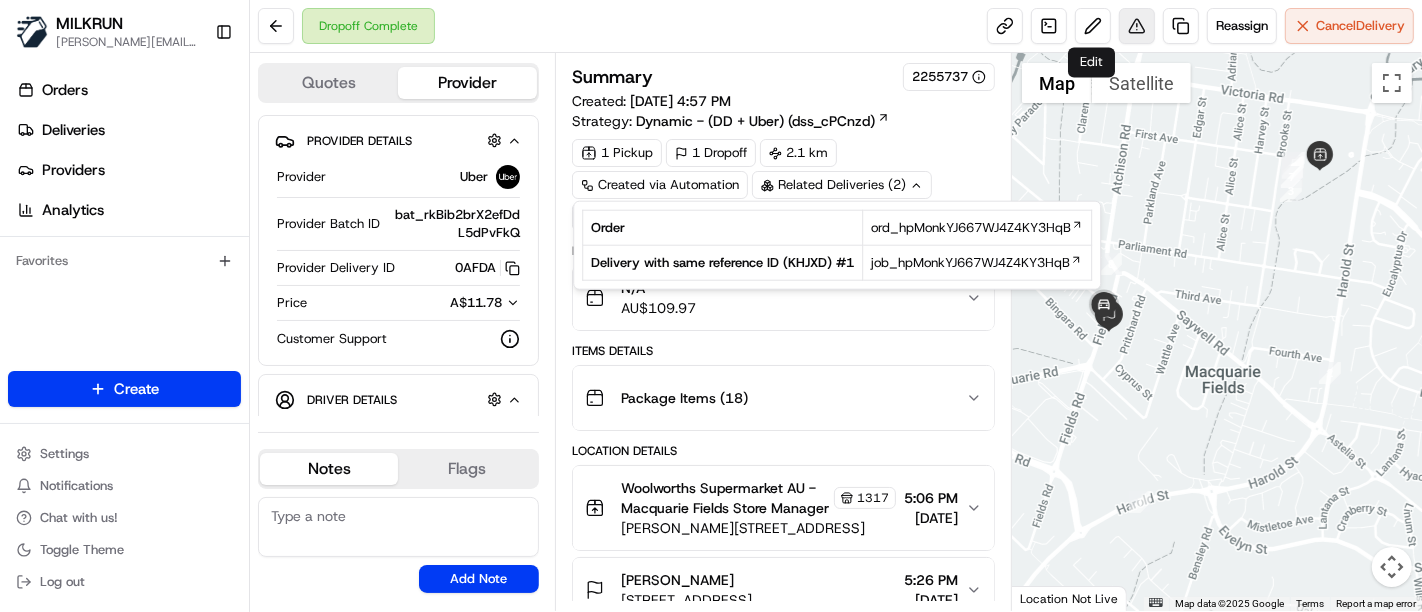 click at bounding box center [1137, 26] 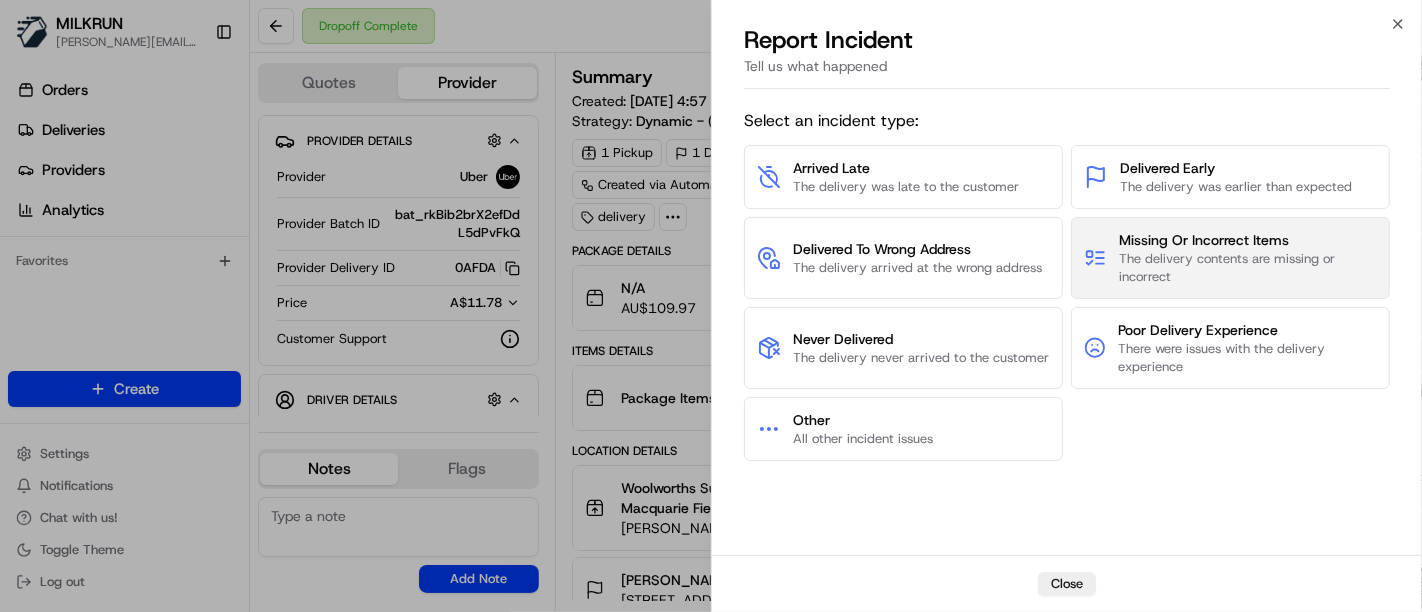 click on "The delivery contents are missing or incorrect" at bounding box center [1248, 268] 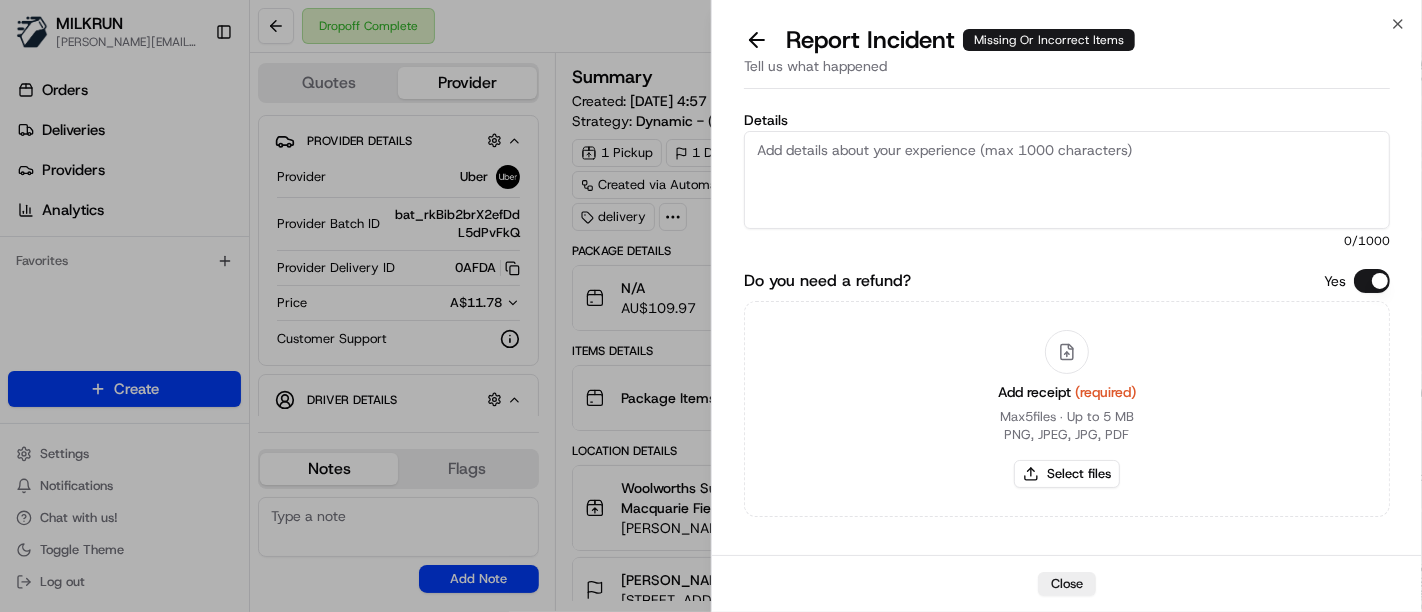 click on "Details" at bounding box center (1067, 180) 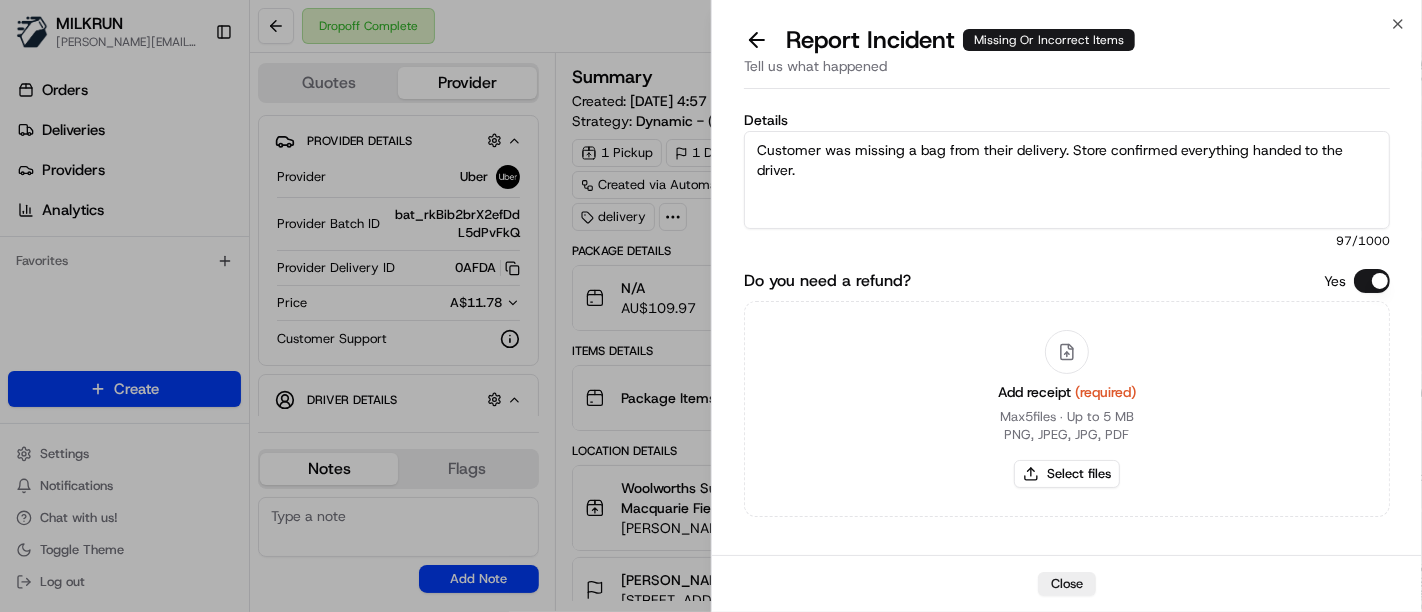 drag, startPoint x: 862, startPoint y: 199, endPoint x: 853, endPoint y: 192, distance: 11.401754 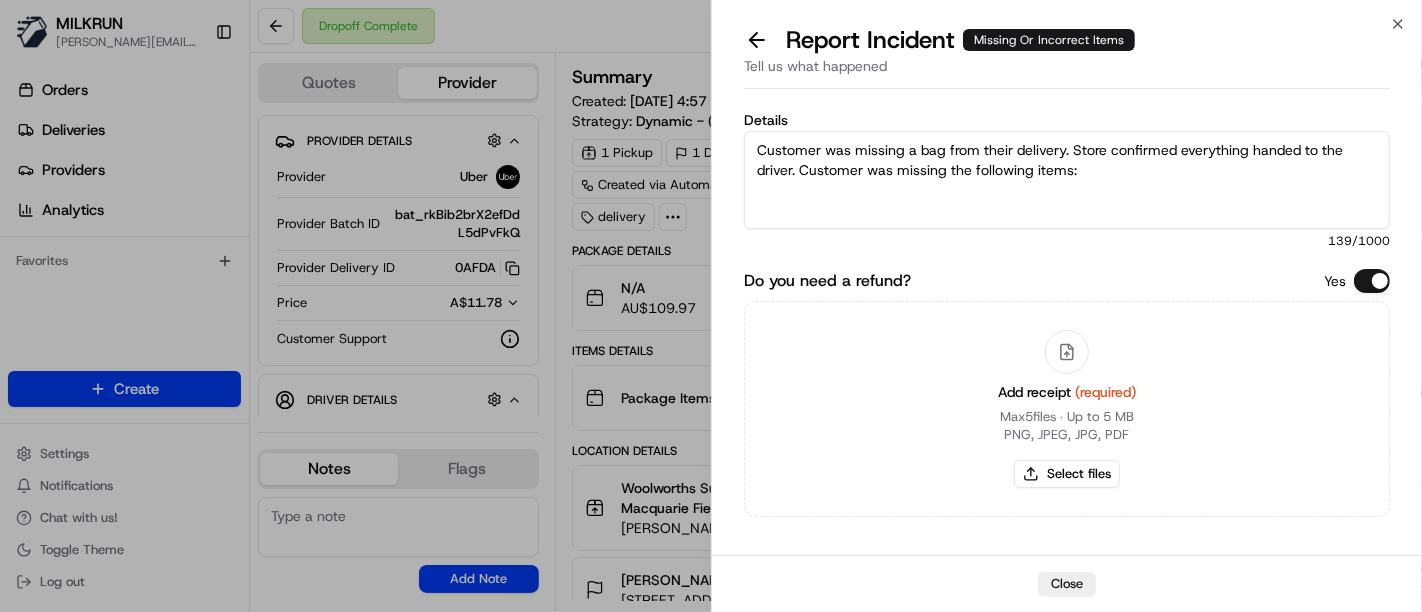 paste on "*Cottee's Ice Magic Chocolate Ice Cream Topping 220g
$4.90	x1	$4.90
Blue Ribbon Frozen Dessert Classic Vanilla 2L
$6.44	x1	$6.44" 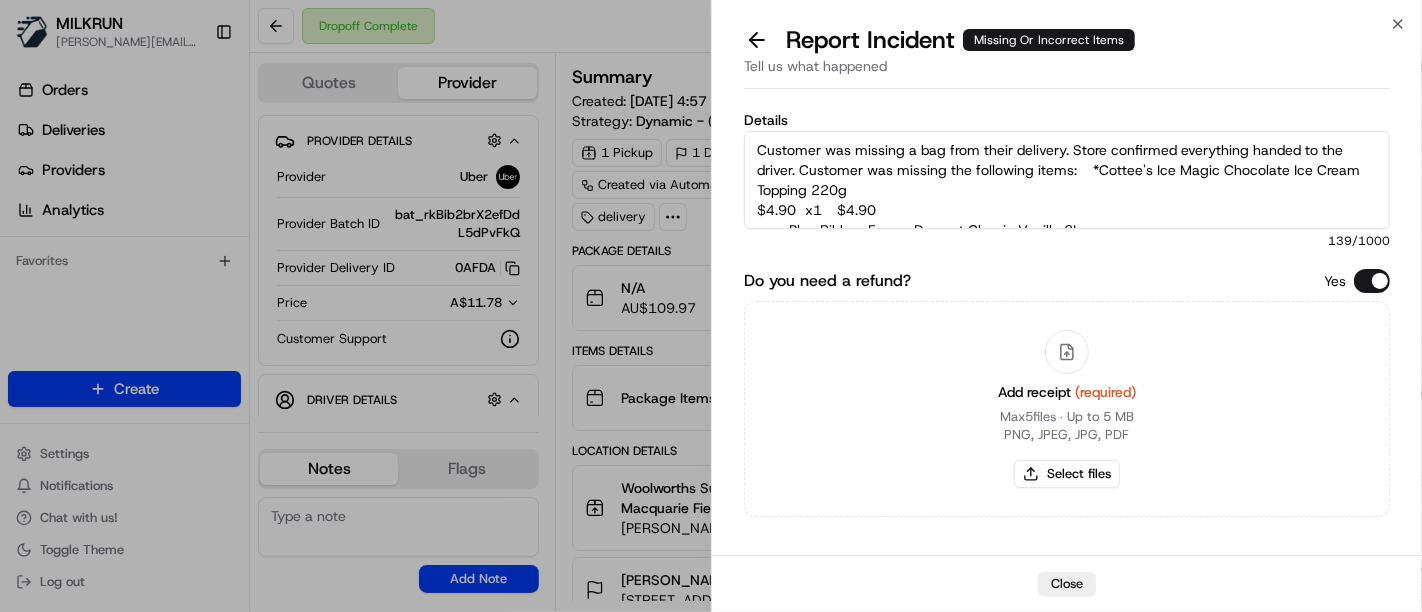 scroll, scrollTop: 31, scrollLeft: 0, axis: vertical 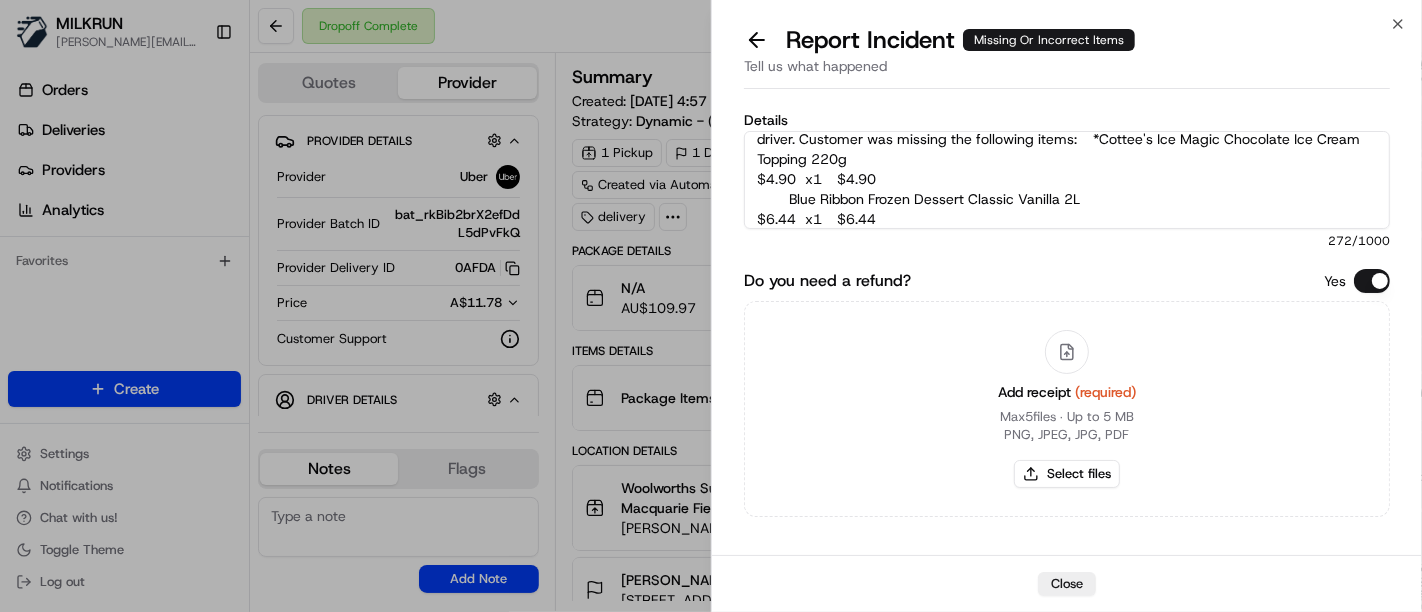 click on "Customer was missing a bag from their delivery. Store confirmed everything handed to the driver. Customer was missing the following items: 	*Cottee's Ice Magic Chocolate Ice Cream Topping 220g
$4.90	x1	$4.90
Blue Ribbon Frozen Dessert Classic Vanilla 2L
$6.44	x1	$6.44" at bounding box center (1067, 180) 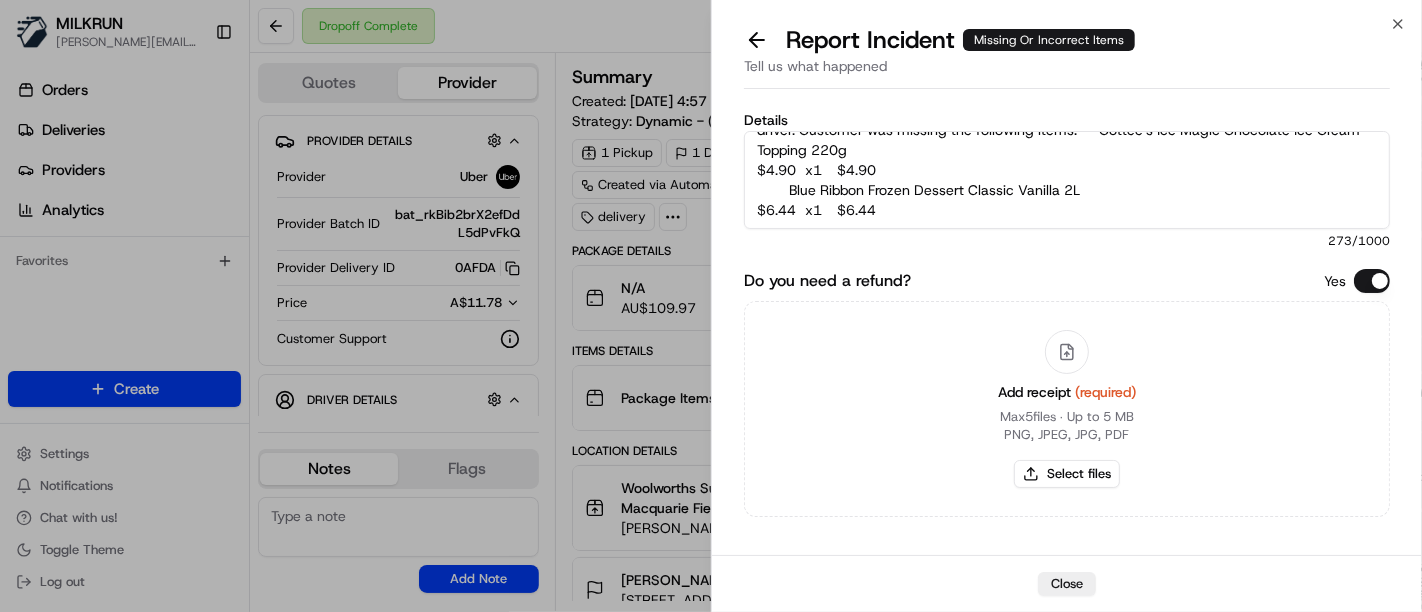 paste on "Fluffy Ultra Fabric Softener Summer Breeze 1l
$9.25	x1	$9.25
*Old El Paso Taco Shells Big Family Size 18 pack
$6.00	x1	$6.00
*Old El Paso Family Tortilla Fajita Wraps 16 pack
$7.15	x1	$7.15
*Woolworths Salsa Chunky Medium 375g
$4.10	x1	$4.10" 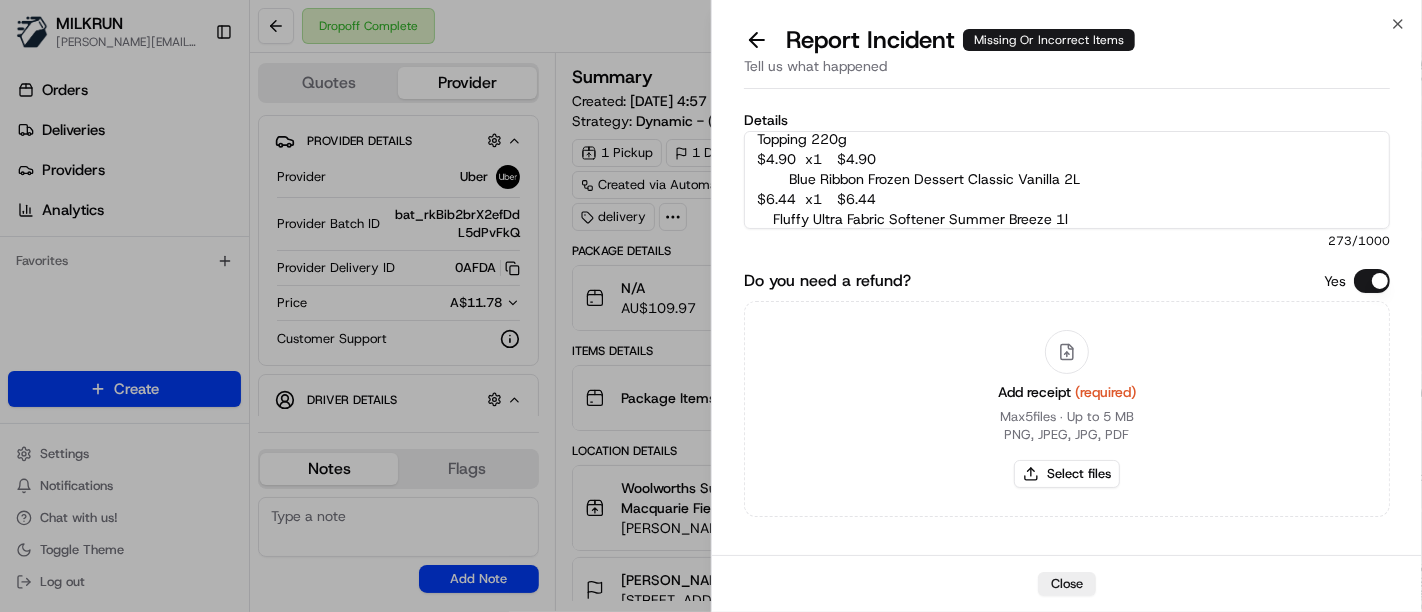 scroll, scrollTop: 191, scrollLeft: 0, axis: vertical 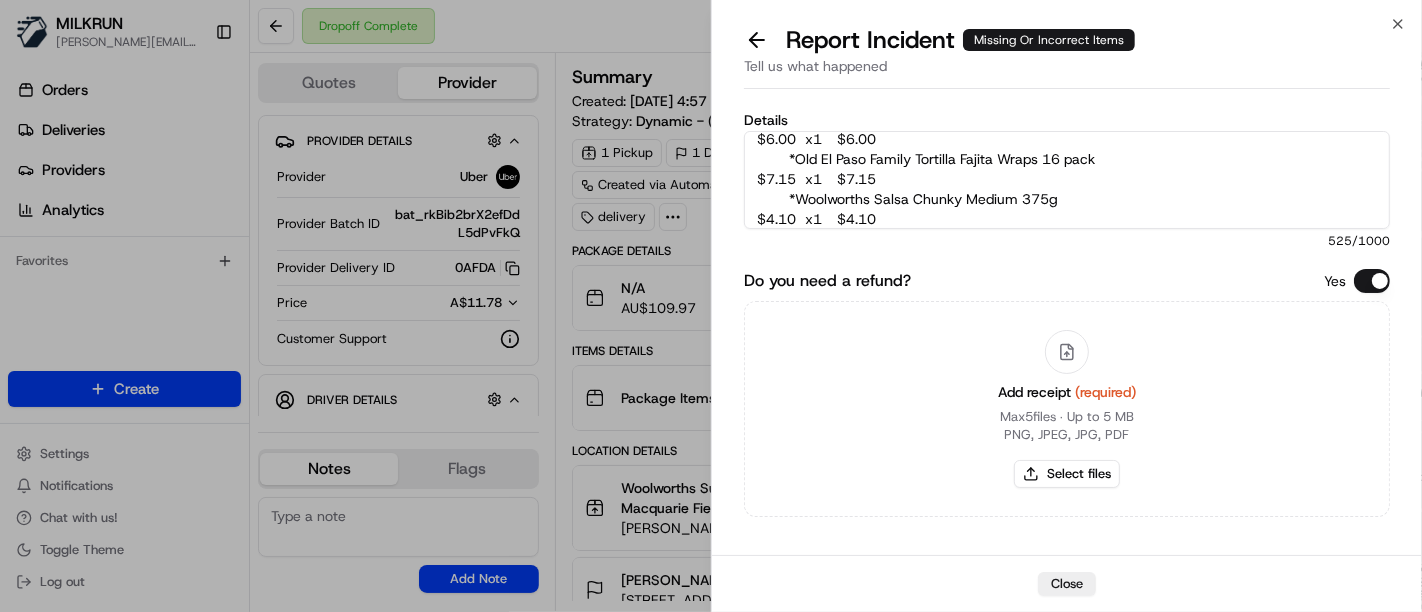 click on "Customer was missing a bag from their delivery. Store confirmed everything handed to the driver. Customer was missing the following items: 	*Cottee's Ice Magic Chocolate Ice Cream Topping 220g
$4.90	x1	$4.90
Blue Ribbon Frozen Dessert Classic Vanilla 2L
$6.44	x1	$6.44
Fluffy Ultra Fabric Softener Summer Breeze 1l
$9.25	x1	$9.25
*Old El Paso Taco Shells Big Family Size 18 pack
$6.00	x1	$6.00
*Old El Paso Family Tortilla Fajita Wraps 16 pack
$7.15	x1	$7.15
*Woolworths Salsa Chunky Medium 375g
$4.10	x1	$4.10" at bounding box center [1067, 180] 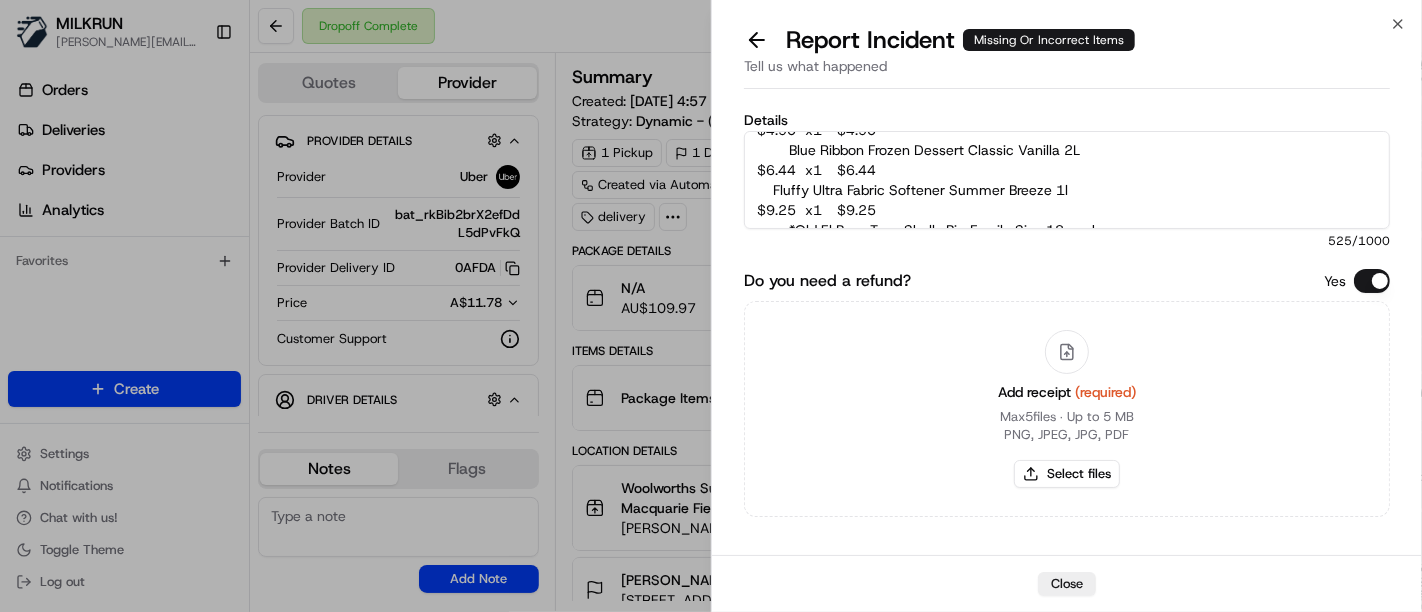 scroll, scrollTop: 200, scrollLeft: 0, axis: vertical 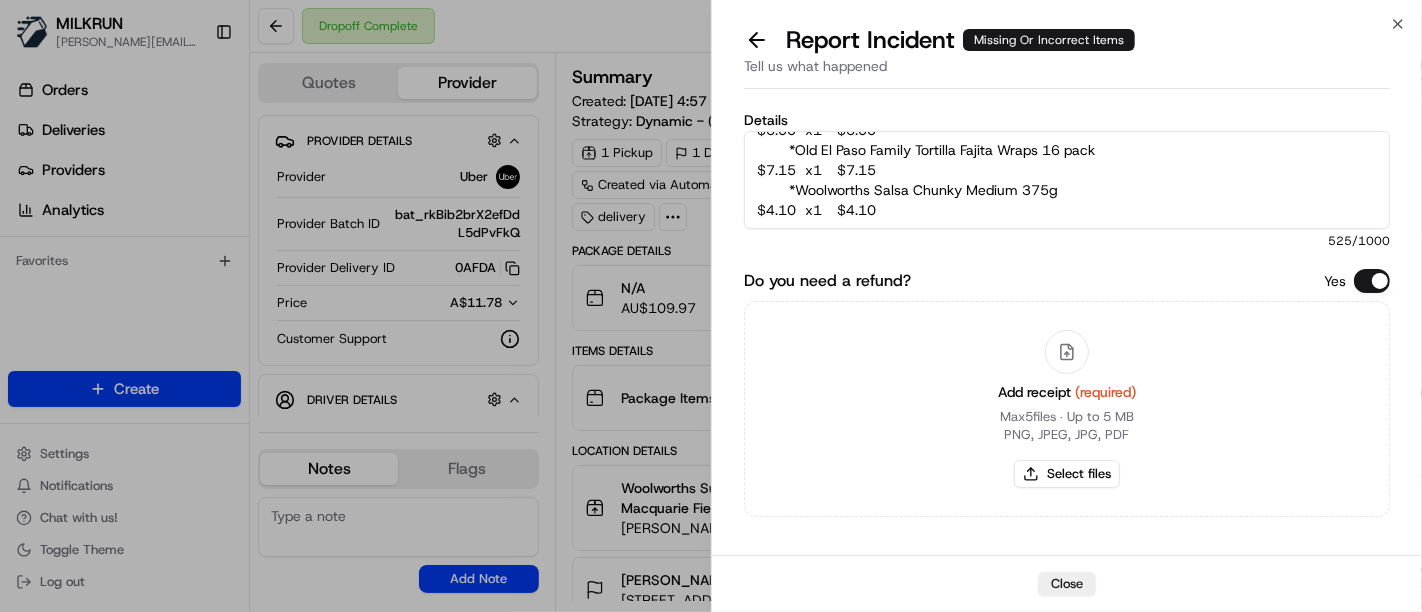 click on "Customer was missing a bag from their delivery. Store confirmed everything handed to the driver. Customer was missing the following items: 	*Cottee's Ice Magic Chocolate Ice Cream Topping 220g
$4.90	x1	$4.90
Blue Ribbon Frozen Dessert Classic Vanilla 2L
$6.44	x1	$6.44
Fluffy Ultra Fabric Softener Summer Breeze 1l
$9.25	x1	$9.25
*Old El Paso Taco Shells Big Family Size 18 pack
$6.00	x1	$6.00
*Old El Paso Family Tortilla Fajita Wraps 16 pack
$7.15	x1	$7.15
*Woolworths Salsa Chunky Medium 375g
$4.10	x1	$4.10" at bounding box center (1067, 180) 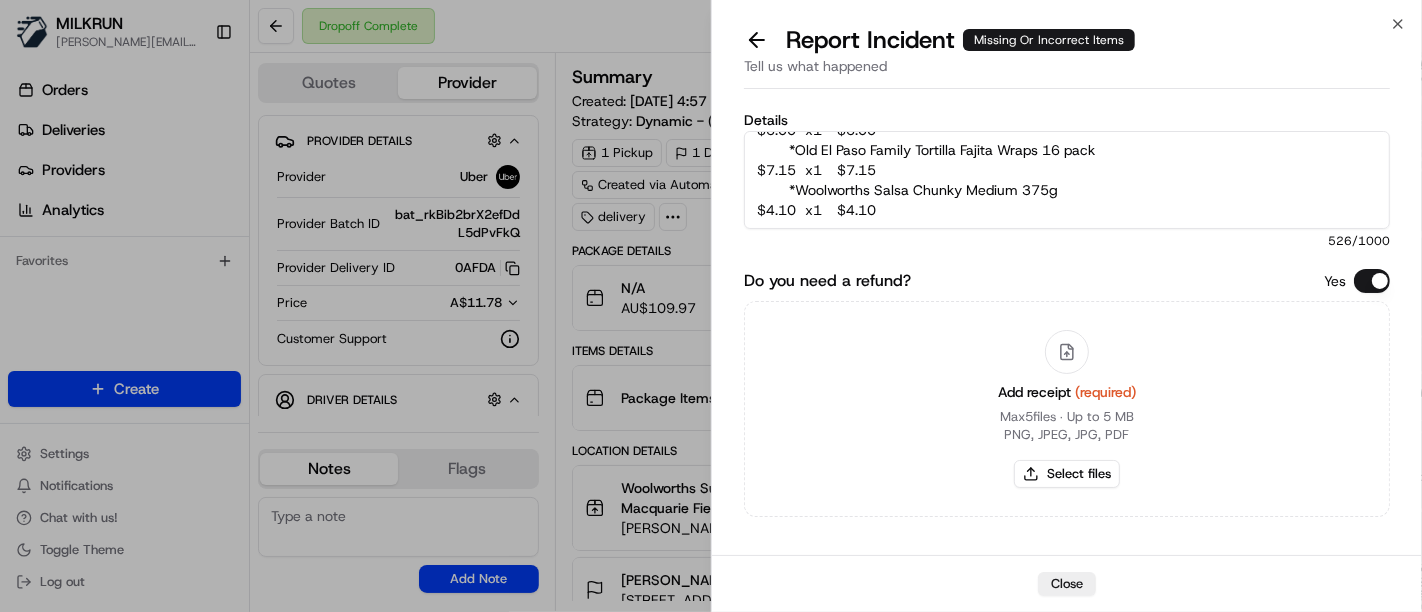 paste on "*Doritos Hot Salsa 300g
$3.00	x1	$3.00" 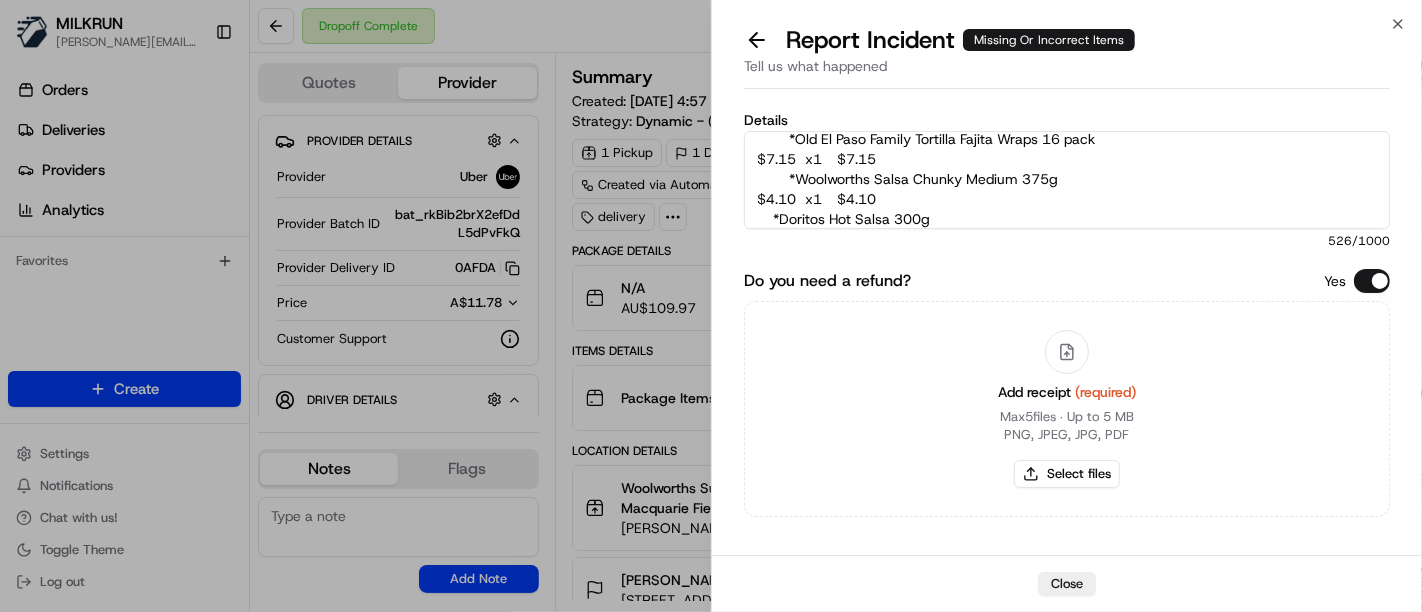 scroll, scrollTop: 231, scrollLeft: 0, axis: vertical 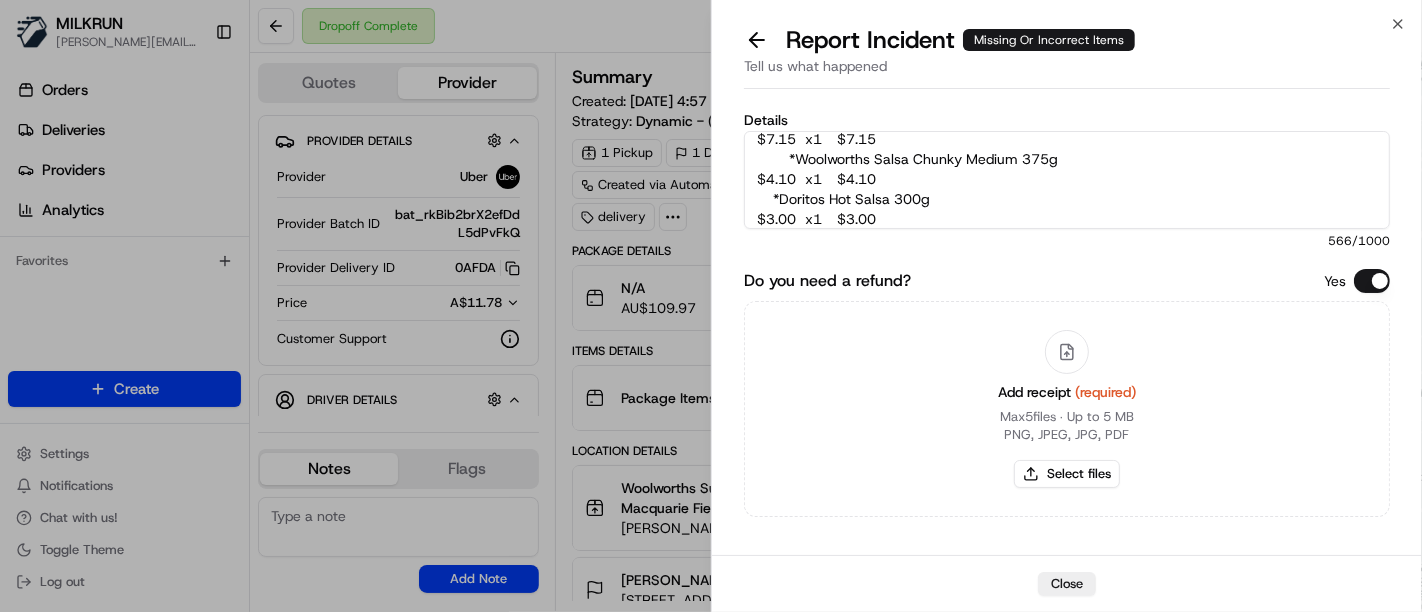 click on "Customer was missing a bag from their delivery. Store confirmed everything handed to the driver. Customer was missing the following items: 	*Cottee's Ice Magic Chocolate Ice Cream Topping 220g
$4.90	x1	$4.90
Blue Ribbon Frozen Dessert Classic Vanilla 2L
$6.44	x1	$6.44
Fluffy Ultra Fabric Softener Summer Breeze 1l
$9.25	x1	$9.25
*Old El Paso Taco Shells Big Family Size 18 pack
$6.00	x1	$6.00
*Old El Paso Family Tortilla Fajita Wraps 16 pack
$7.15	x1	$7.15
*Woolworths Salsa Chunky Medium 375g
$4.10	x1	$4.10
*Doritos Hot Salsa 300g
$3.00	x1	$3.00" at bounding box center (1067, 180) 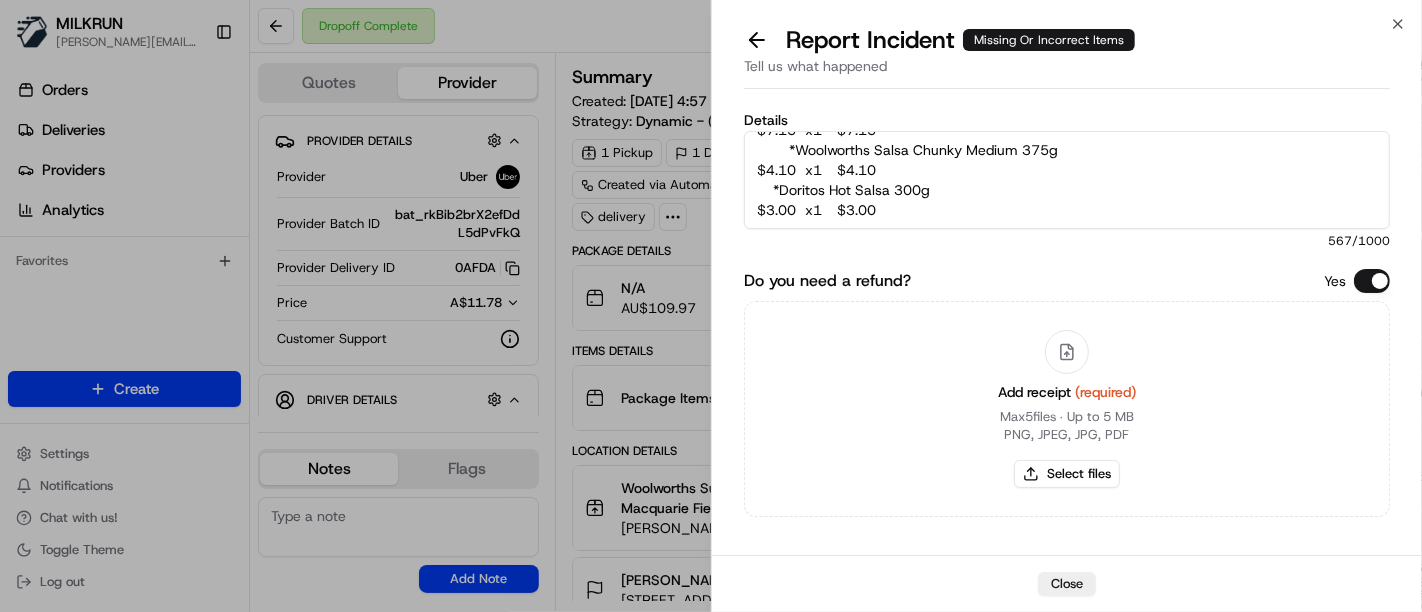 paste on "golden crumpets
$2.3	x1	$2.3" 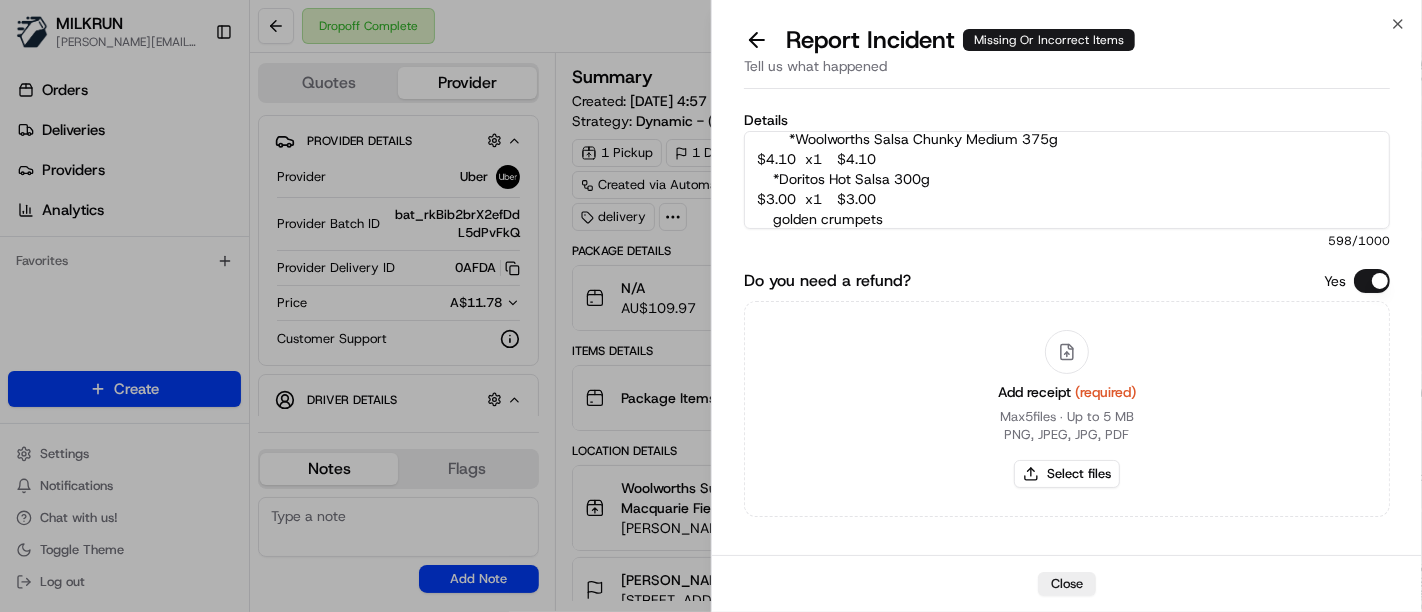 scroll, scrollTop: 291, scrollLeft: 0, axis: vertical 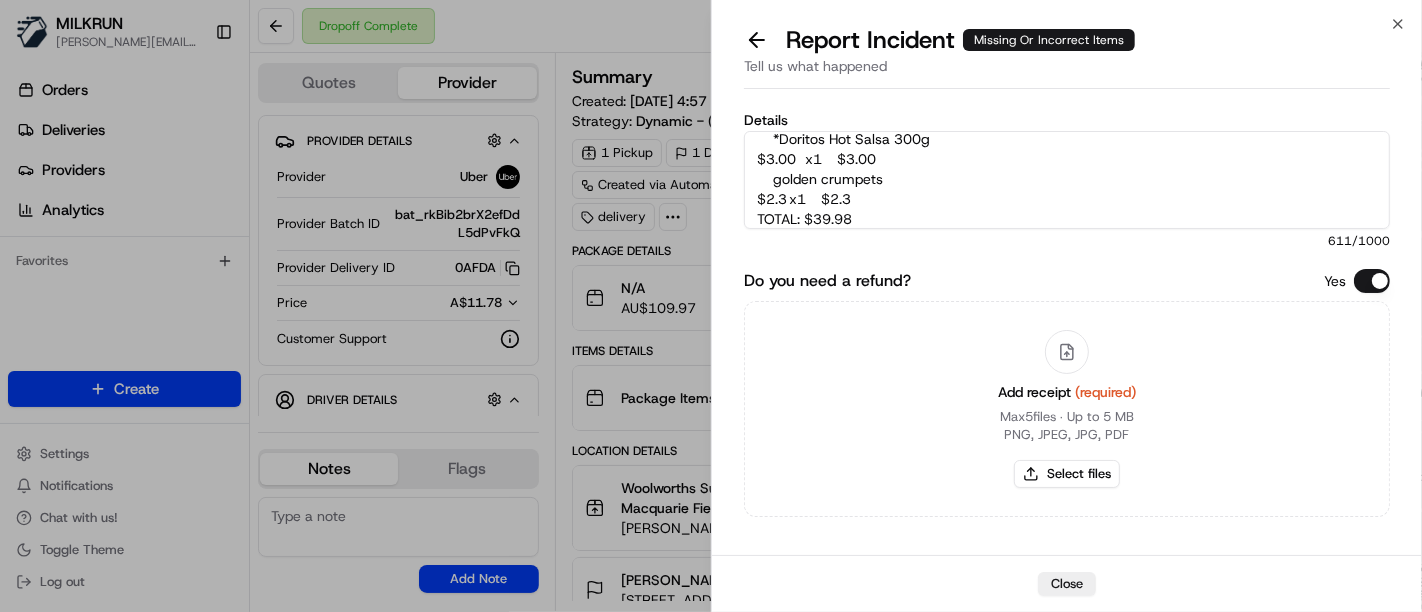 type on "Customer was missing a bag from their delivery. Store confirmed everything handed to the driver. Customer was missing the following items: 	*Cottee's Ice Magic Chocolate Ice Cream Topping 220g
$4.90	x1	$4.90
Blue Ribbon Frozen Dessert Classic Vanilla 2L
$6.44	x1	$6.44
Fluffy Ultra Fabric Softener Summer Breeze 1l
$9.25	x1	$9.25
*Old El Paso Taco Shells Big Family Size 18 pack
$6.00	x1	$6.00
*Old El Paso Family Tortilla Fajita Wraps 16 pack
$7.15	x1	$7.15
*Woolworths Salsa Chunky Medium 375g
$4.10	x1	$4.10
*Doritos Hot Salsa 300g
$3.00	x1	$3.00
golden crumpets
$2.3	x1	$2.3
TOTAL: $39.98" 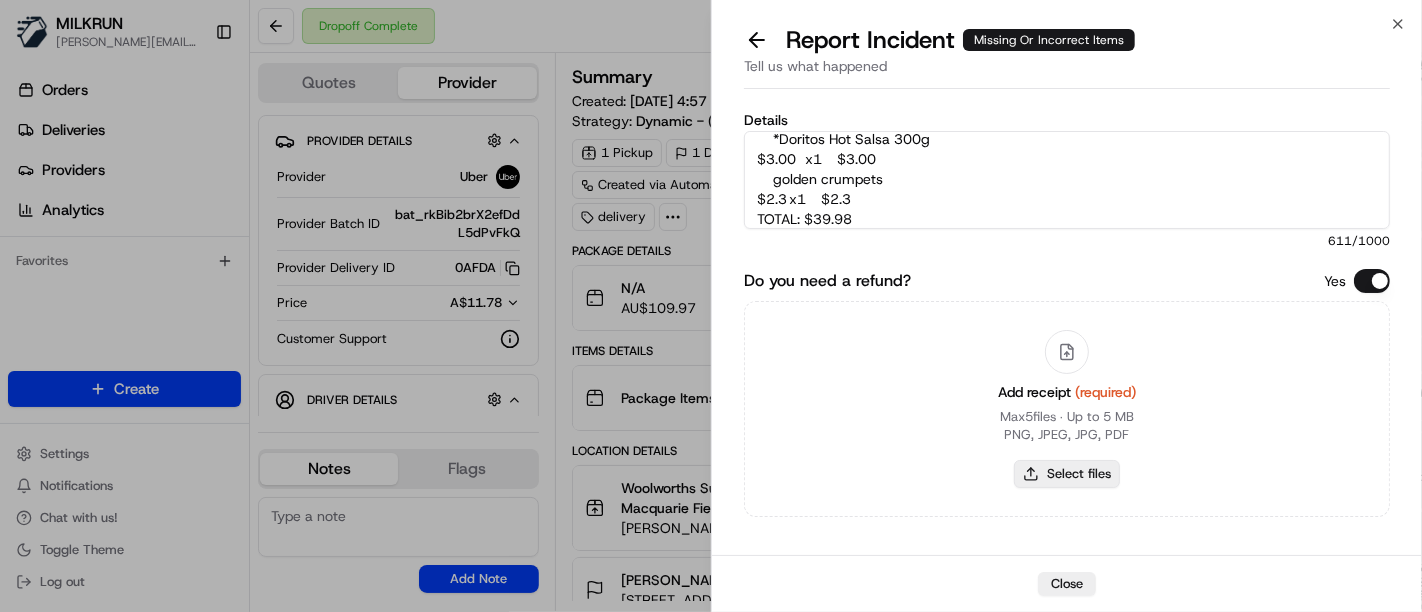 click on "Select files" at bounding box center [1067, 474] 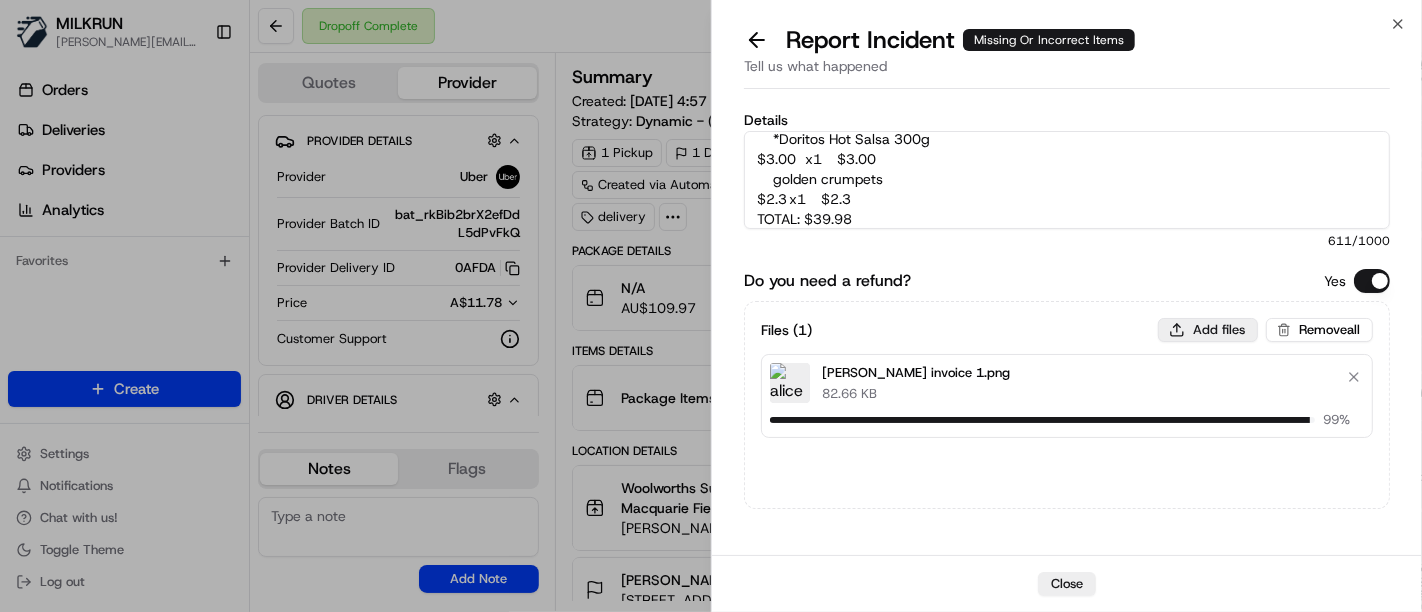 click on "Add files" at bounding box center (1208, 330) 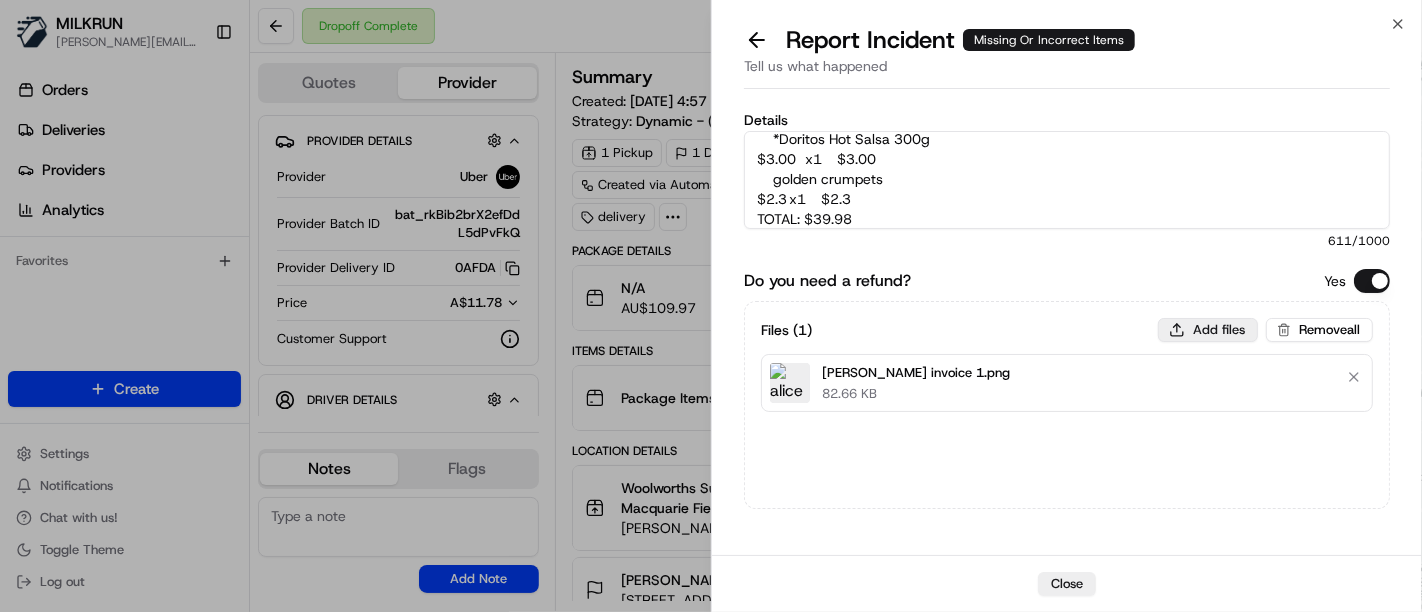 type on "C:\fakepath\alice invoice 2.png" 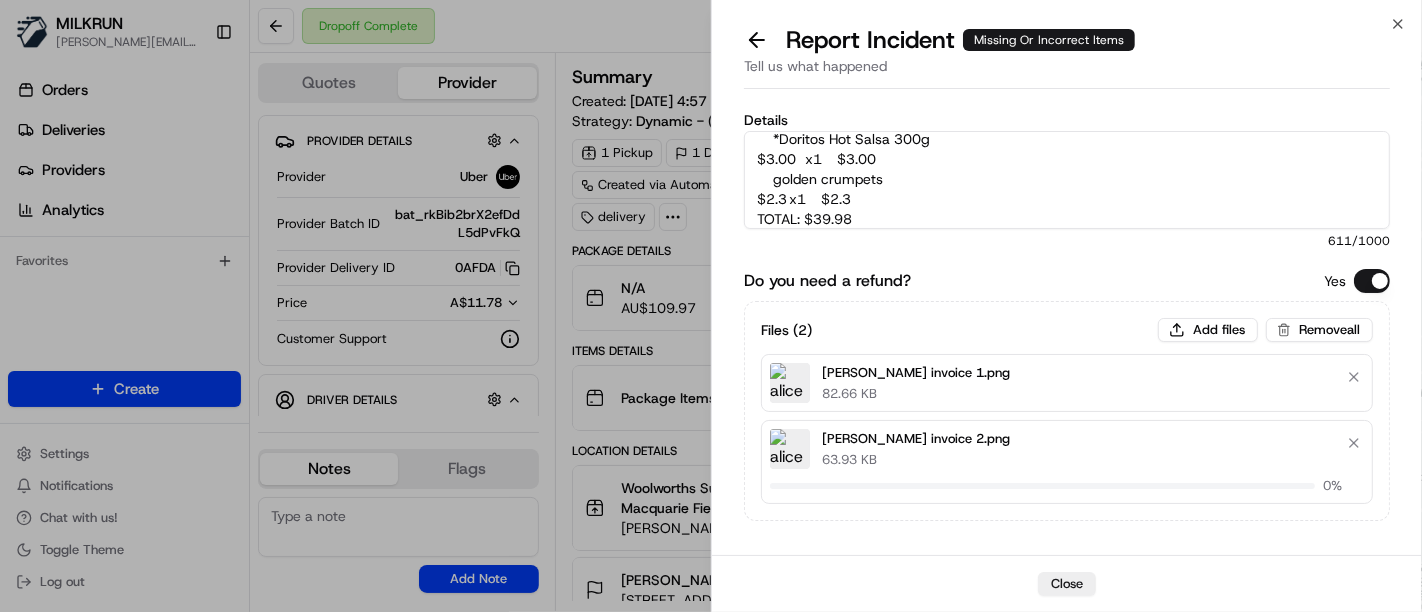 click on "Customer was missing a bag from their delivery. Store confirmed everything handed to the driver. Customer was missing the following items: 	*Cottee's Ice Magic Chocolate Ice Cream Topping 220g
$4.90	x1	$4.90
Blue Ribbon Frozen Dessert Classic Vanilla 2L
$6.44	x1	$6.44
Fluffy Ultra Fabric Softener Summer Breeze 1l
$9.25	x1	$9.25
*Old El Paso Taco Shells Big Family Size 18 pack
$6.00	x1	$6.00
*Old El Paso Family Tortilla Fajita Wraps 16 pack
$7.15	x1	$7.15
*Woolworths Salsa Chunky Medium 375g
$4.10	x1	$4.10
*Doritos Hot Salsa 300g
$3.00	x1	$3.00
golden crumpets
$2.3	x1	$2.3
TOTAL: $39.98" at bounding box center [1067, 180] 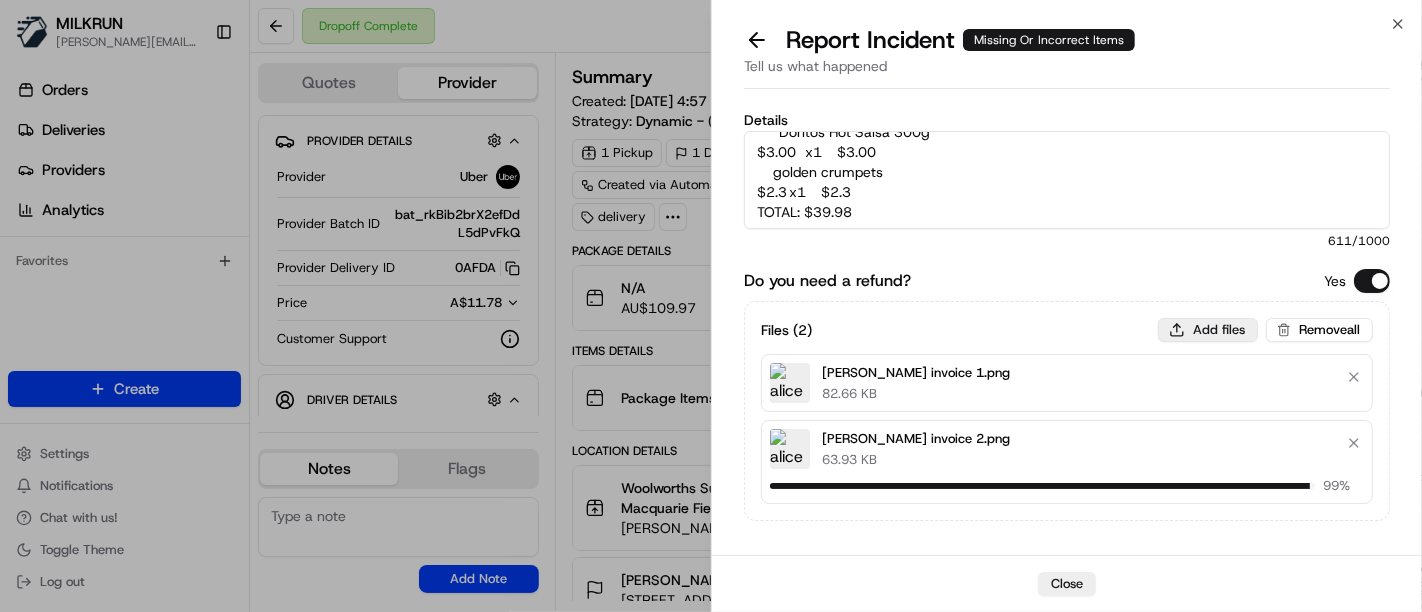 scroll, scrollTop: 300, scrollLeft: 0, axis: vertical 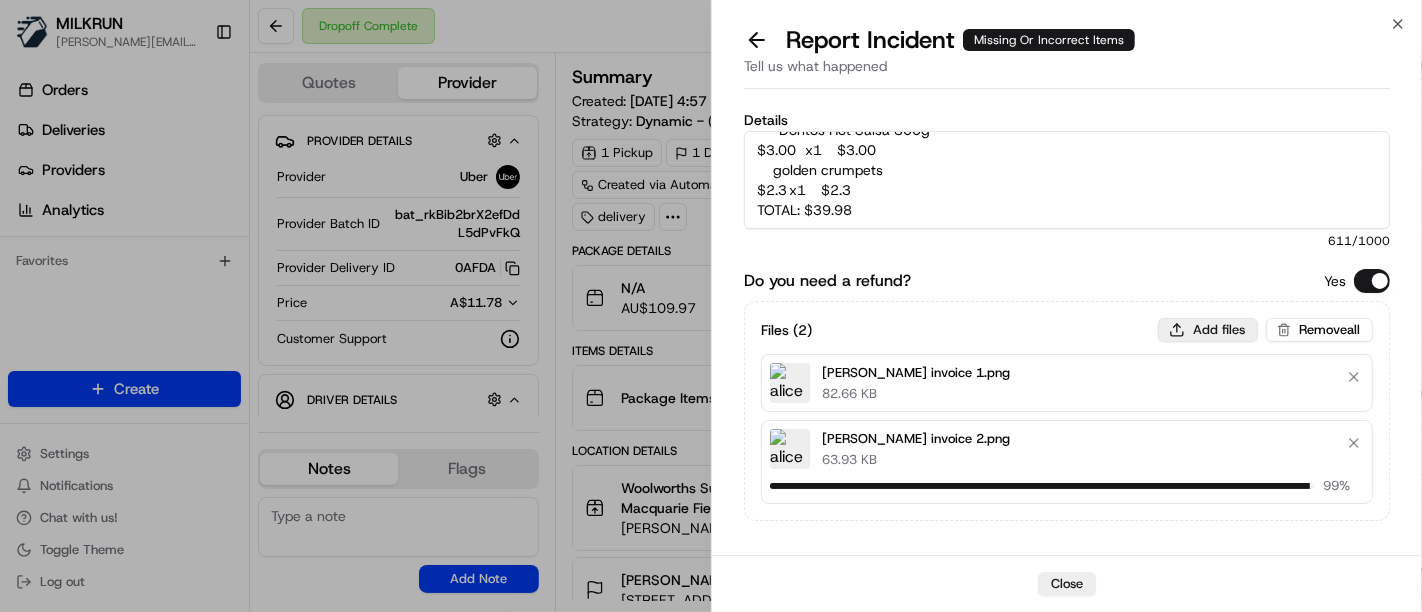 click on "Add files" at bounding box center (1208, 330) 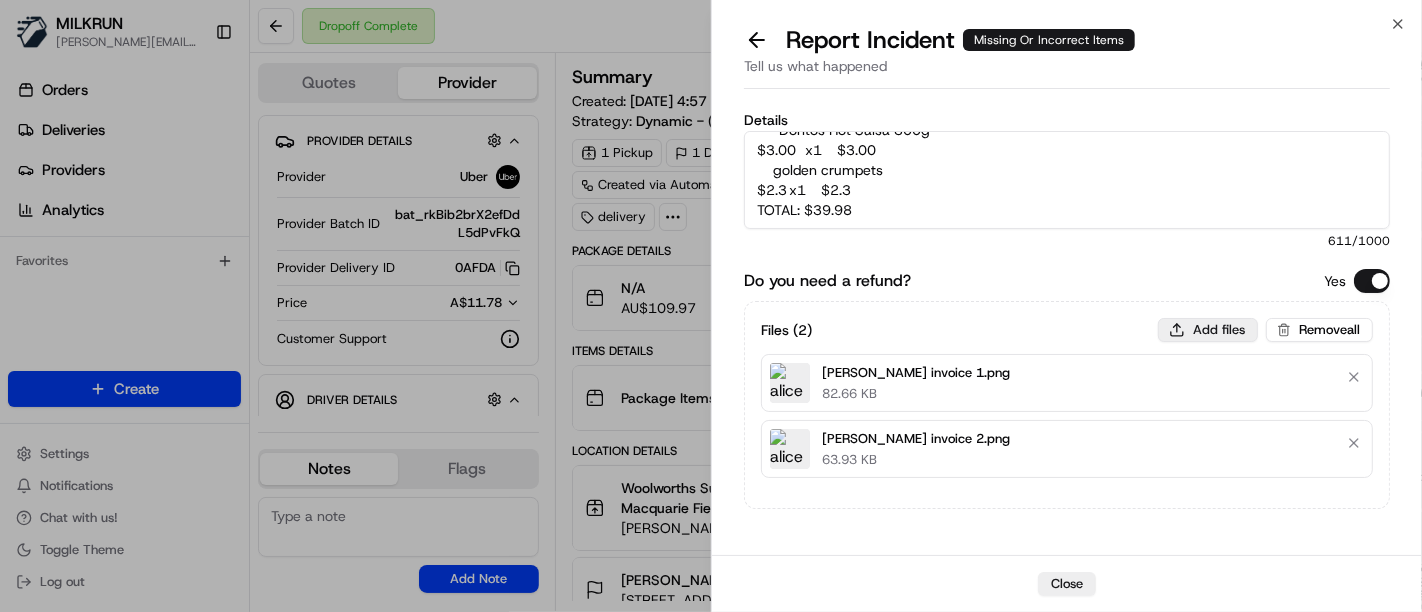type on "C:\fakepath\alice invoice 3.png" 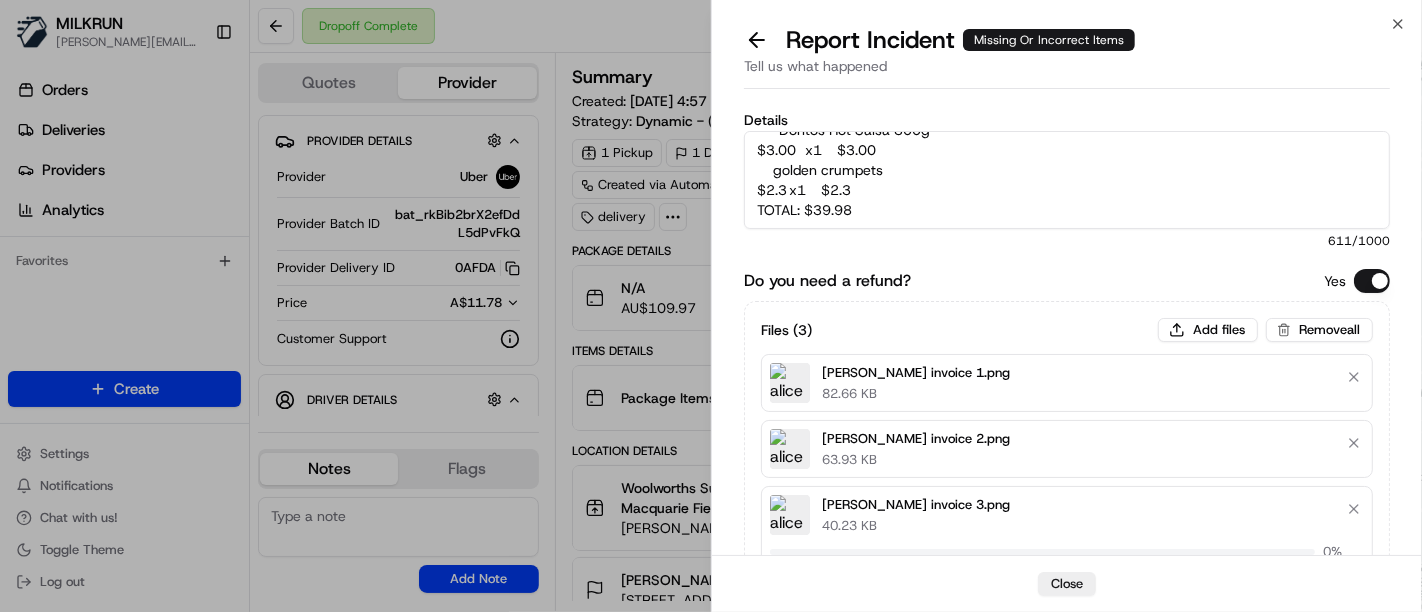click on "Customer was missing a bag from their delivery. Store confirmed everything handed to the driver. Customer was missing the following items: 	*Cottee's Ice Magic Chocolate Ice Cream Topping 220g
$4.90	x1	$4.90
Blue Ribbon Frozen Dessert Classic Vanilla 2L
$6.44	x1	$6.44
Fluffy Ultra Fabric Softener Summer Breeze 1l
$9.25	x1	$9.25
*Old El Paso Taco Shells Big Family Size 18 pack
$6.00	x1	$6.00
*Old El Paso Family Tortilla Fajita Wraps 16 pack
$7.15	x1	$7.15
*Woolworths Salsa Chunky Medium 375g
$4.10	x1	$4.10
*Doritos Hot Salsa 300g
$3.00	x1	$3.00
golden crumpets
$2.3	x1	$2.3
TOTAL: $39.98" at bounding box center [1067, 180] 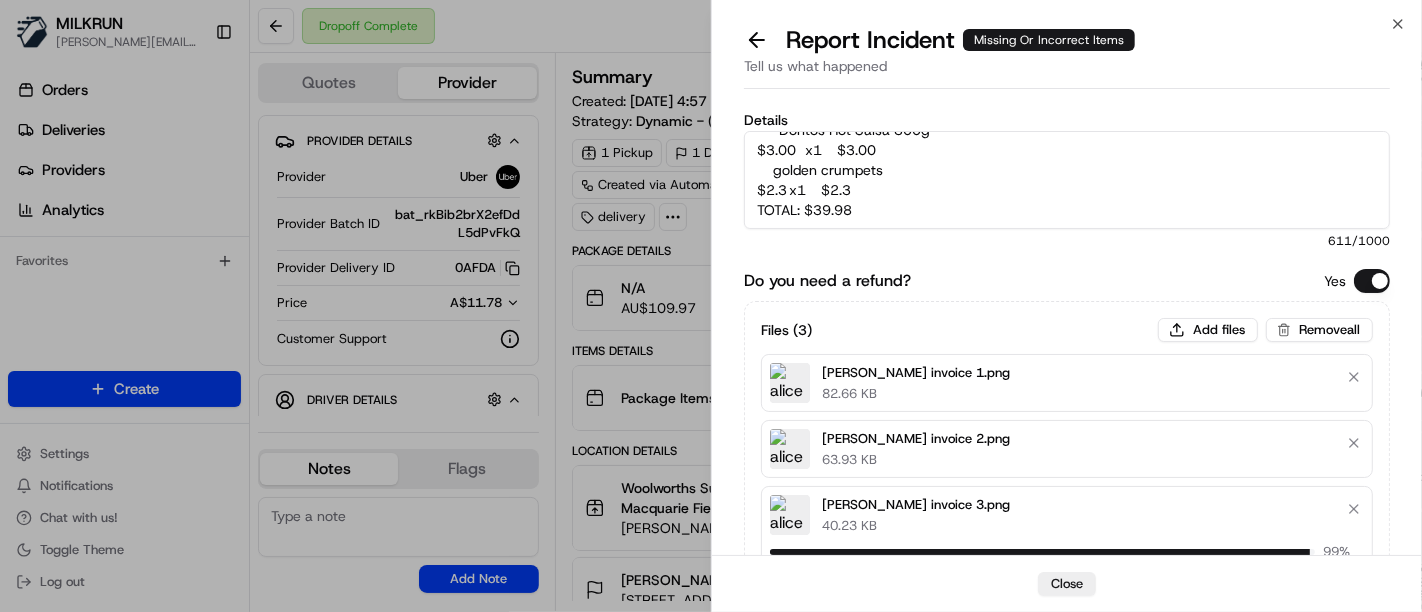 type 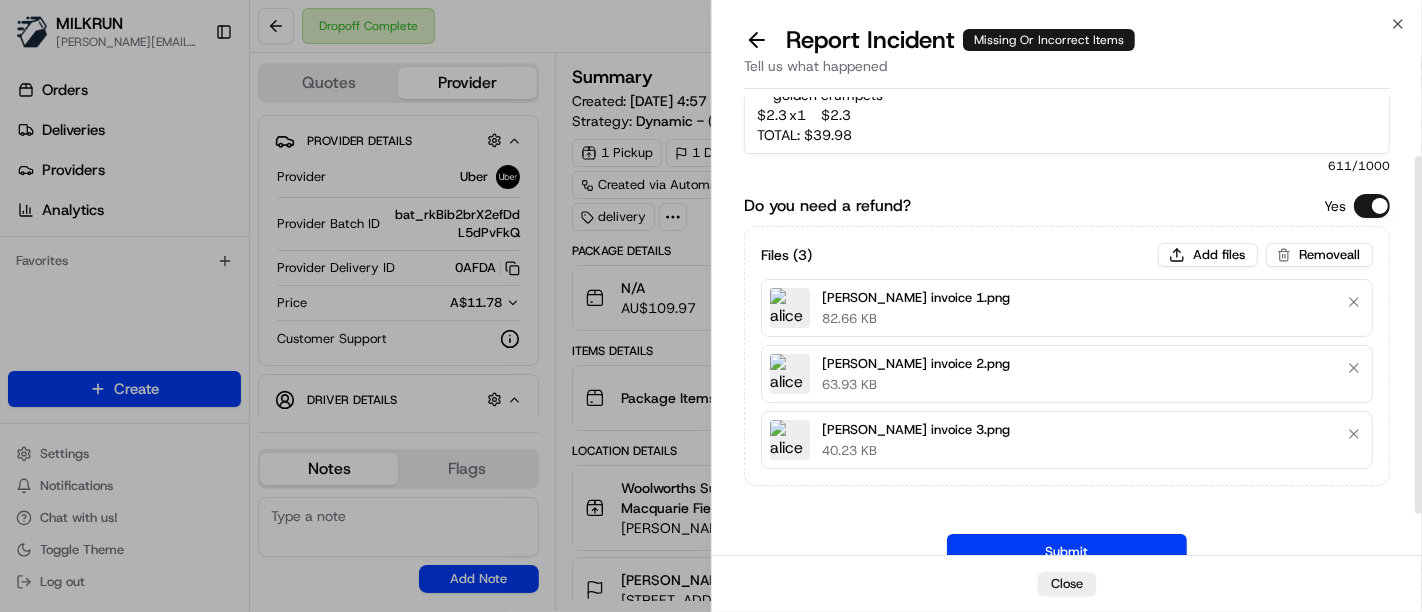 scroll, scrollTop: 129, scrollLeft: 0, axis: vertical 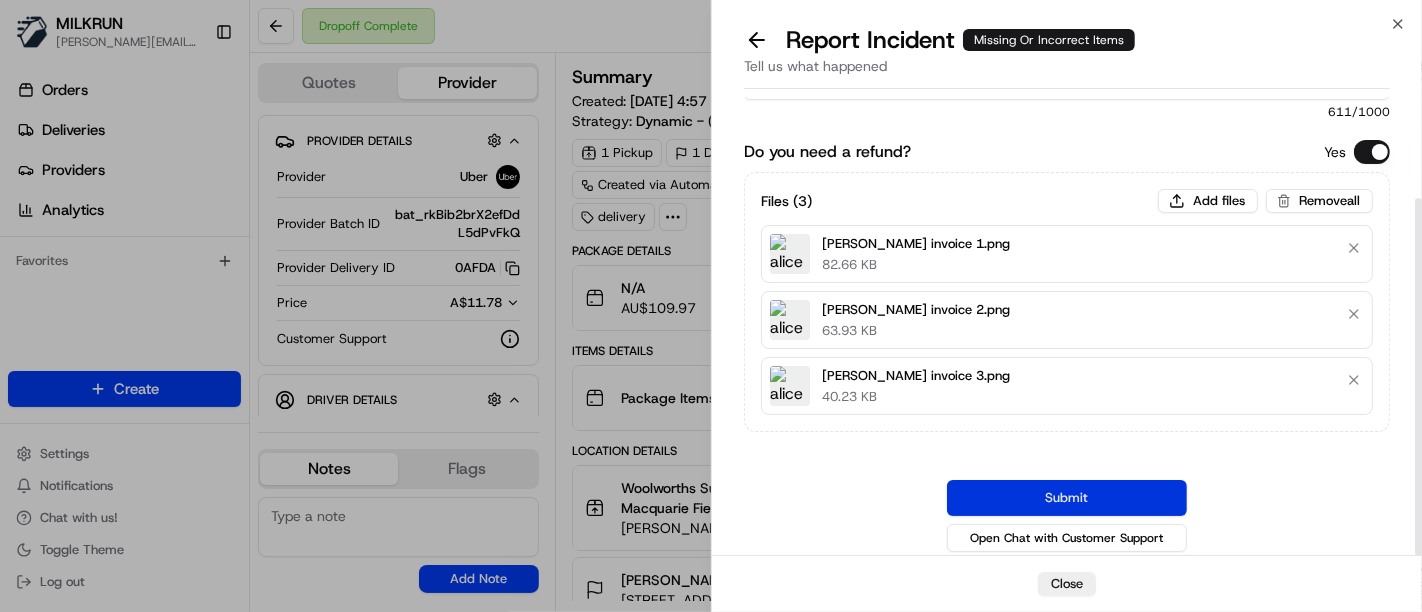 click on "Submit" at bounding box center (1067, 498) 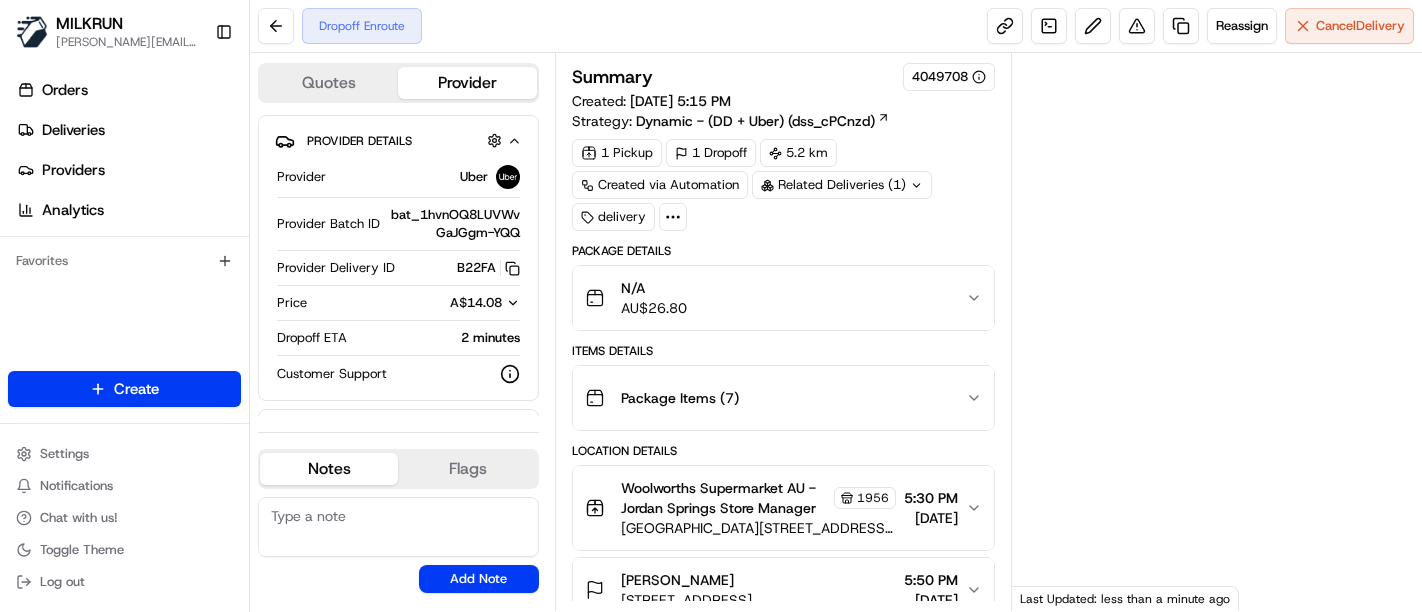 scroll, scrollTop: 0, scrollLeft: 0, axis: both 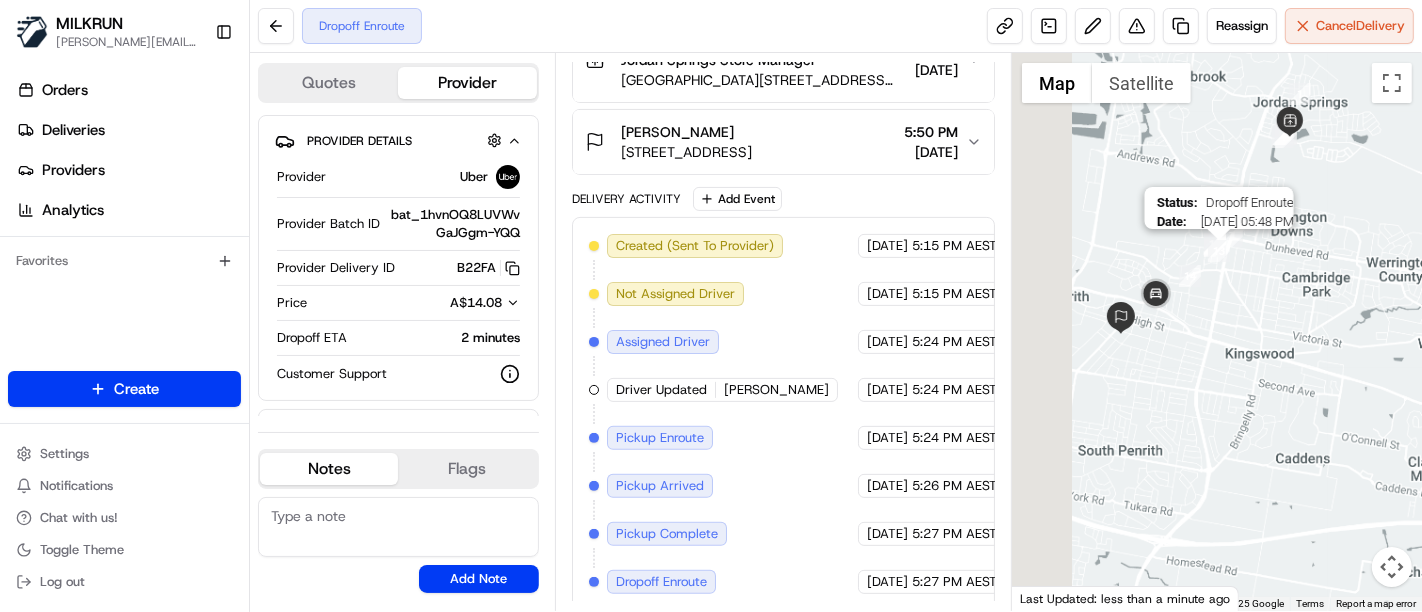 drag, startPoint x: 1122, startPoint y: 375, endPoint x: 1222, endPoint y: 250, distance: 160.07811 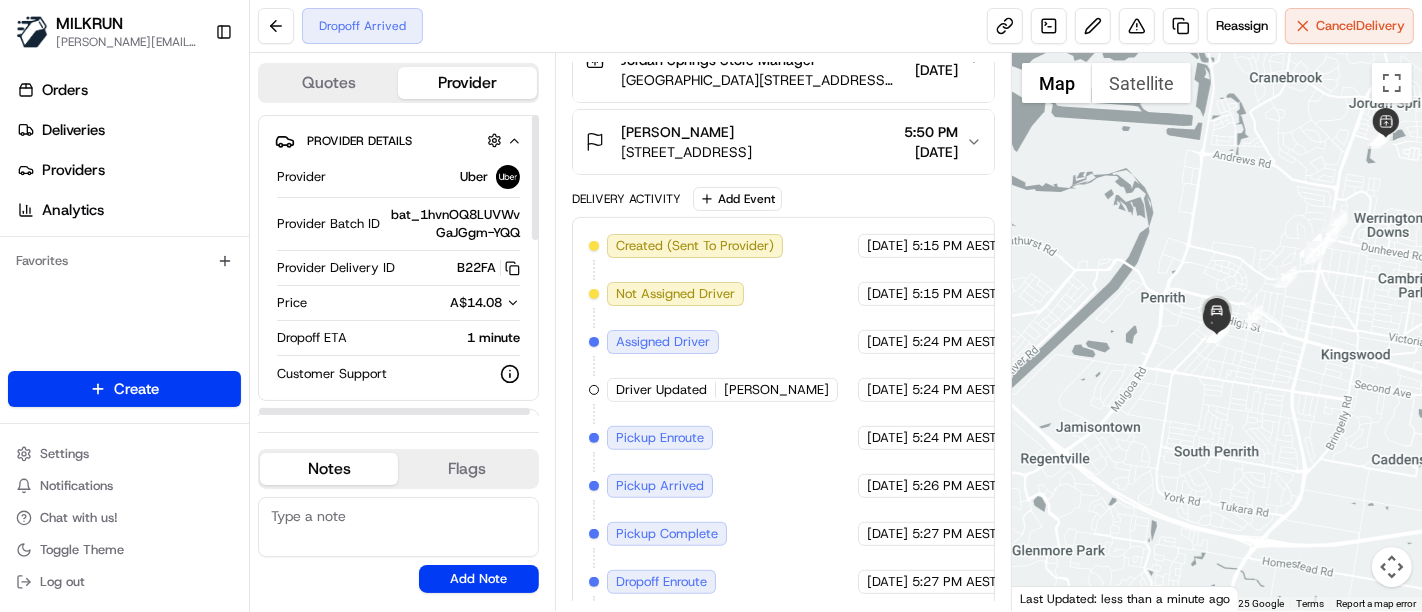scroll, scrollTop: 495, scrollLeft: 0, axis: vertical 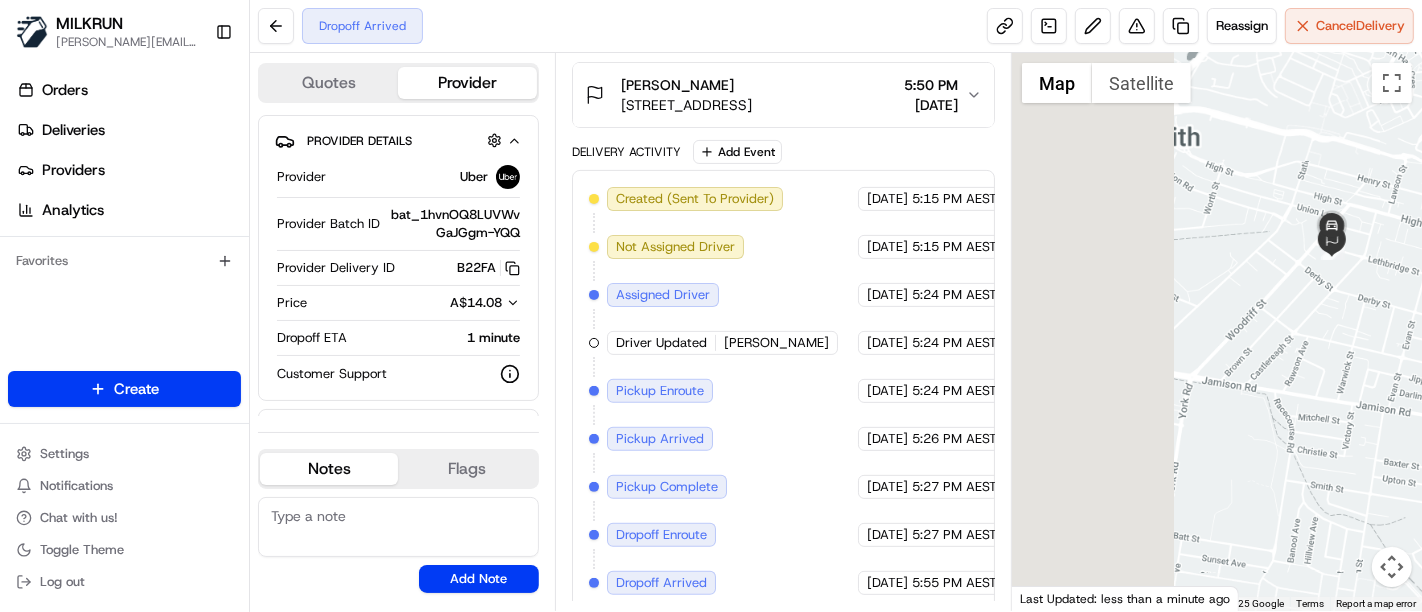 drag, startPoint x: 1125, startPoint y: 299, endPoint x: 1520, endPoint y: 167, distance: 416.47208 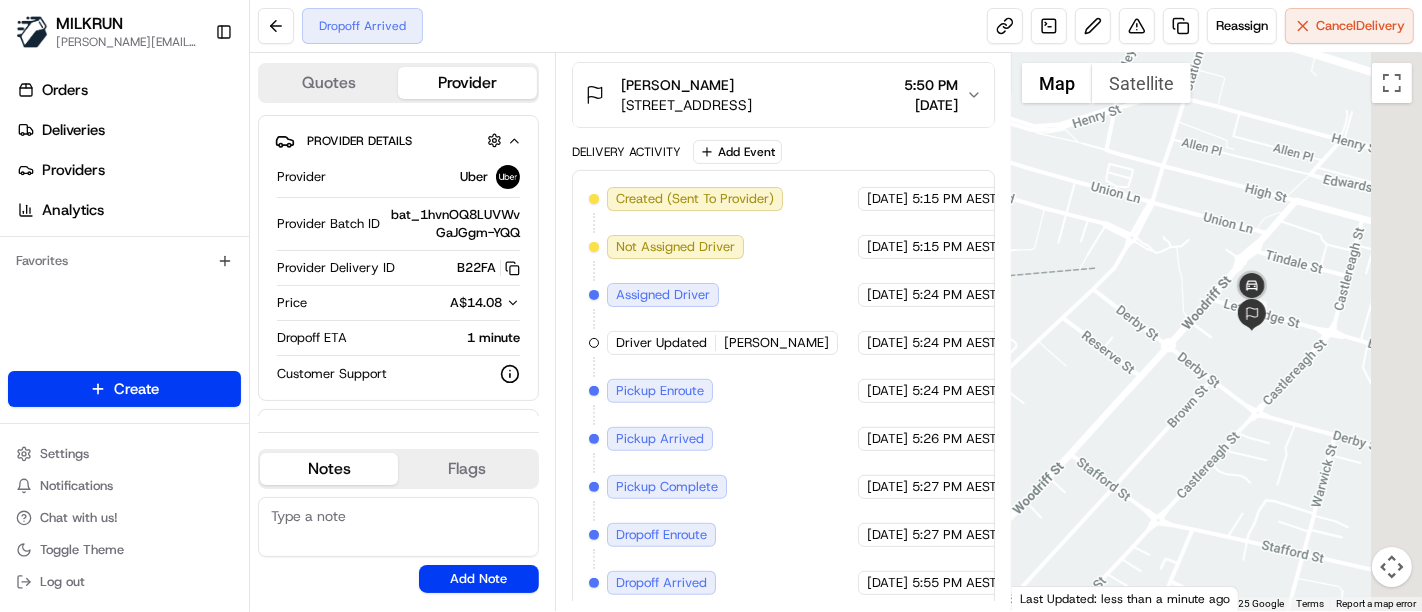 drag, startPoint x: 1301, startPoint y: 240, endPoint x: 1154, endPoint y: 260, distance: 148.35431 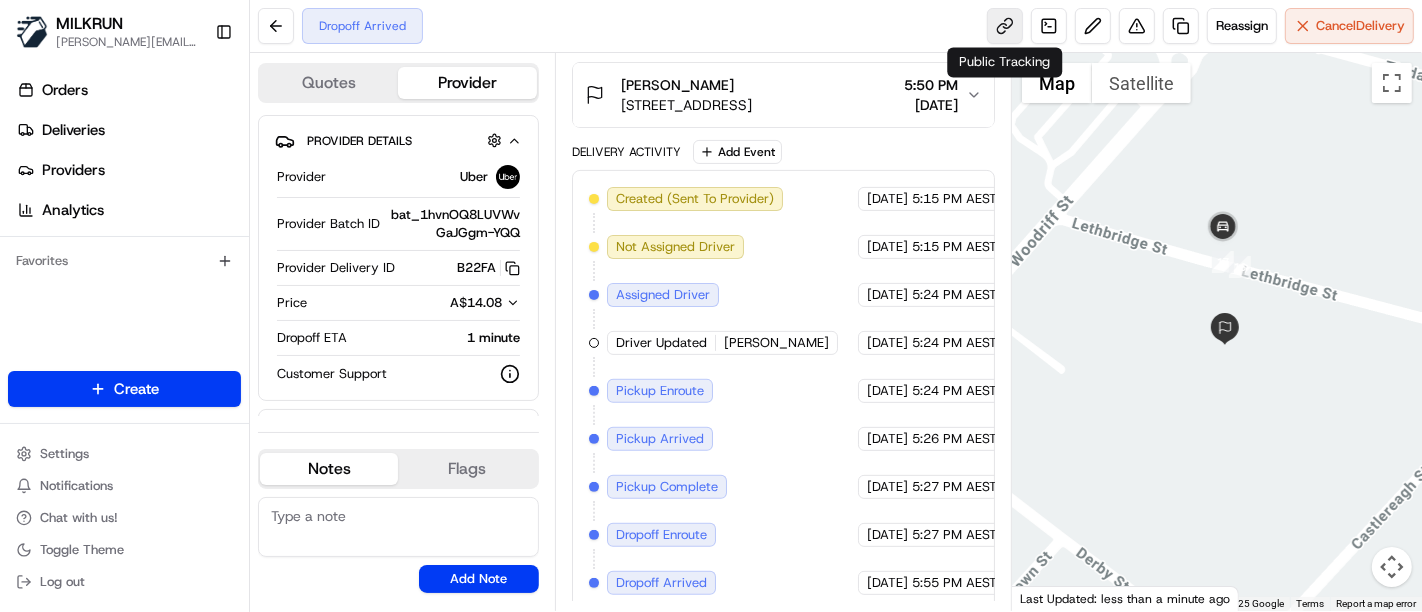 click at bounding box center [1005, 26] 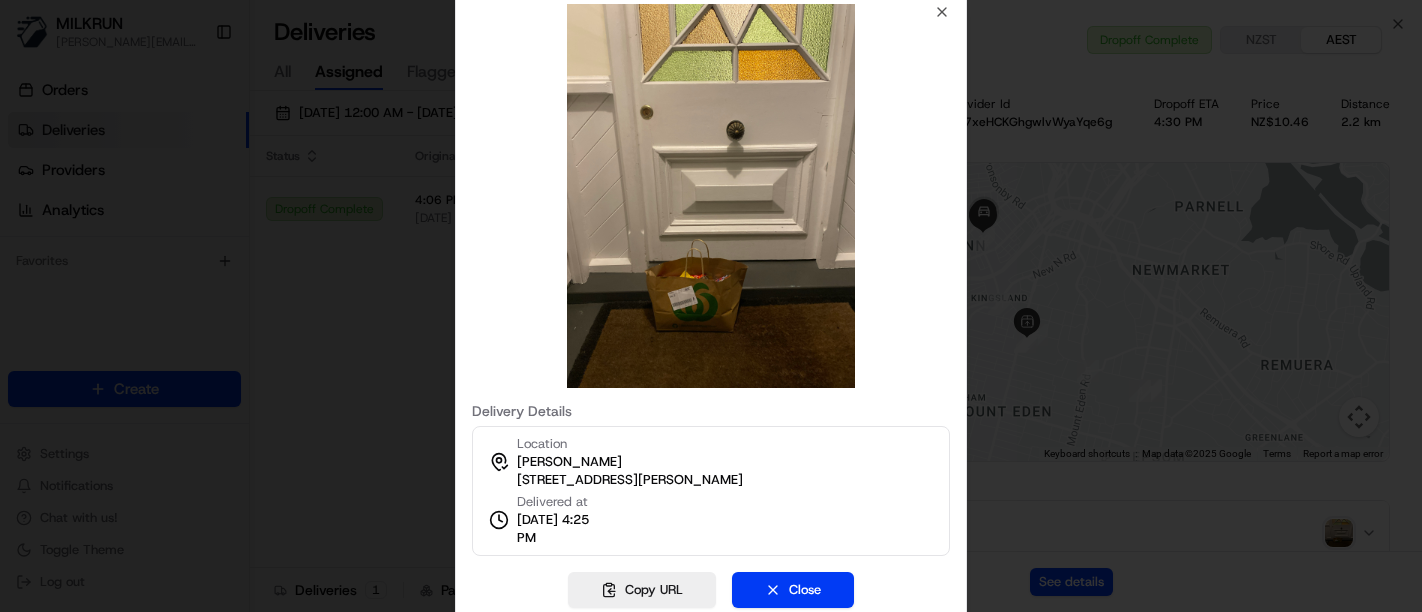 scroll, scrollTop: 0, scrollLeft: 0, axis: both 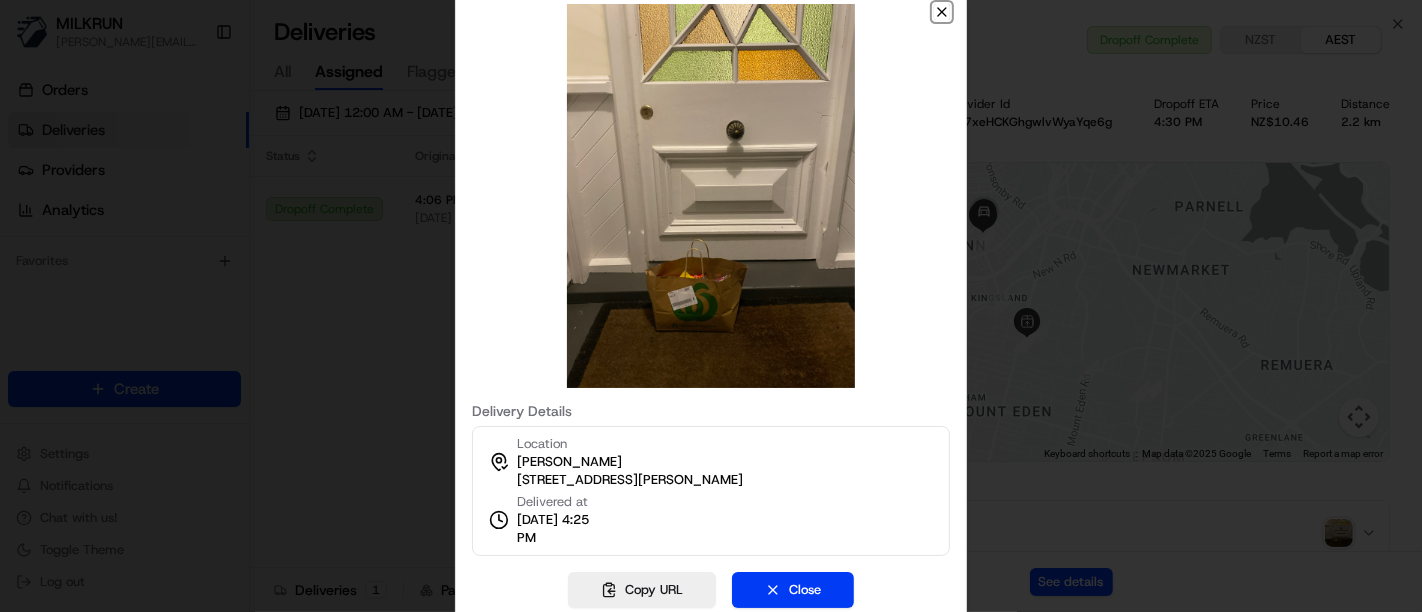 click 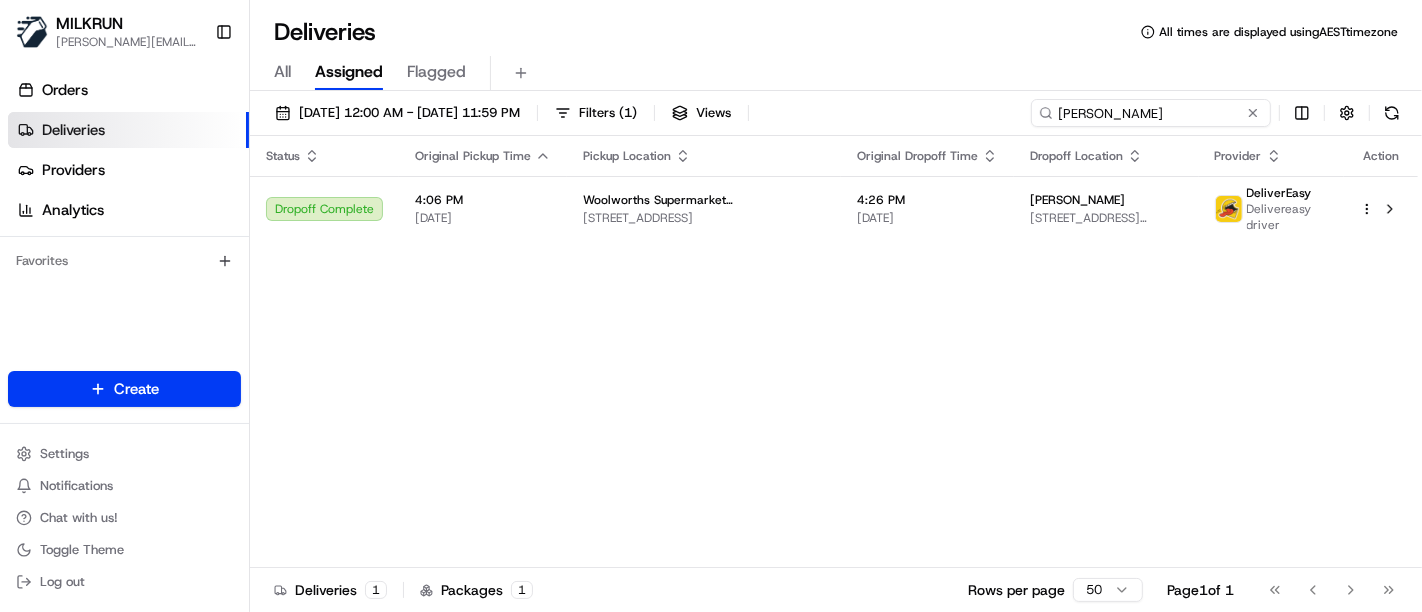 click on "[PERSON_NAME]" at bounding box center (1151, 113) 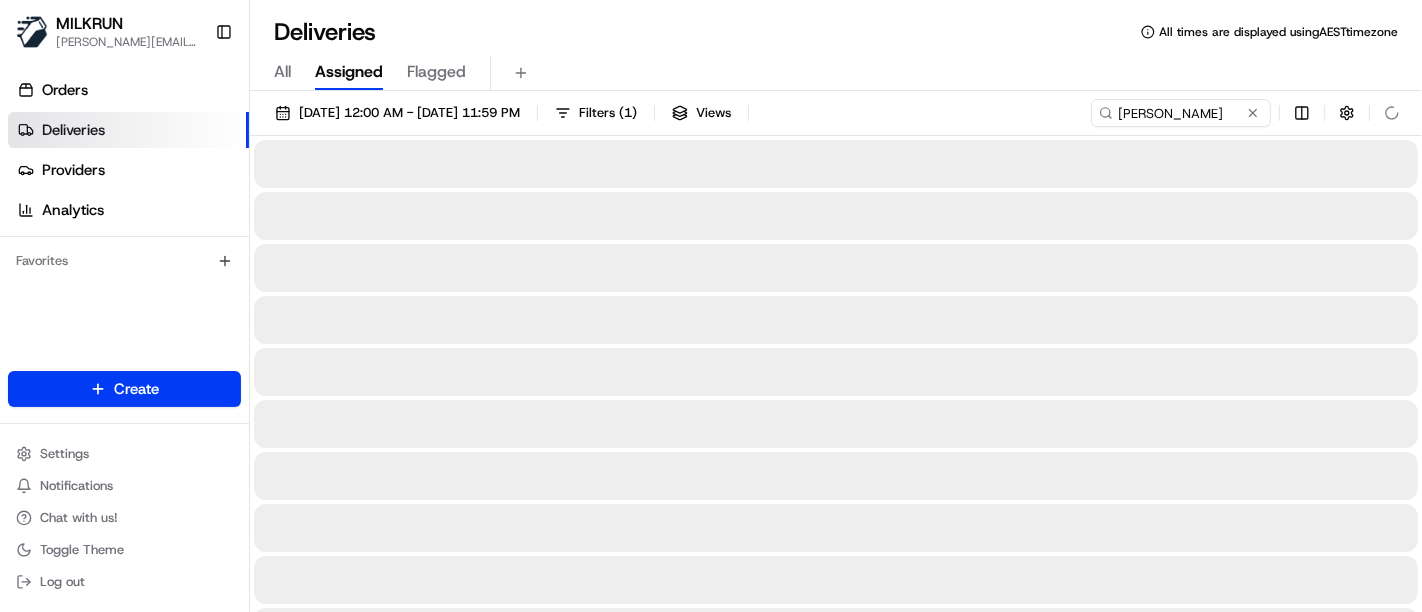 click on "All Assigned Flagged" at bounding box center [836, 73] 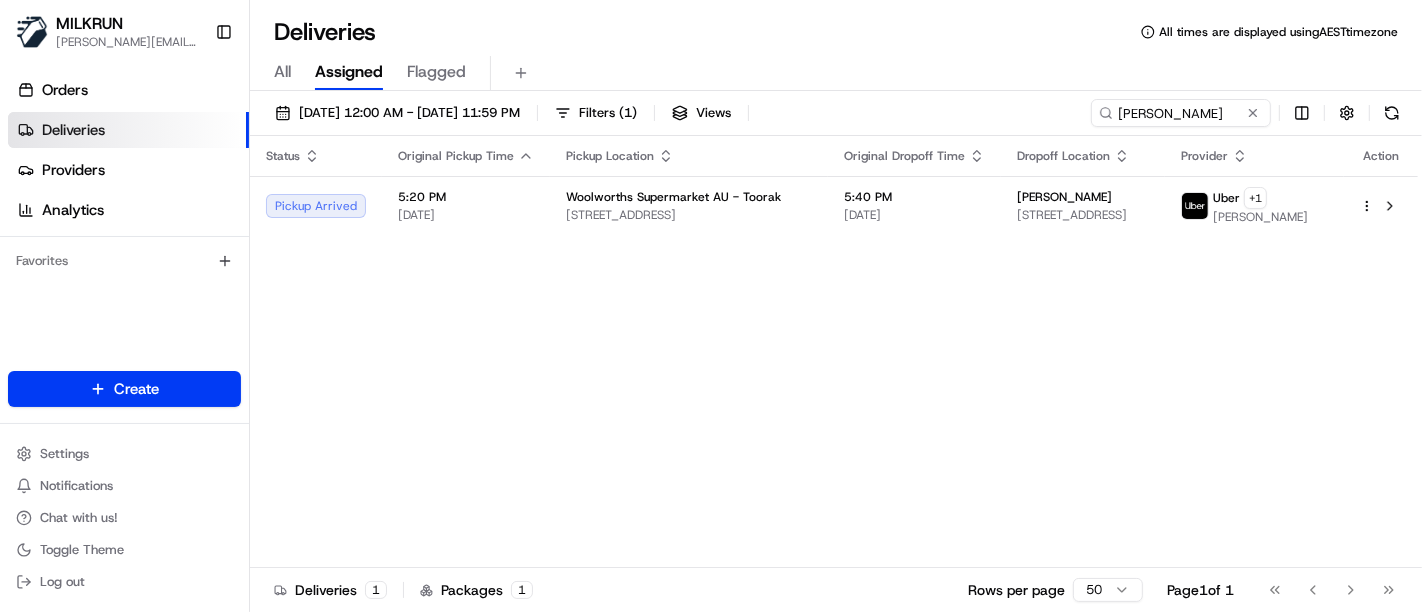 click on "Status Original Pickup Time Pickup Location Original Dropoff Time Dropoff Location Provider Action Pickup Arrived 5:20 PM 14/07/2025 Woolworths Supermarket AU - Toorak 459-465 Toorak Rd, Toorak, VIC 3142, AU 5:40 PM 14/07/2025 Jess Quental Unit 603/171 Buckingham St, Richmond, VIC 3121, AU Uber + 1 zhihua S." at bounding box center (834, 352) 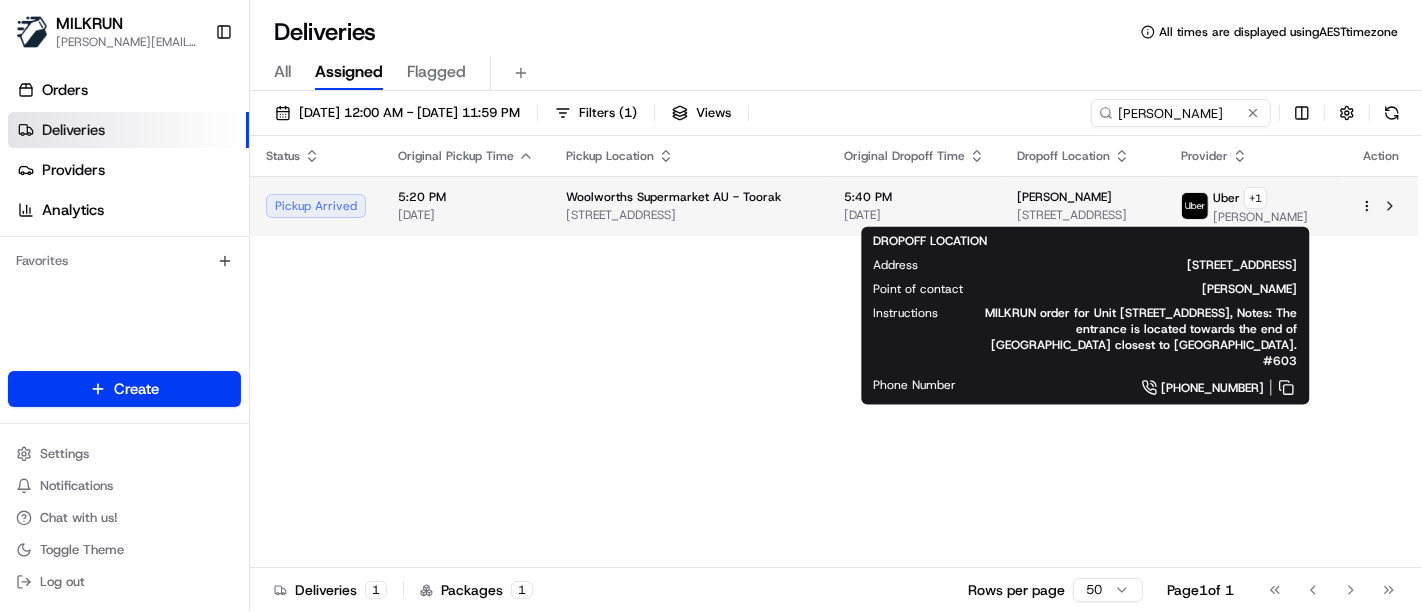 click on "[STREET_ADDRESS]" at bounding box center [1082, 215] 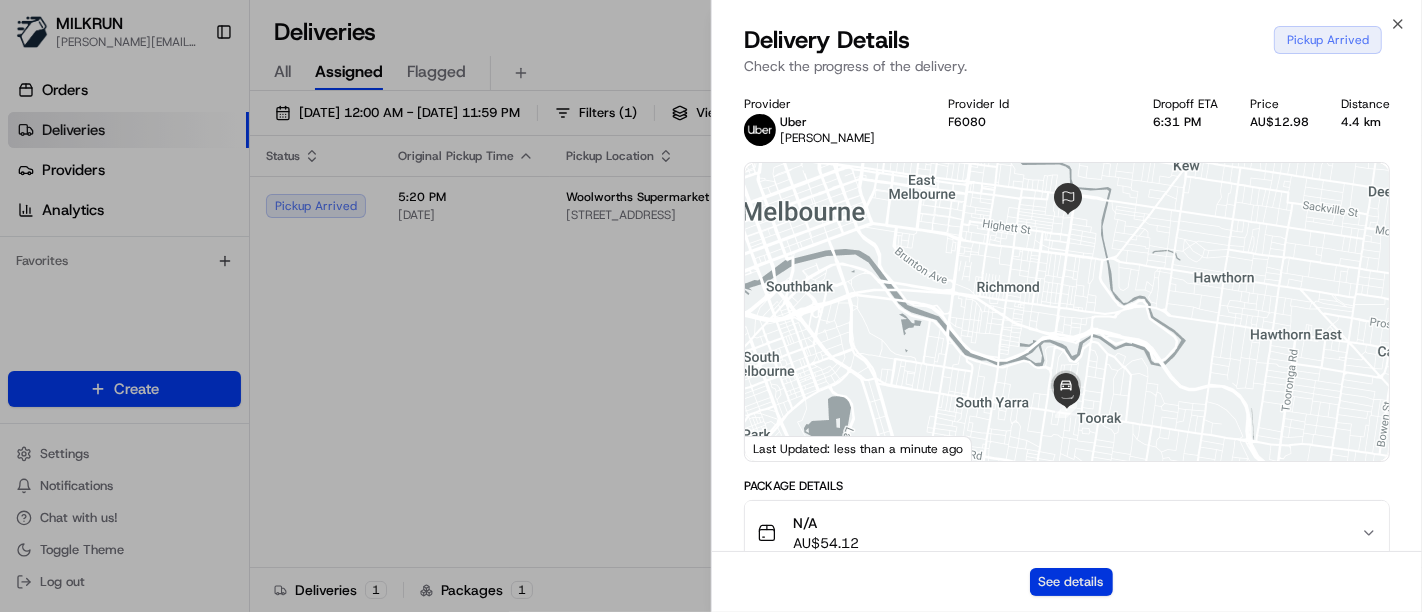 click on "See details" at bounding box center (1071, 582) 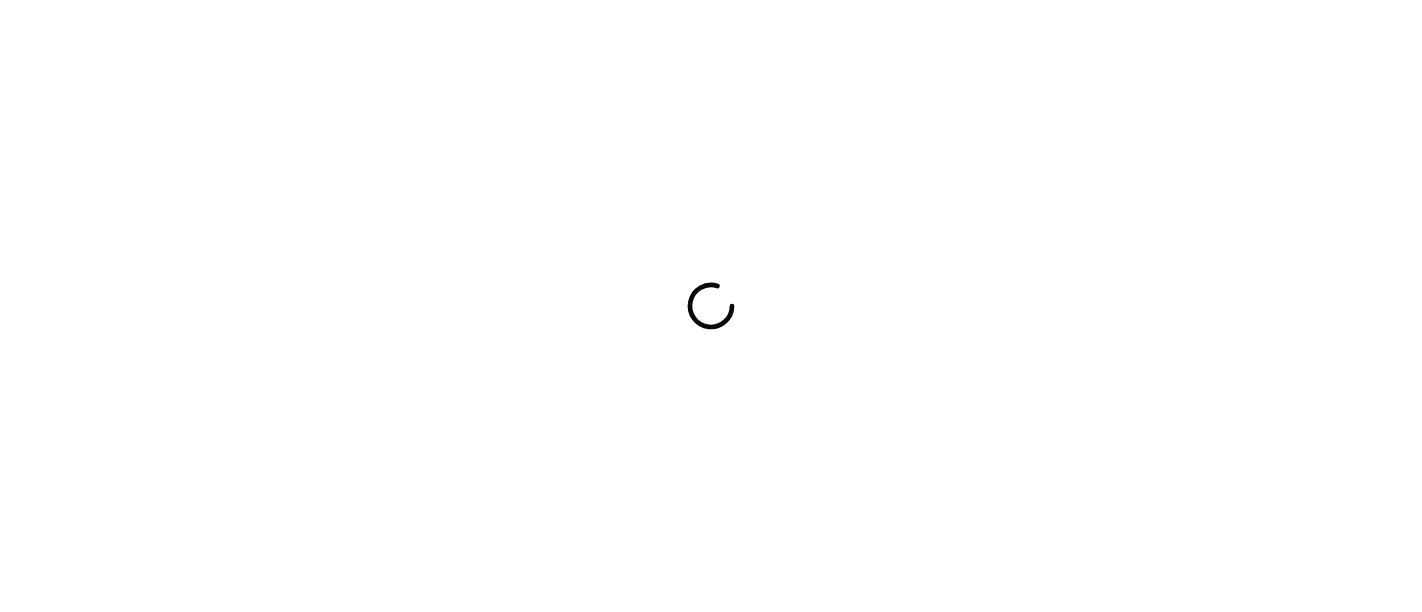 scroll, scrollTop: 0, scrollLeft: 0, axis: both 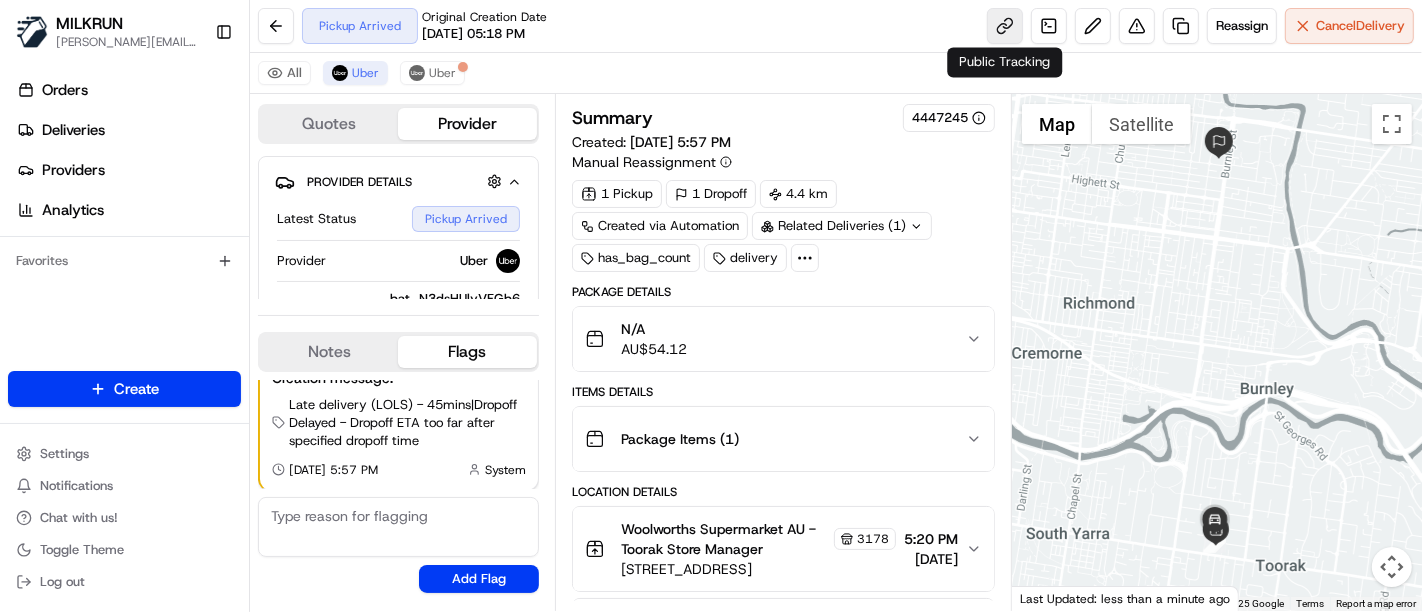 click at bounding box center (1005, 26) 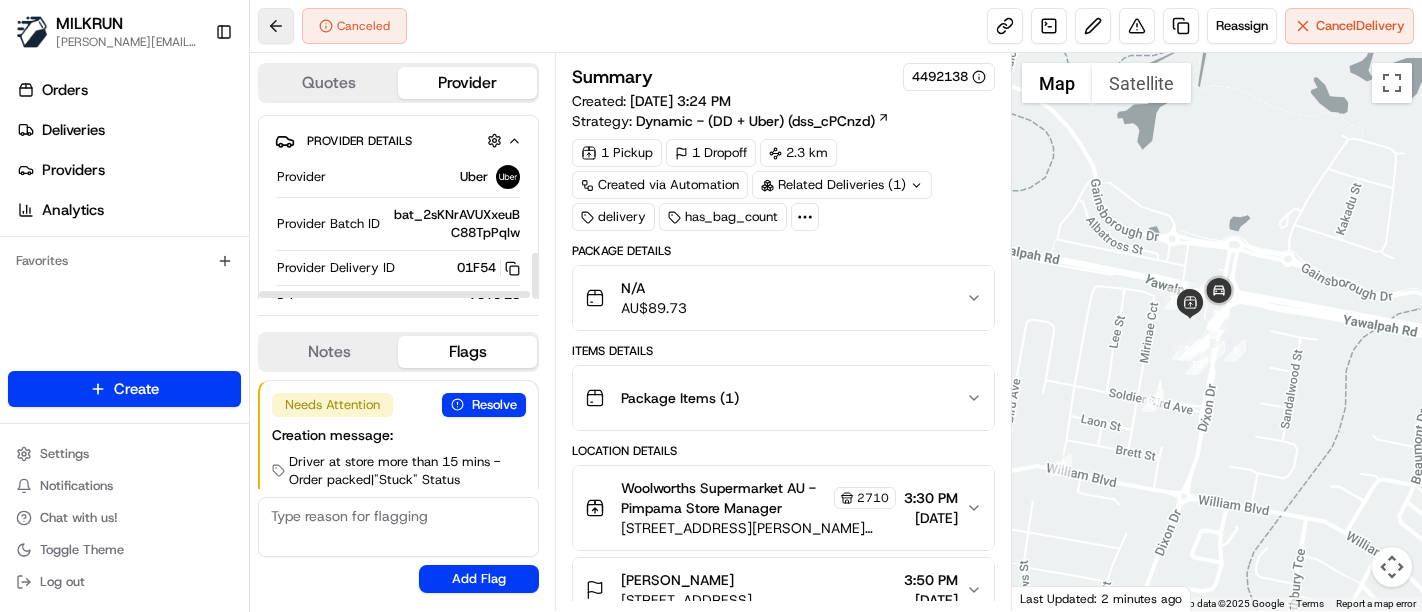 scroll, scrollTop: 0, scrollLeft: 0, axis: both 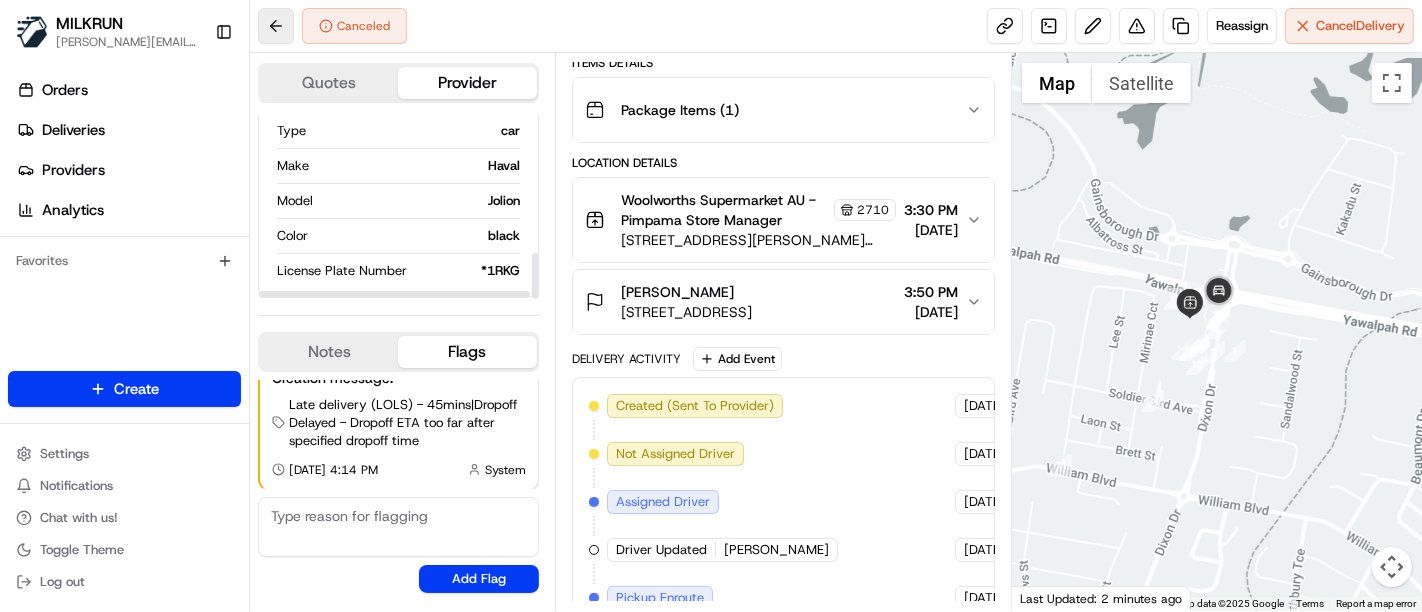 click at bounding box center [276, 26] 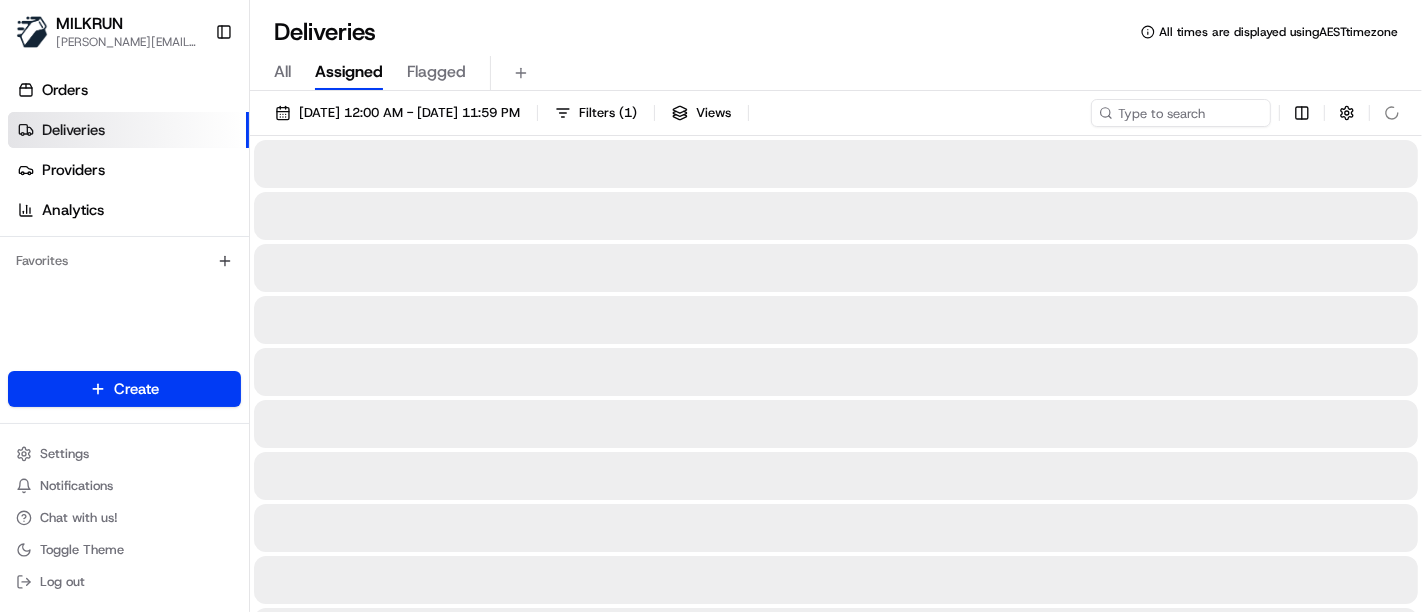 click on "[DATE] 12:00 AM - [DATE] 11:59 PM Filters ( 1 ) Views" at bounding box center [836, 117] 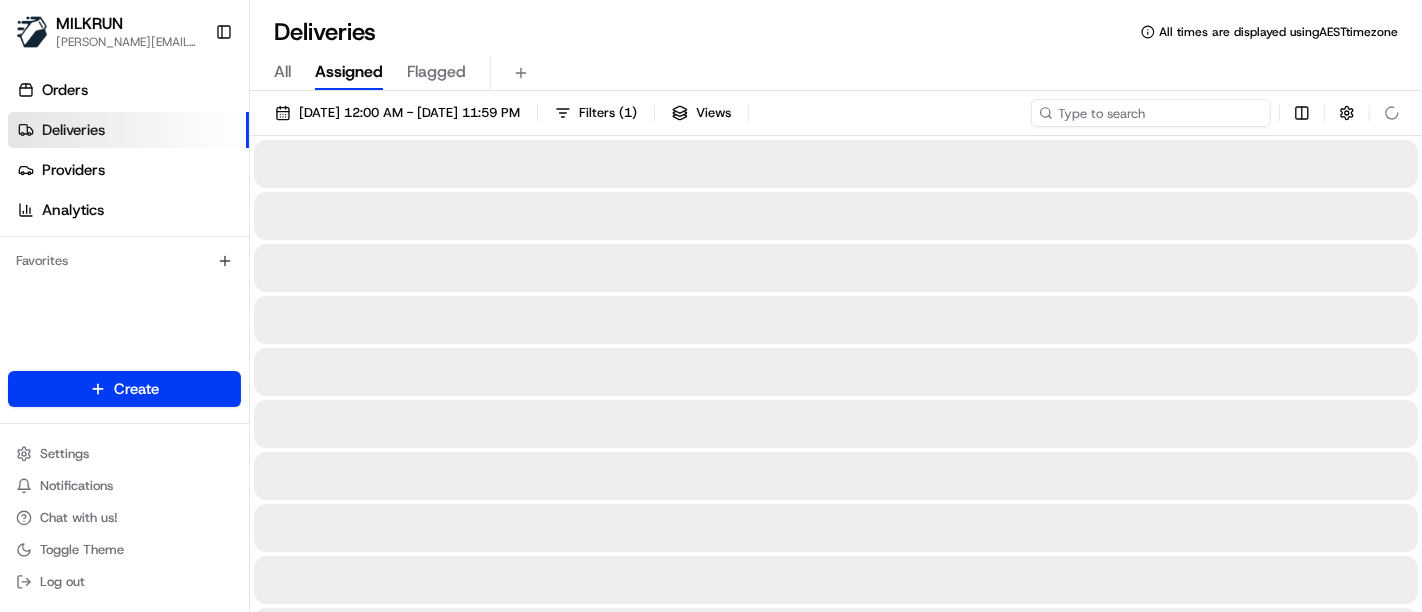click at bounding box center (1151, 113) 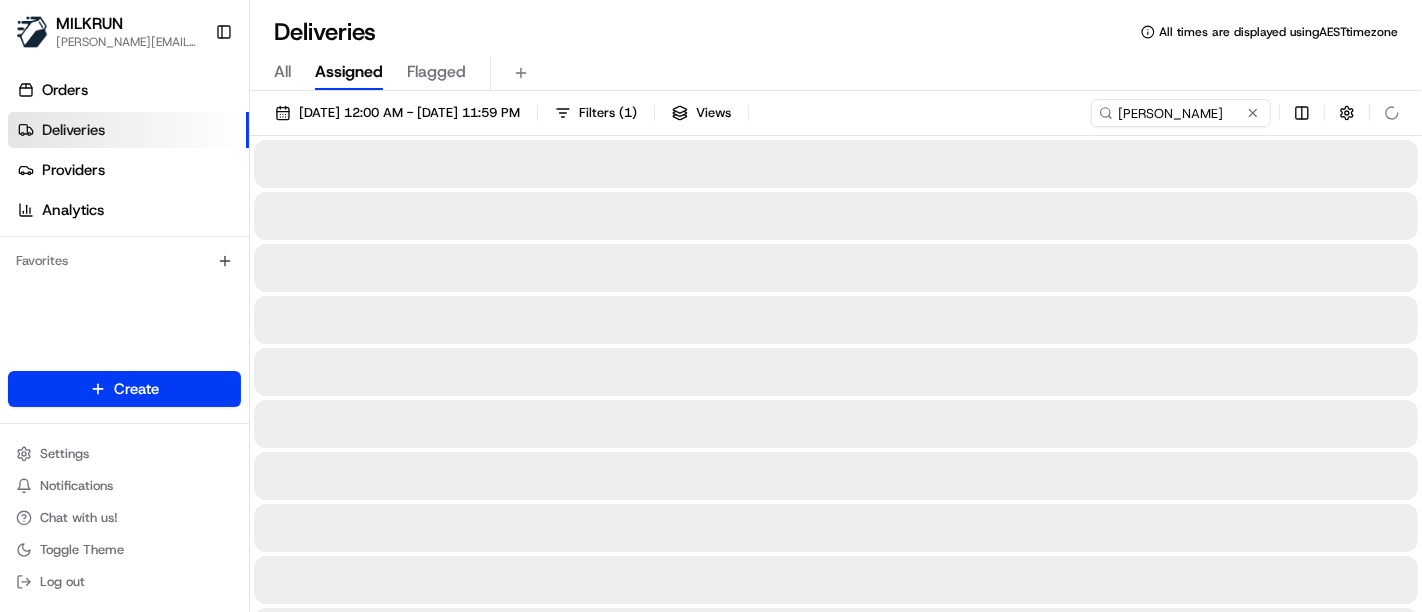 click on "All Assigned Flagged" at bounding box center (836, 73) 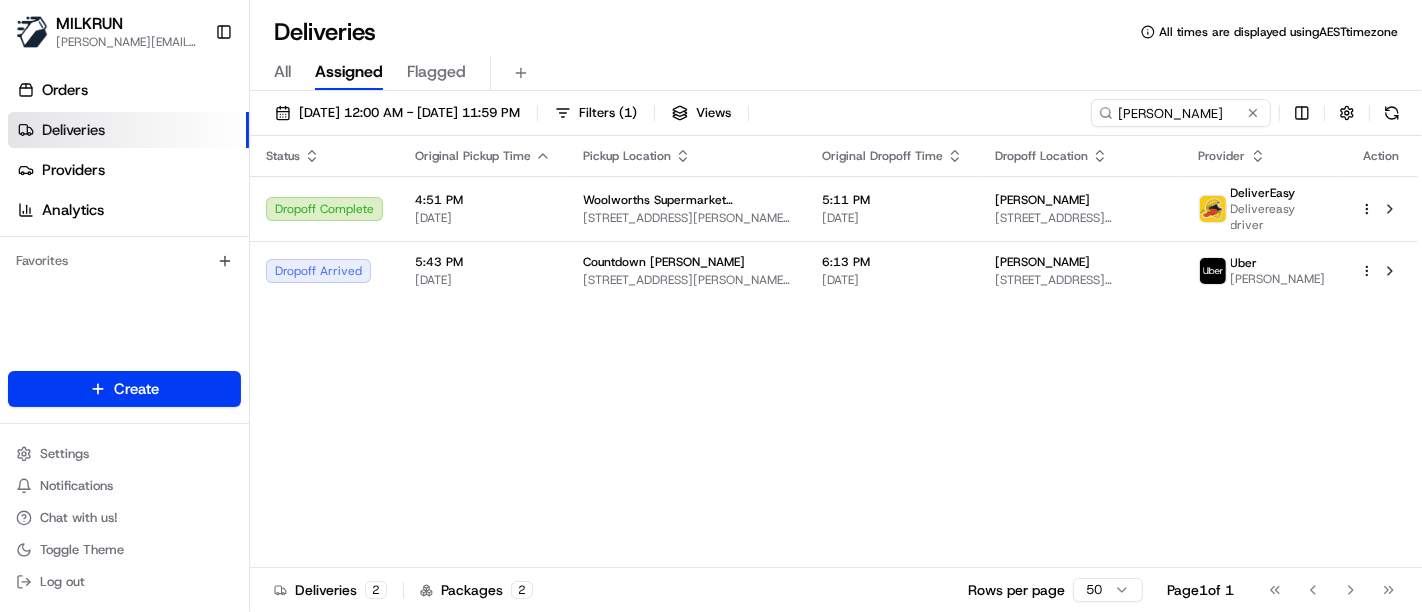 click on "Status Original Pickup Time Pickup Location Original Dropoff Time Dropoff Location Provider Action Dropoff Complete 4:51 PM 14/07/2025 Woolworths Supermarket NZ - Carlyle 33 Carlyle St, Napier, Hawke's Bay 4110, NZ 5:11 PM 14/07/2025 Aroha Whiunui 9 Cottrell Crescent, Onekawa, Hawke's Bay Region 4110, NZ DeliverEasy Delivereasy driver Dropoff Arrived 5:43 PM 14/07/2025 Countdown Carlyle 33 Carlyle St, Napier, Hawke's Bay 4110, NZ 6:13 PM 14/07/2025 Aroha Whiunui 9 Cottrell Crescent, Onekawa, Napier 4110, New Zealand Uber PARMINDER S." at bounding box center [834, 352] 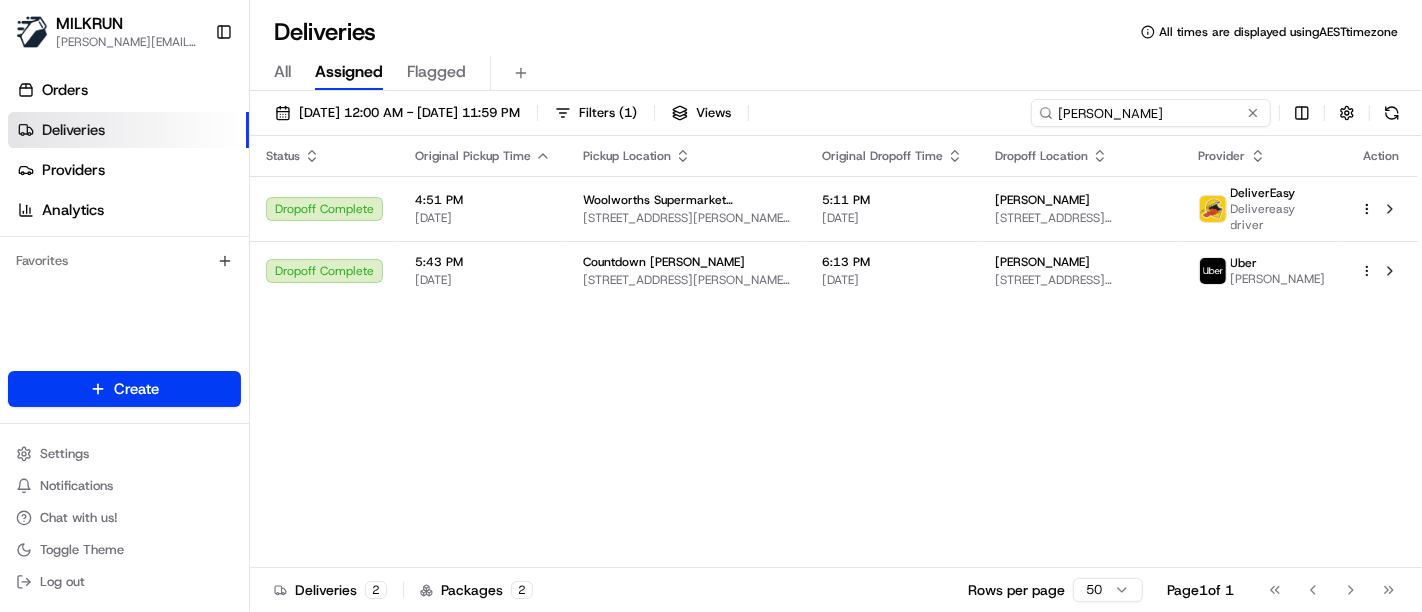 click on "Aroha Whiunui" at bounding box center [1151, 113] 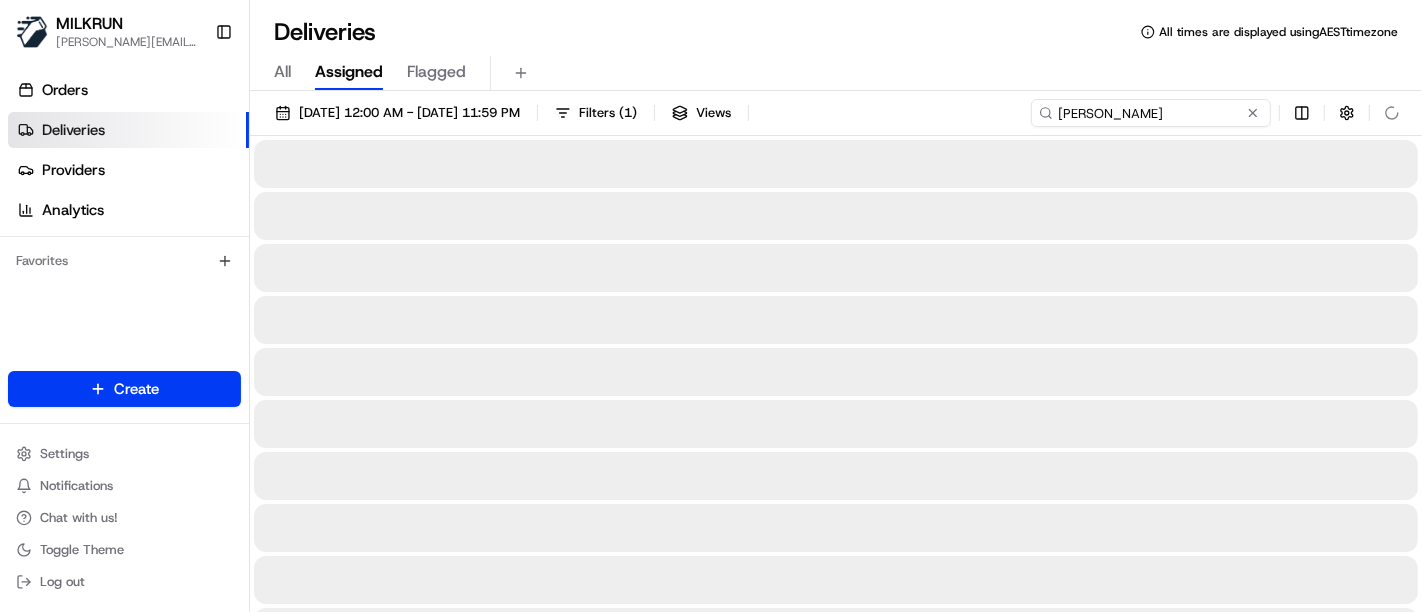 type on "[PERSON_NAME]" 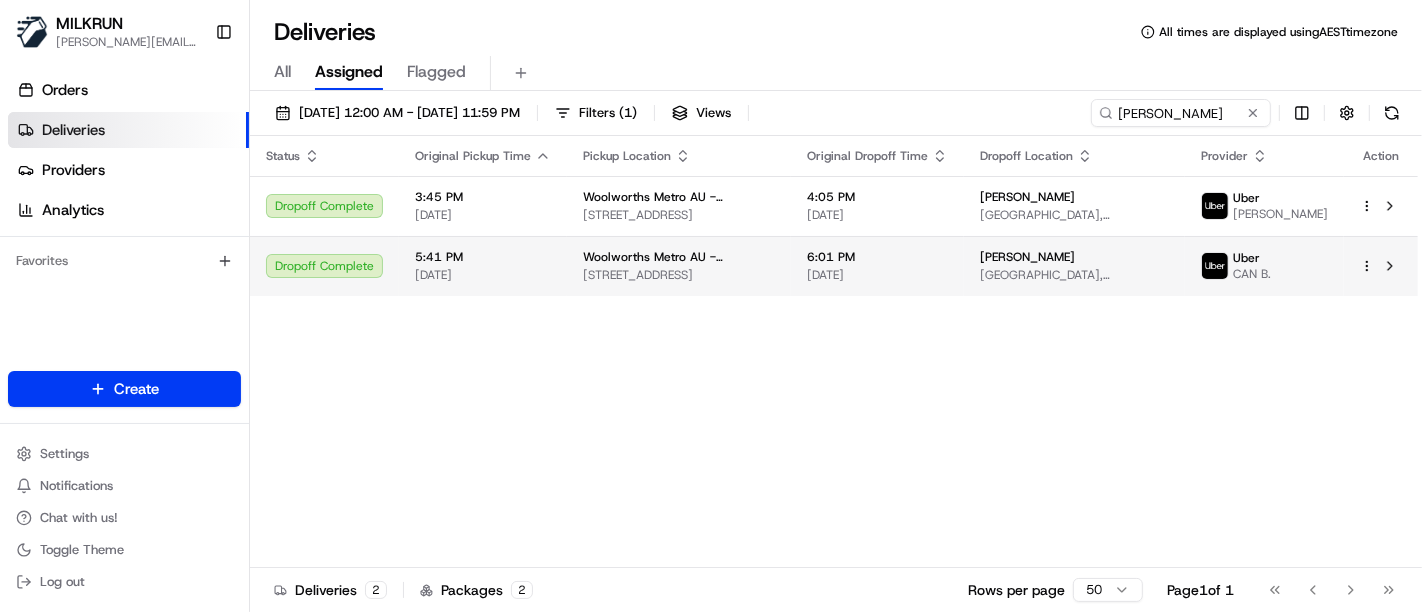 click on "MILKRUN toman@woolworths.com.au Toggle Sidebar Orders Deliveries Providers Analytics Favorites Main Menu Members & Organization Organization Users Roles Preferences Customization Tracking Orchestration Automations Locations Pickup Locations Dropoff Locations AI Support Call Agent Billing Billing Refund Requests Integrations Notification Triggers Webhooks API Keys Request Logs Create Settings Notifications Chat with us! Toggle Theme Log out Deliveries All times are displayed using  AEST  timezone All Assigned Flagged 14/07/2025 12:00 AM - 14/07/2025 11:59 PM Filters ( 1 ) Views Anna Caldwell Status Original Pickup Time Pickup Location Original Dropoff Time Dropoff Location Provider Action Dropoff Complete 3:45 PM 14/07/2025 Woolworths Metro AU - Mermaid Plaza 2382 Gold Coast Hwy, Mermaid Beach, QLD 4218, AU 4:05 PM 14/07/2025 Anna Caldwell Miami Villas Three, Miami, QLD 4220, AU Uber ETHAN W. Dropoff Complete 5:41 PM 14/07/2025 Woolworths Metro AU - Mermaid Plaza 6:01 PM 14/07/2025 Uber CAN B." at bounding box center (711, 306) 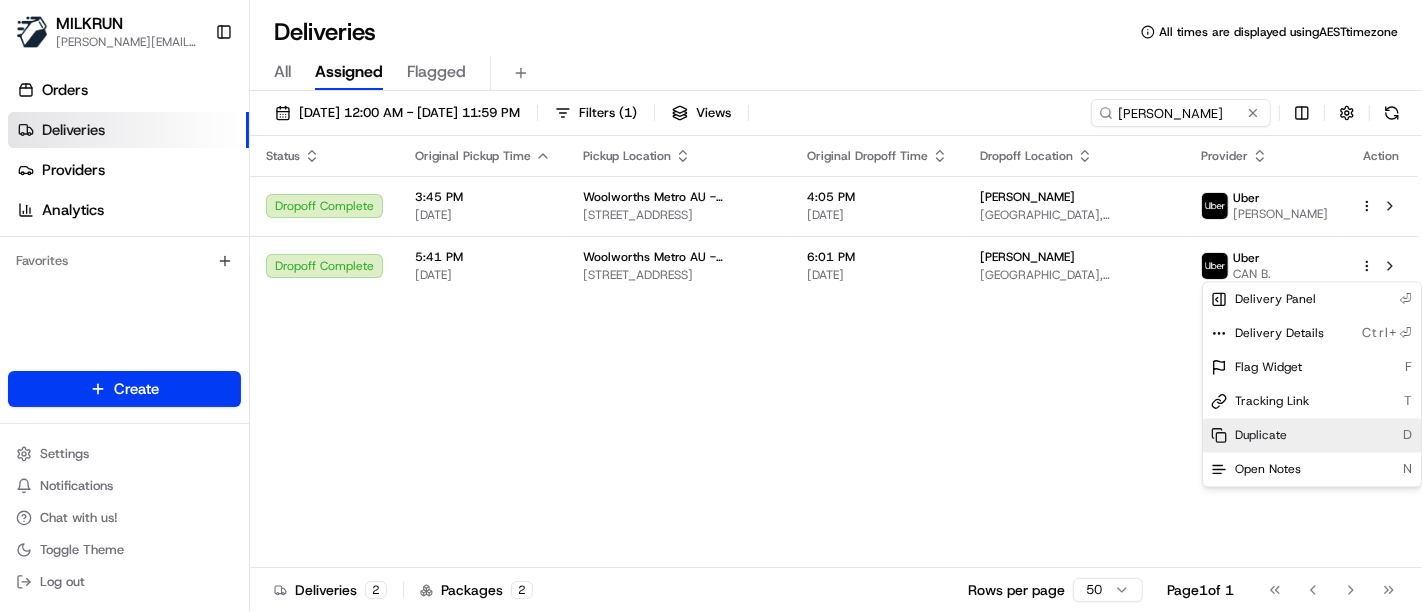 click on "Duplicate" at bounding box center [1261, 435] 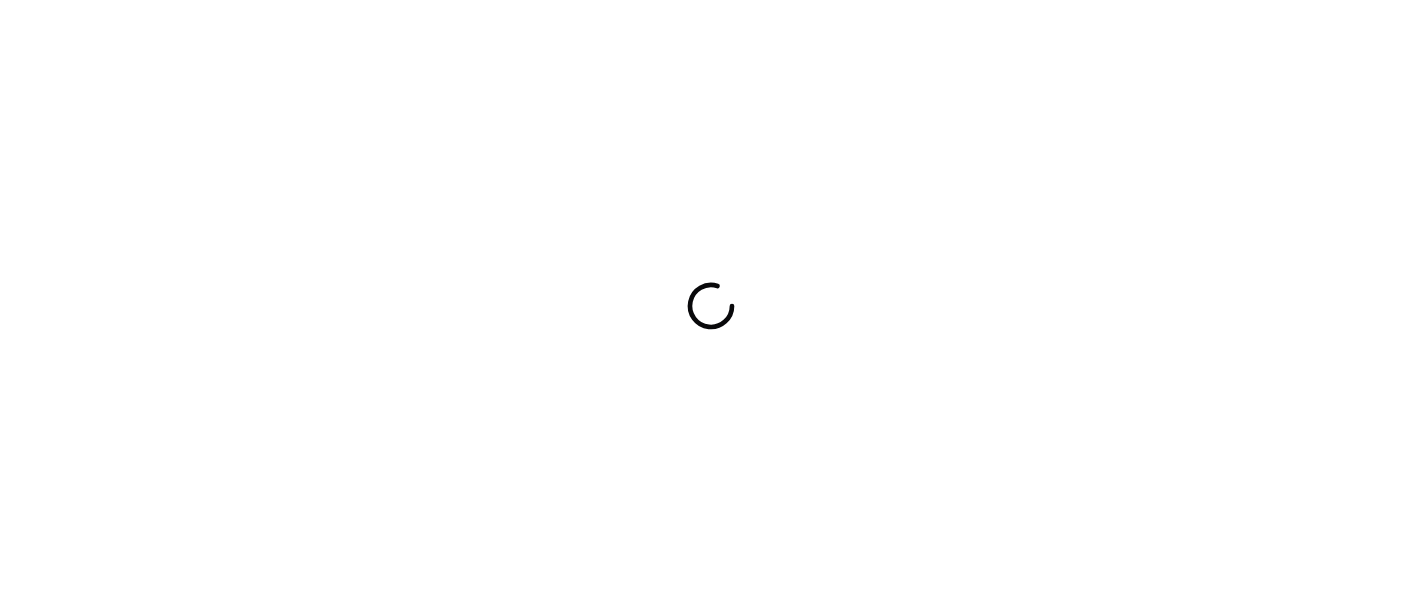 scroll, scrollTop: 0, scrollLeft: 0, axis: both 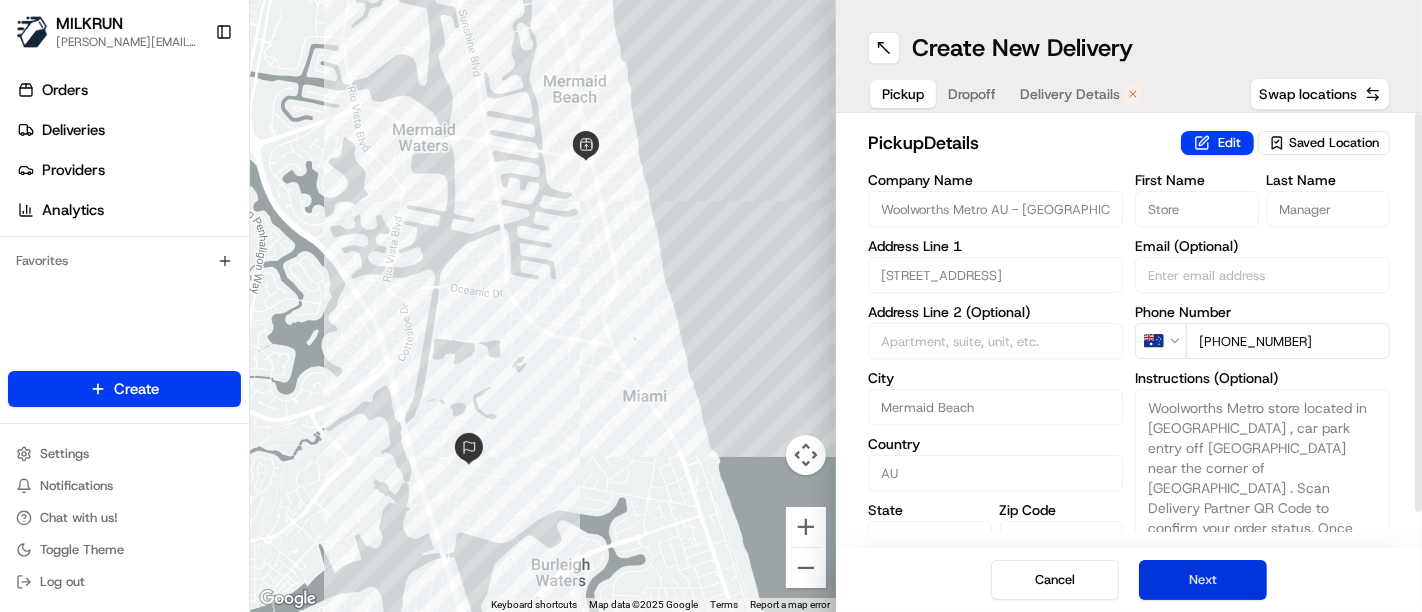 click on "Next" at bounding box center (1203, 580) 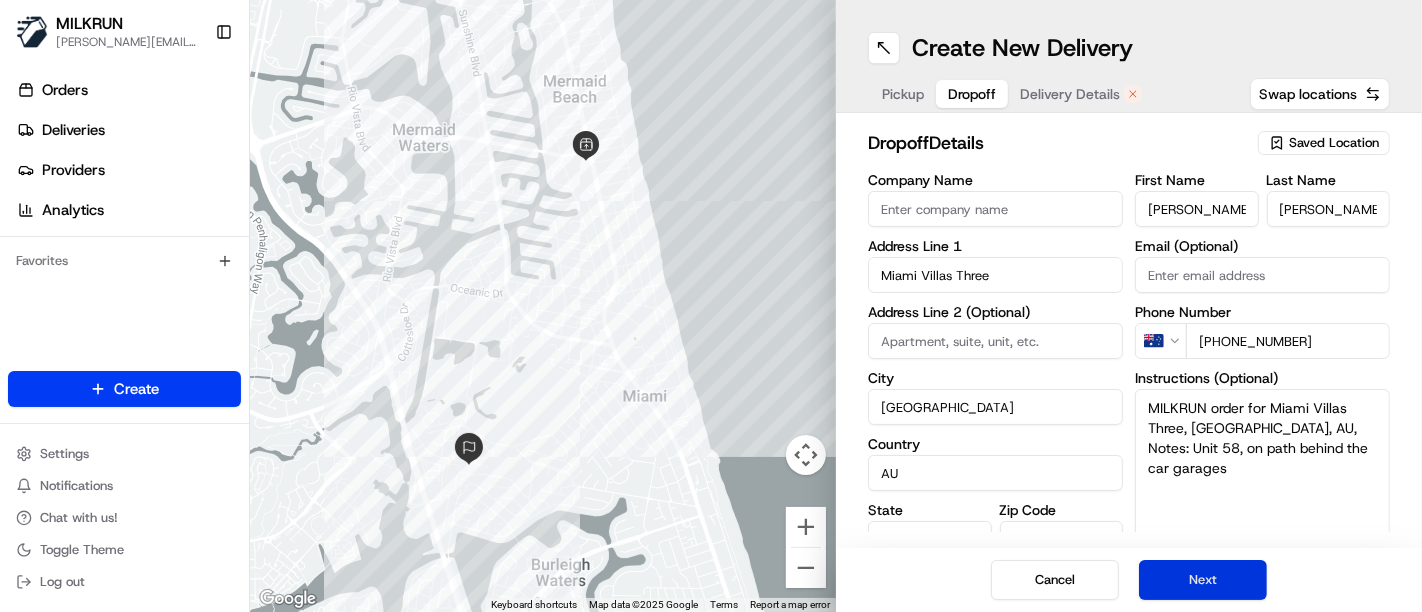 click on "Next" at bounding box center [1203, 580] 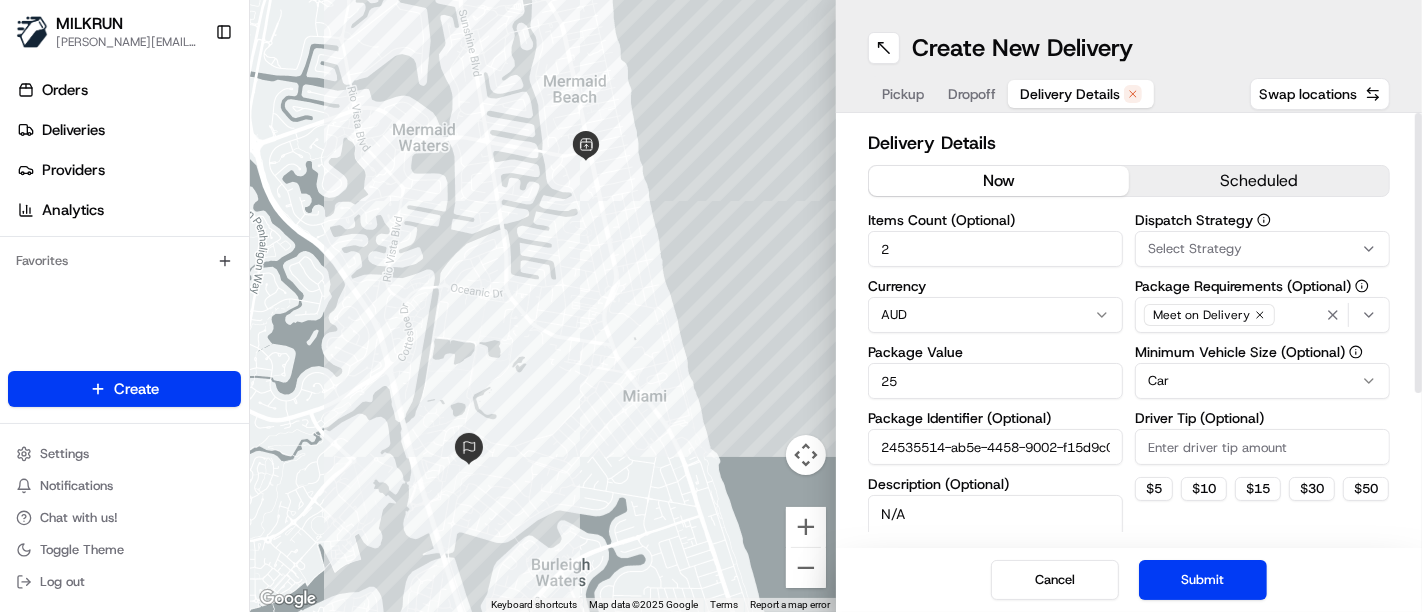 click on "now" at bounding box center [999, 181] 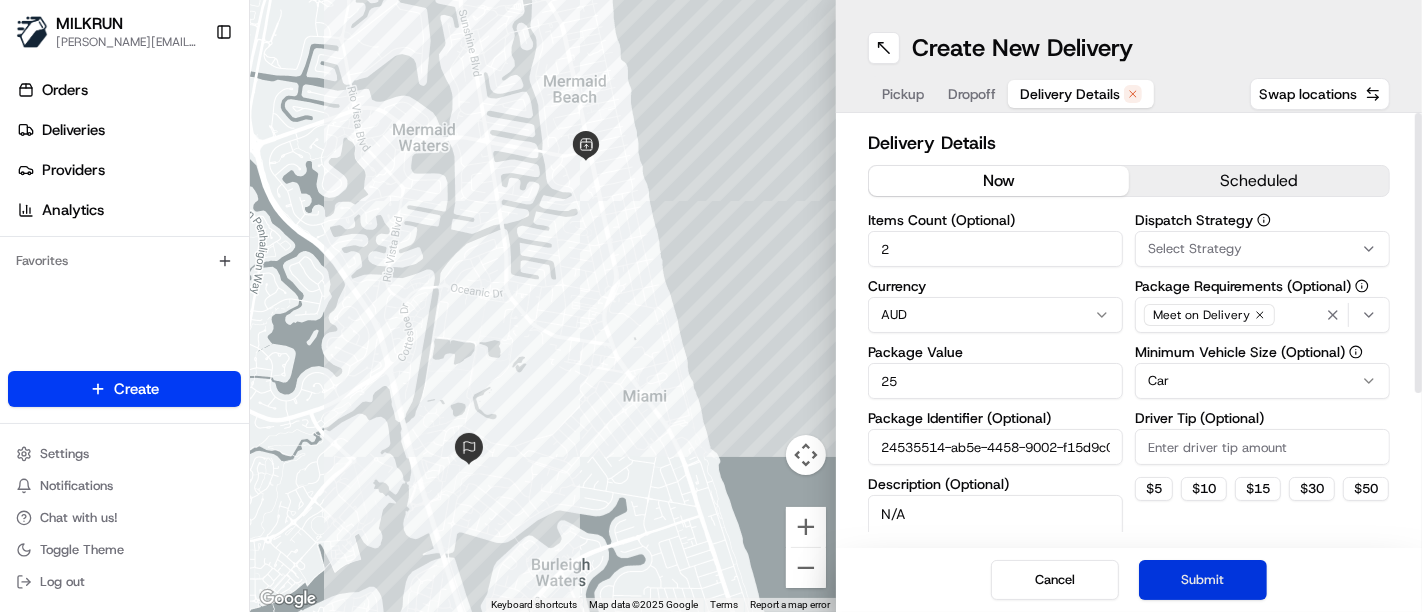 click on "Submit" at bounding box center (1203, 580) 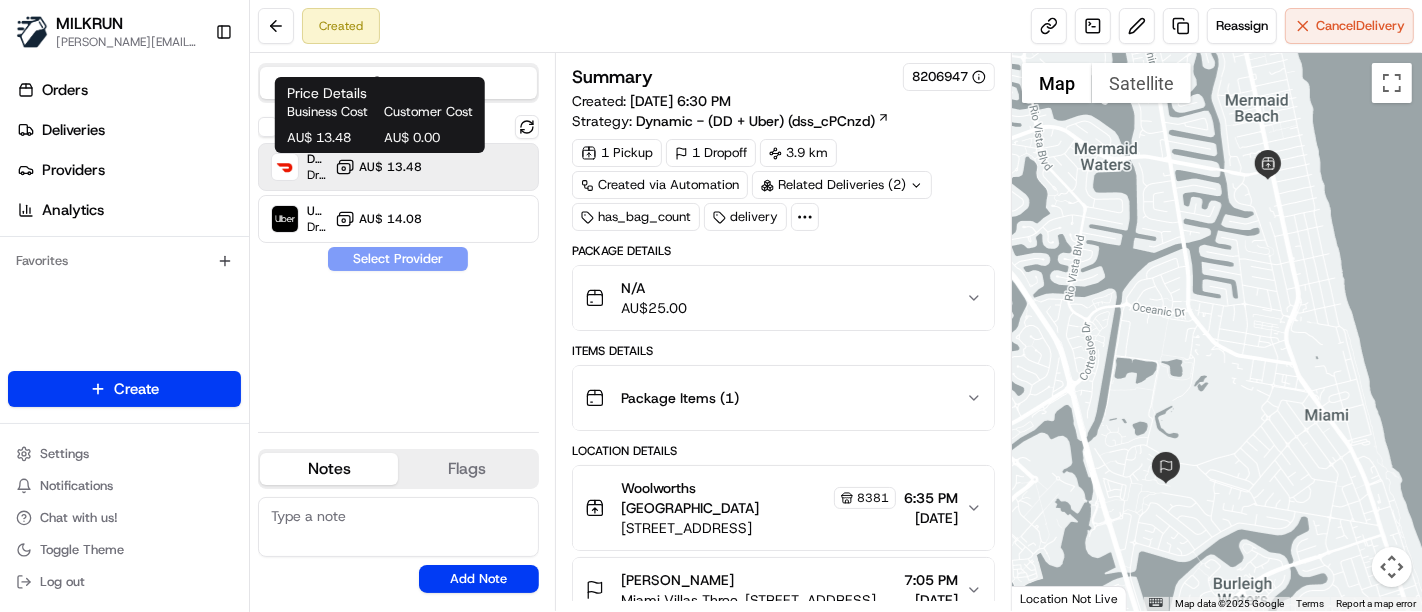click on "AU$   13.48" at bounding box center (390, 167) 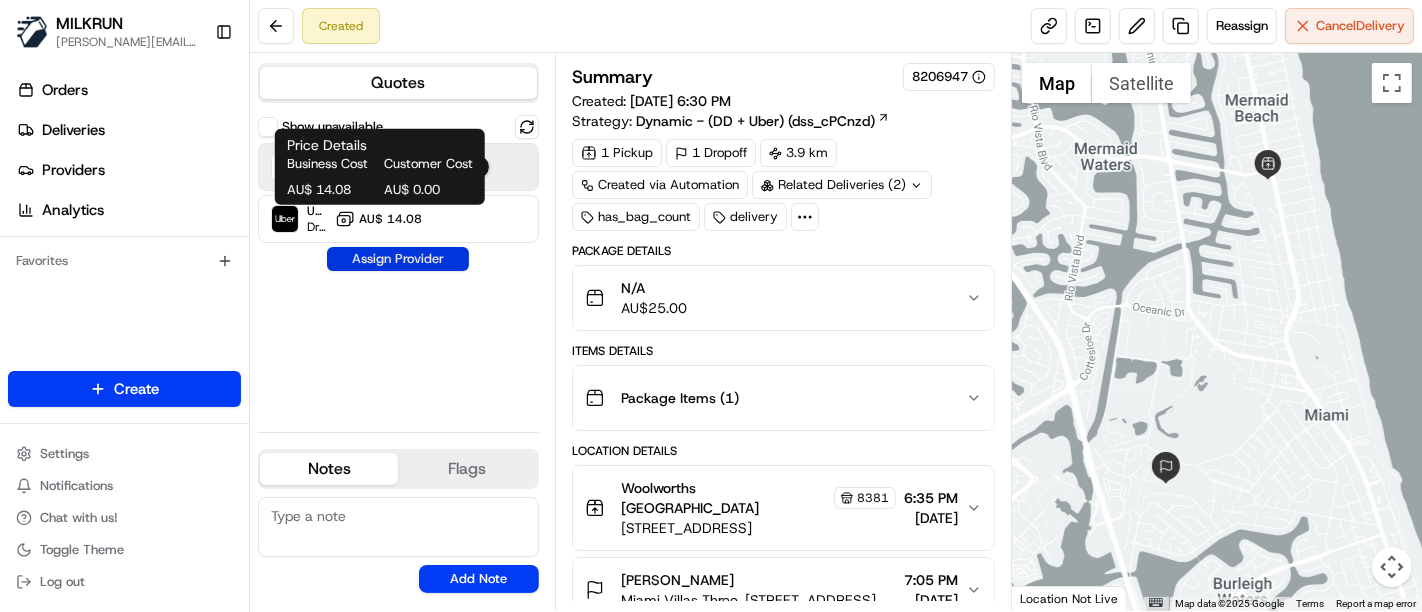 click on "Assign Provider" at bounding box center [398, 259] 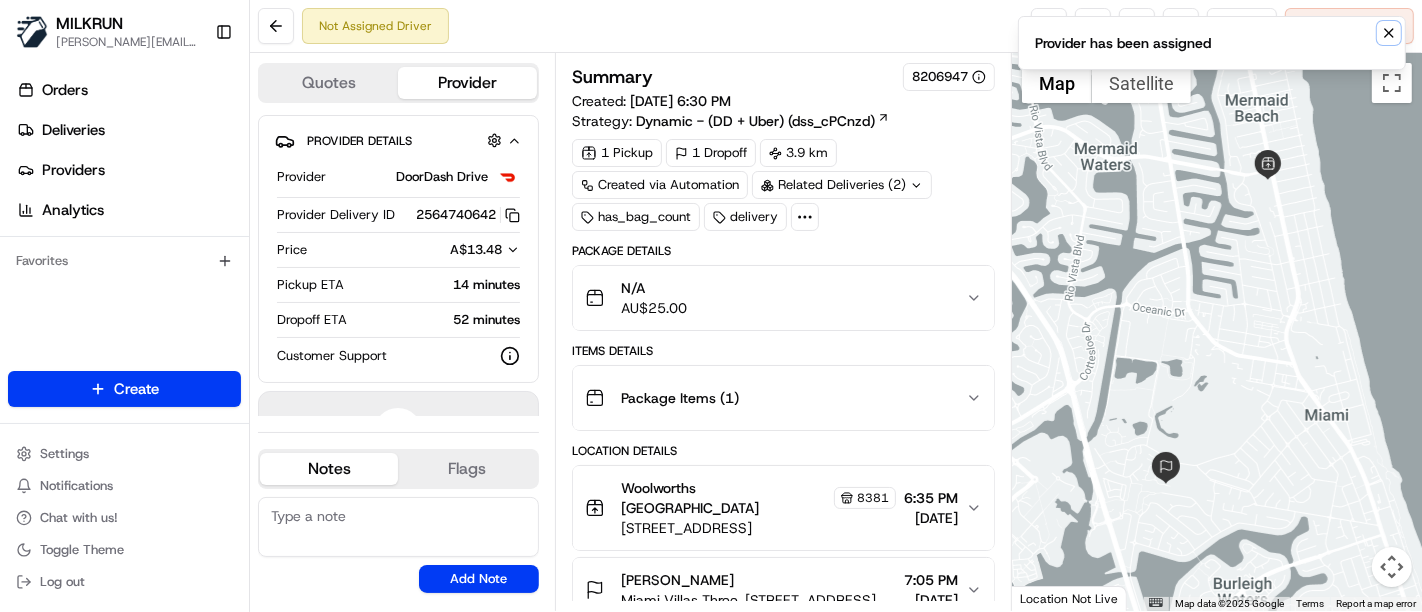 click 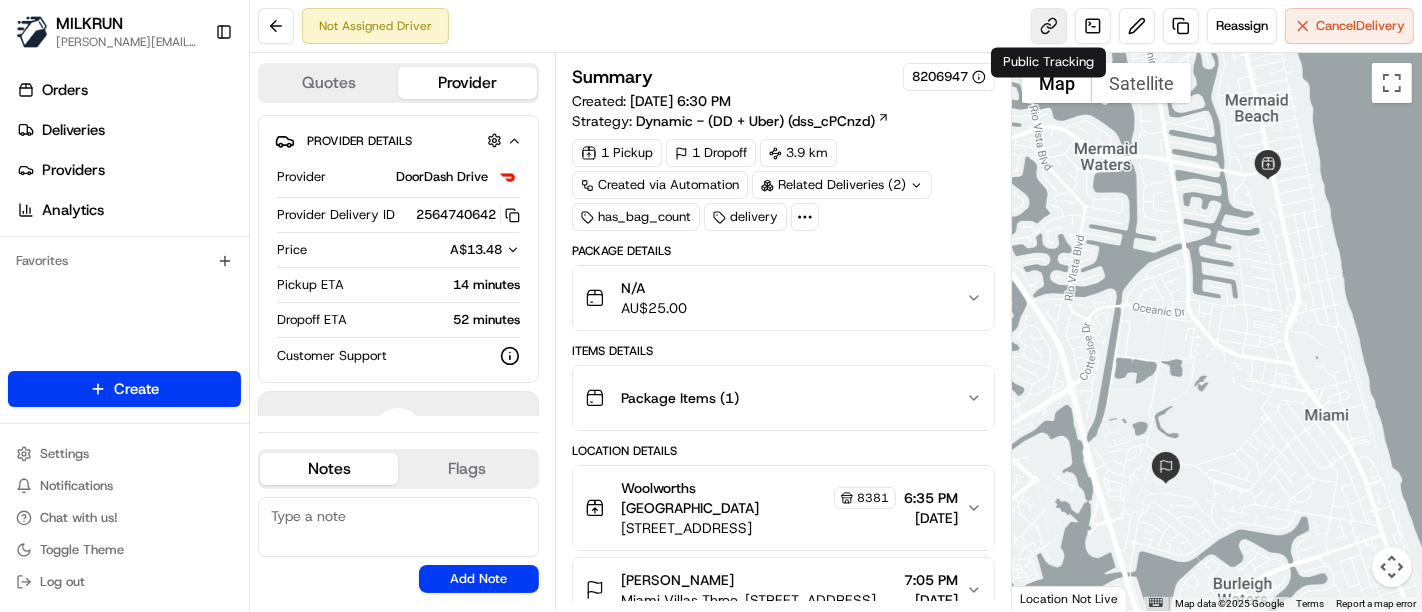 click at bounding box center [1049, 26] 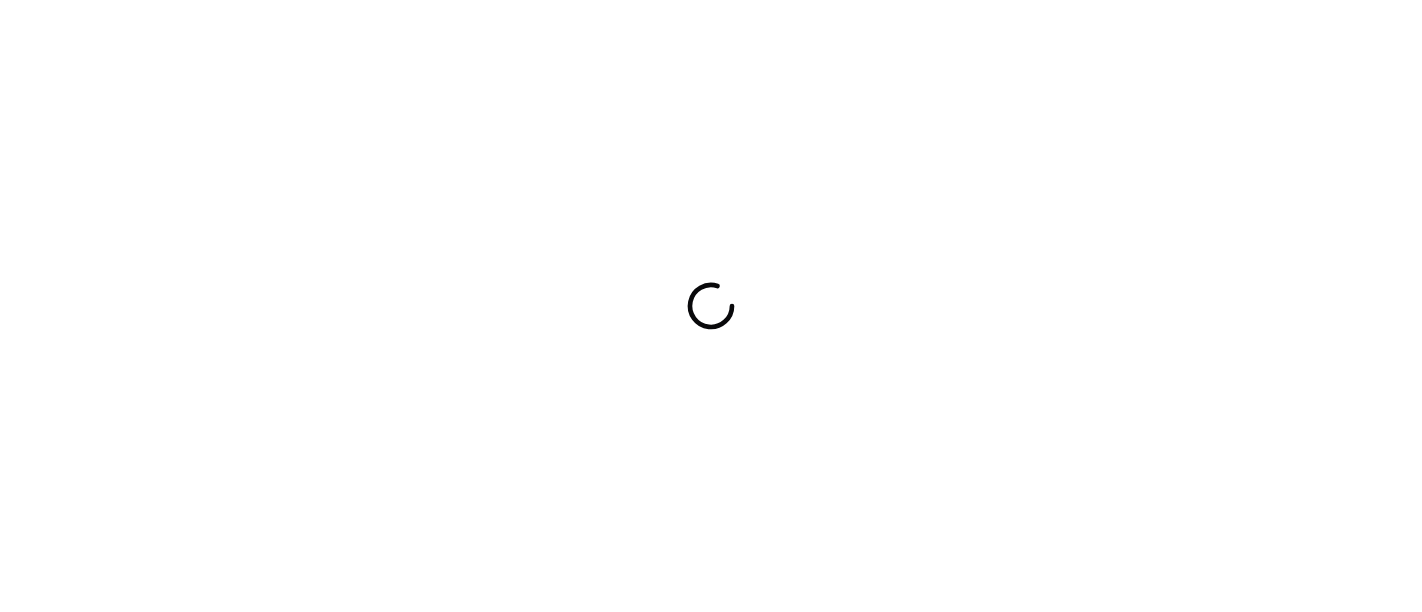 scroll, scrollTop: 0, scrollLeft: 0, axis: both 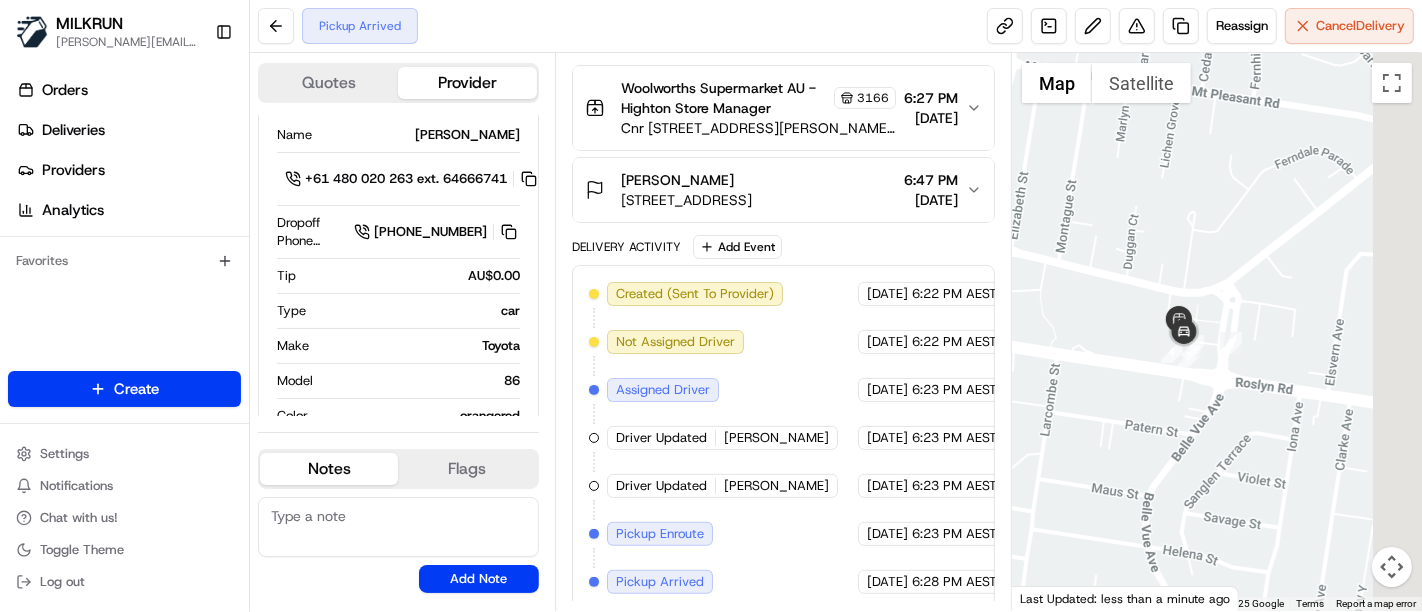 drag, startPoint x: 1320, startPoint y: 438, endPoint x: 982, endPoint y: 364, distance: 346.00577 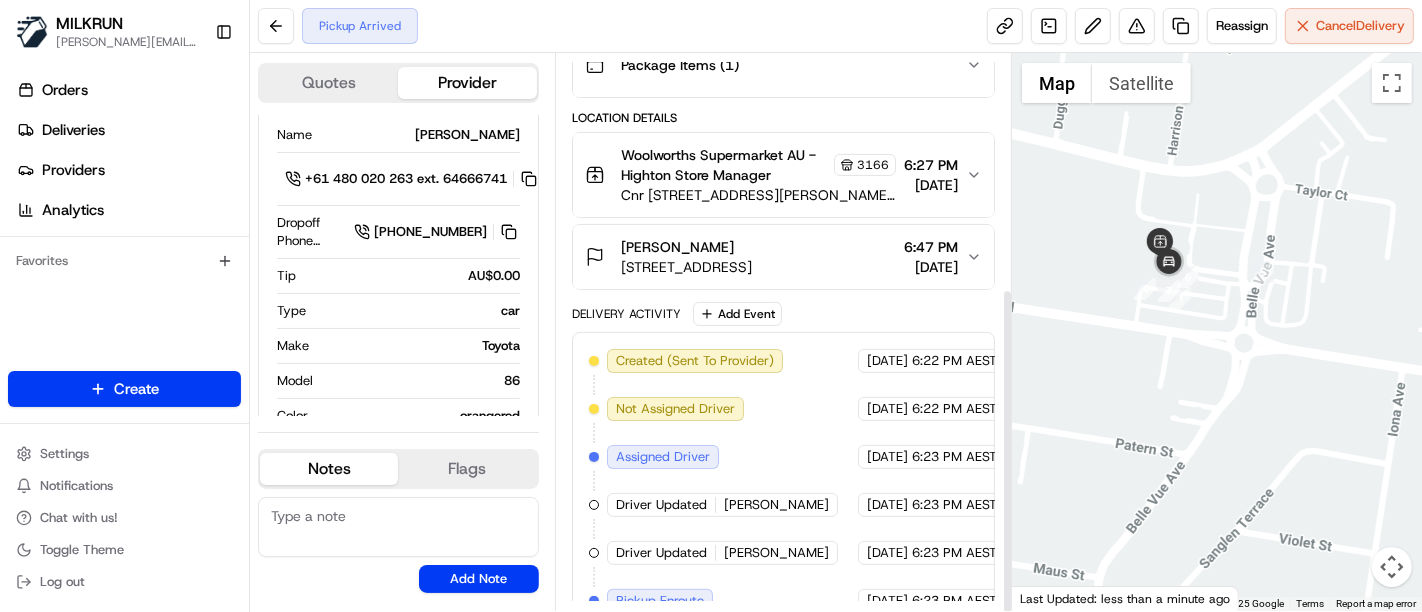 scroll, scrollTop: 400, scrollLeft: 0, axis: vertical 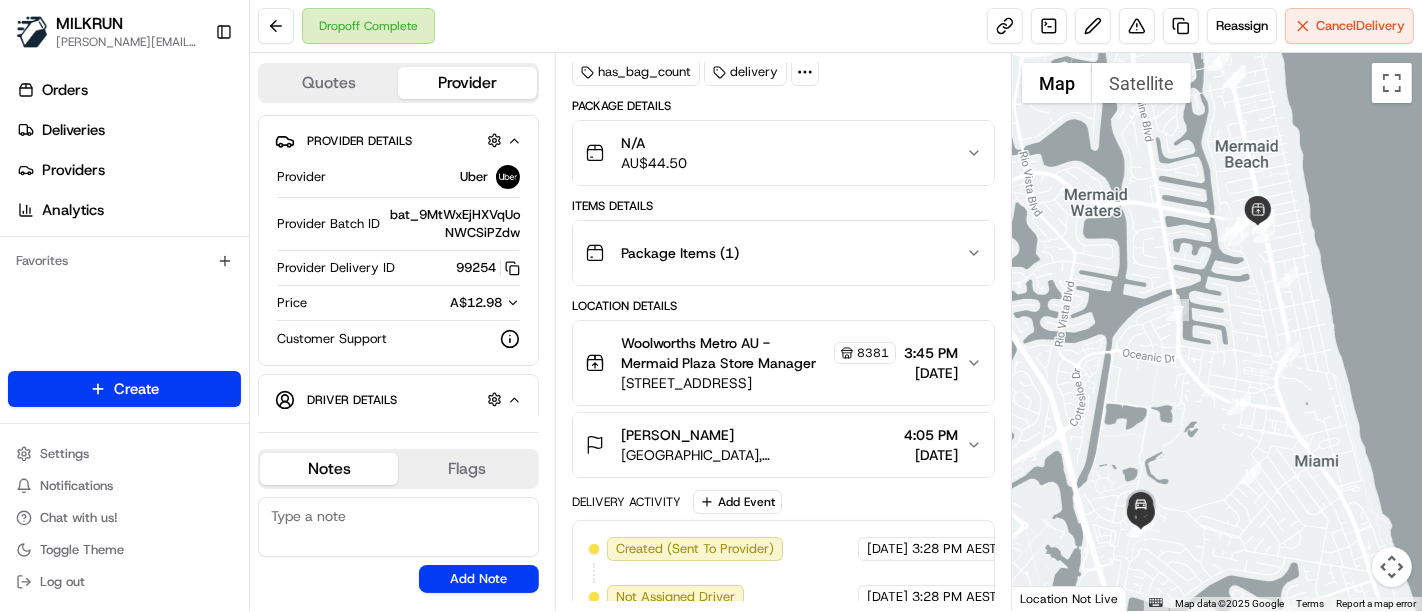 drag, startPoint x: 1160, startPoint y: 503, endPoint x: 1150, endPoint y: 417, distance: 86.579445 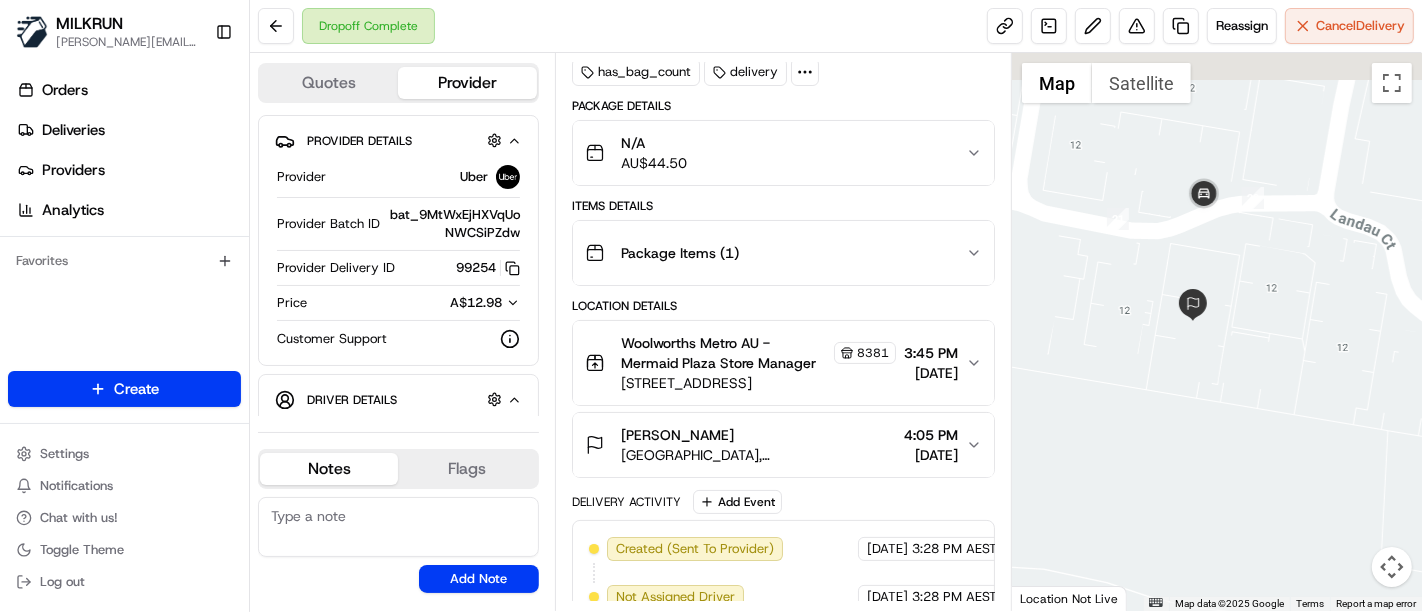 drag, startPoint x: 1348, startPoint y: 378, endPoint x: 1278, endPoint y: 429, distance: 86.608315 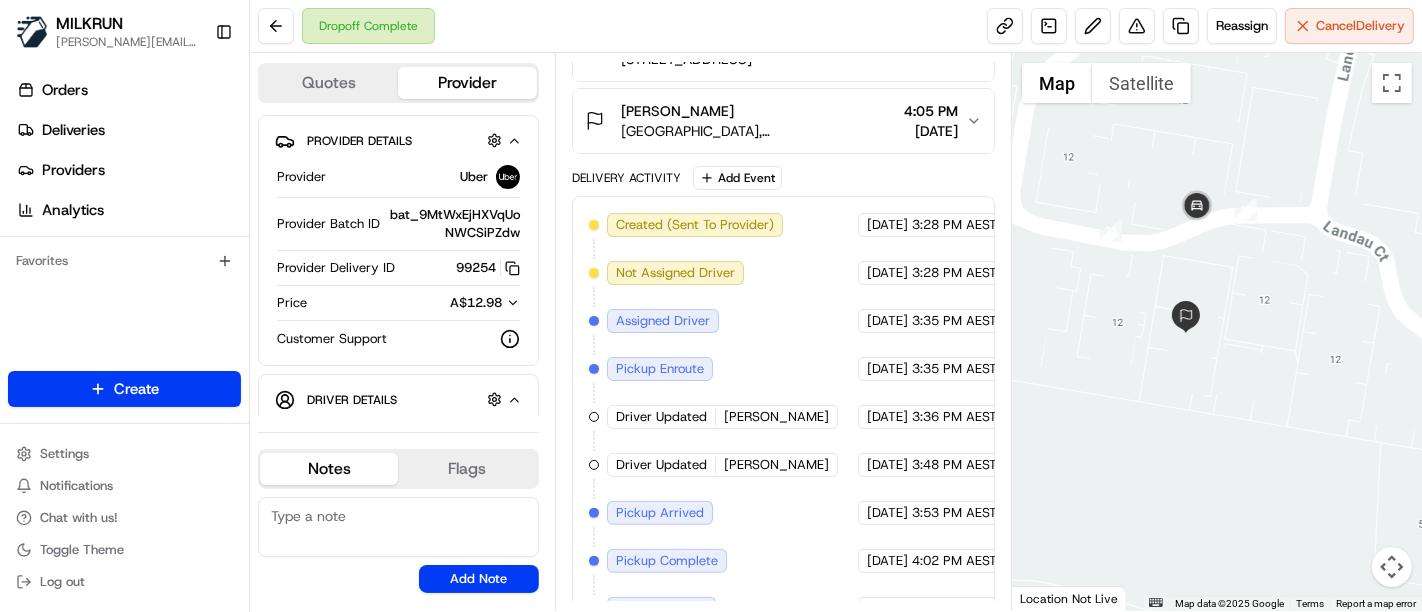 scroll, scrollTop: 590, scrollLeft: 0, axis: vertical 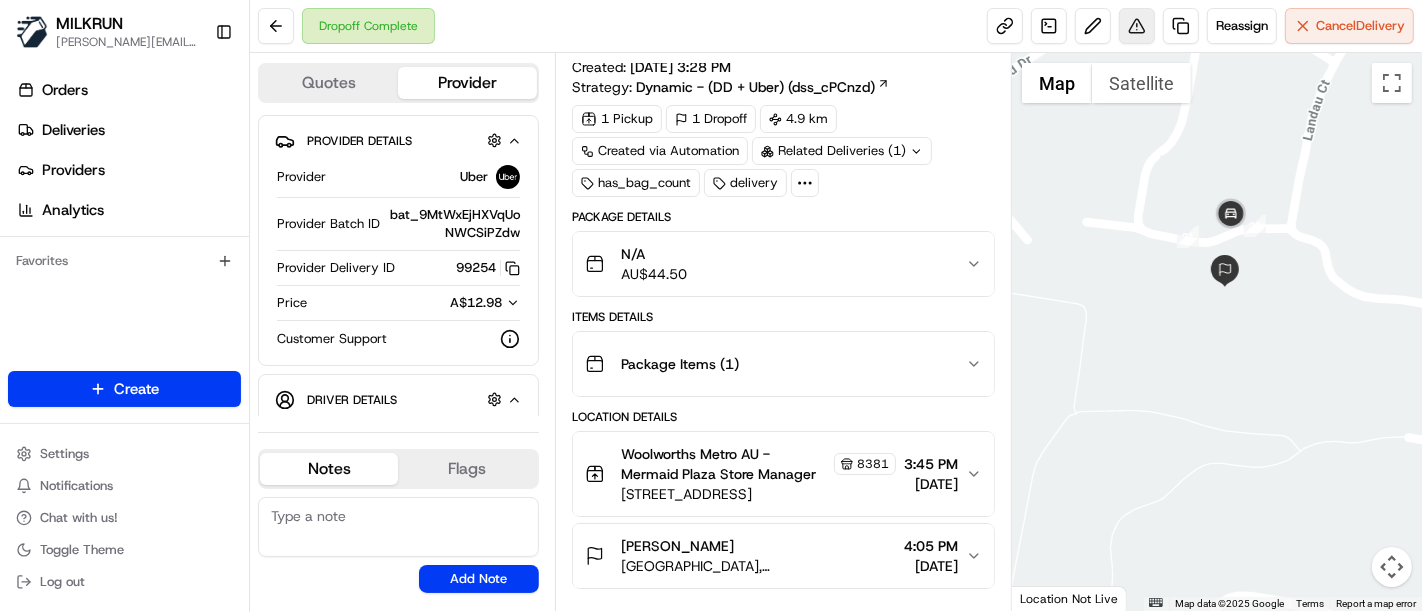 click on "MILKRUN [PERSON_NAME][EMAIL_ADDRESS][DOMAIN_NAME] Toggle Sidebar Orders Deliveries Providers Analytics Favorites Main Menu Members & Organization Organization Users Roles Preferences Customization Tracking Orchestration Automations Locations Pickup Locations Dropoff Locations AI Support Call Agent Billing Billing Refund Requests Integrations Notification Triggers Webhooks API Keys Request Logs Create Settings Notifications Chat with us! Toggle Theme Log out Dropoff Complete Reassign Cancel  Delivery Quotes Provider Provider Details Hidden ( 2 ) Provider Uber   Provider Batch ID bat_9MtWxEjHXVqUoNWCSiPZdw Provider Delivery ID 99254 Copy  del_ZjS4zn2OSTWo3vhCvGmSVA 99254 Price A$12.98 Customer Support Driver Details Hidden ( 5 ) Name [PERSON_NAME] Pickup Phone Number +61 480 020 263 ext. 40134889 Dropoff Phone Number [PHONE_NUMBER] Tip AU$0.00 Type car Make LDV Model V80 Color white License Plate Number **7GP5 Notes Flags No results found Add Note No results found Add Flag Summary 2579144 Created:   [DATE] 3:28 PM" at bounding box center [711, 306] 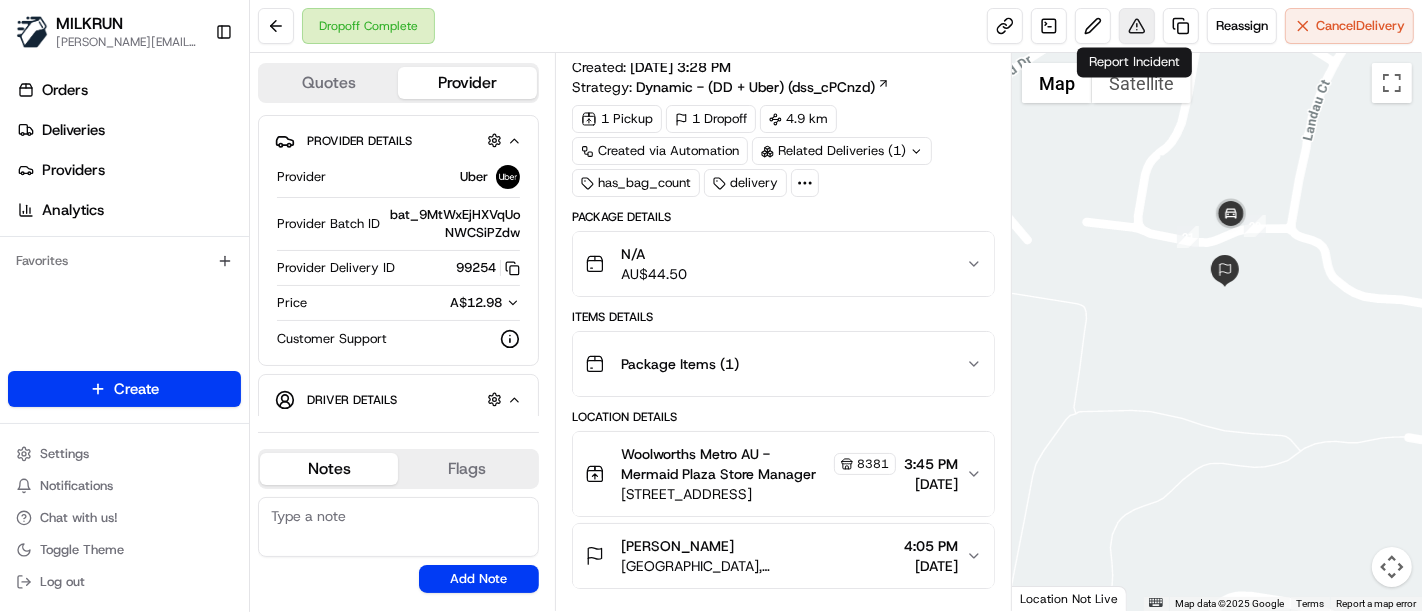 click at bounding box center [1137, 26] 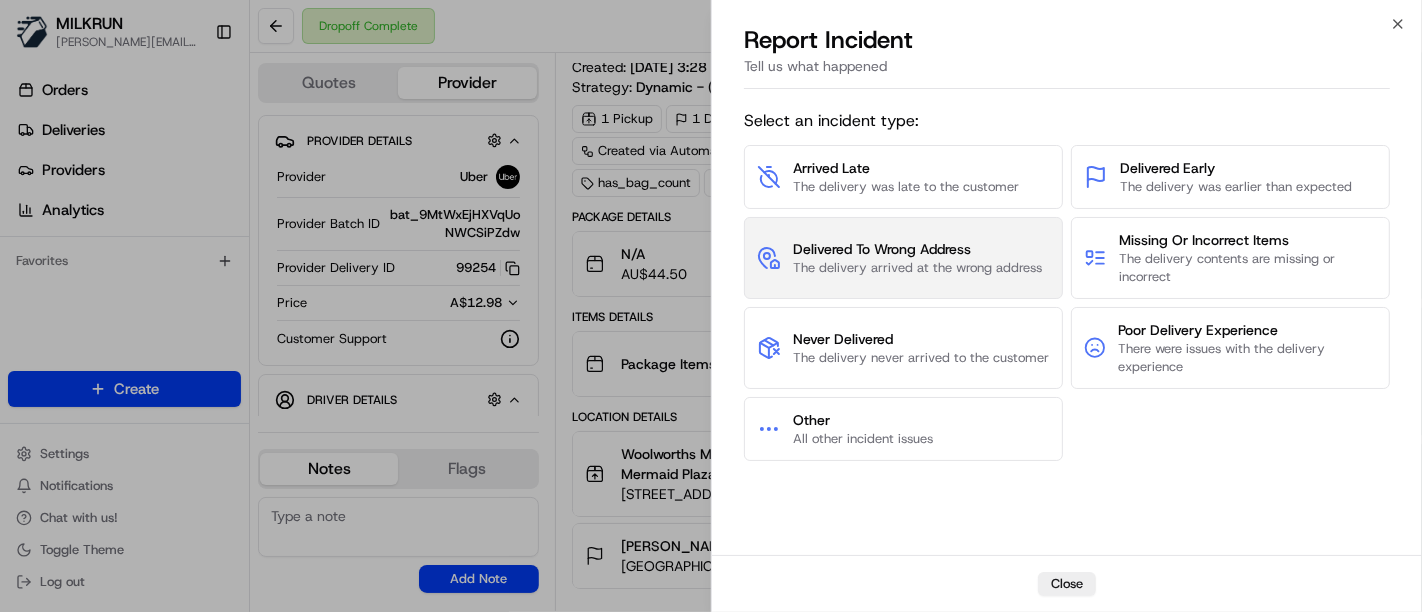 click on "Delivered To Wrong Address The delivery arrived at the wrong address" at bounding box center [917, 258] 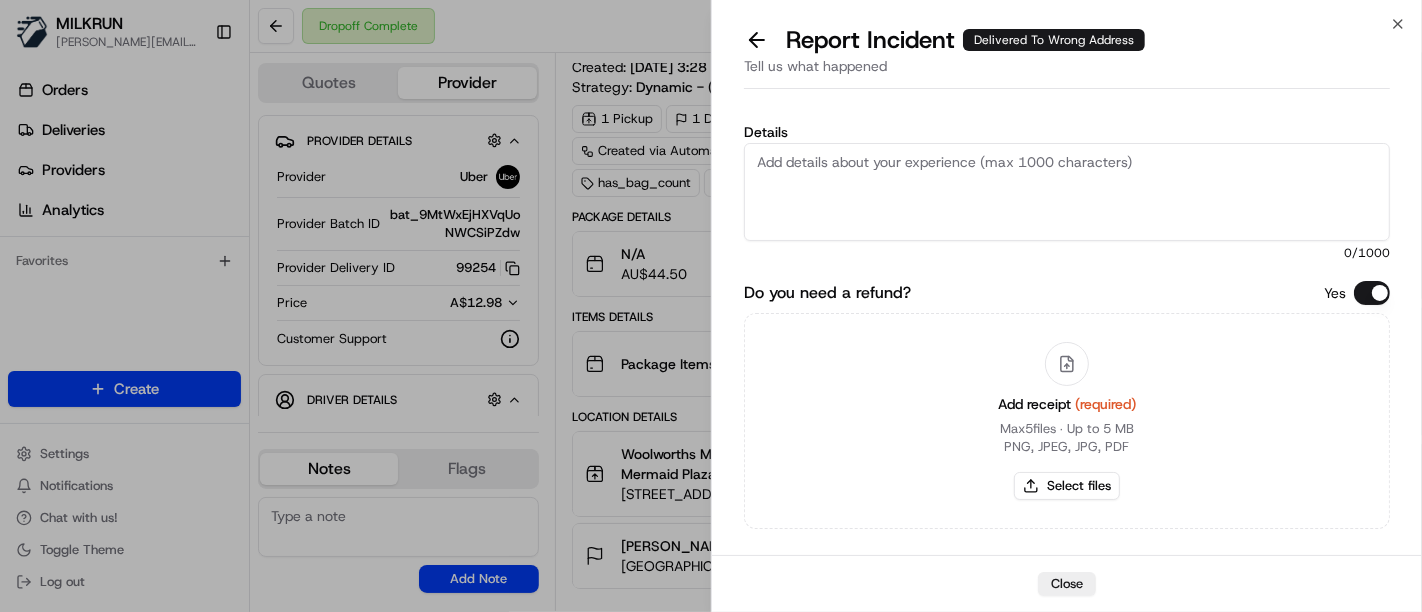 click on "Details" at bounding box center (1067, 192) 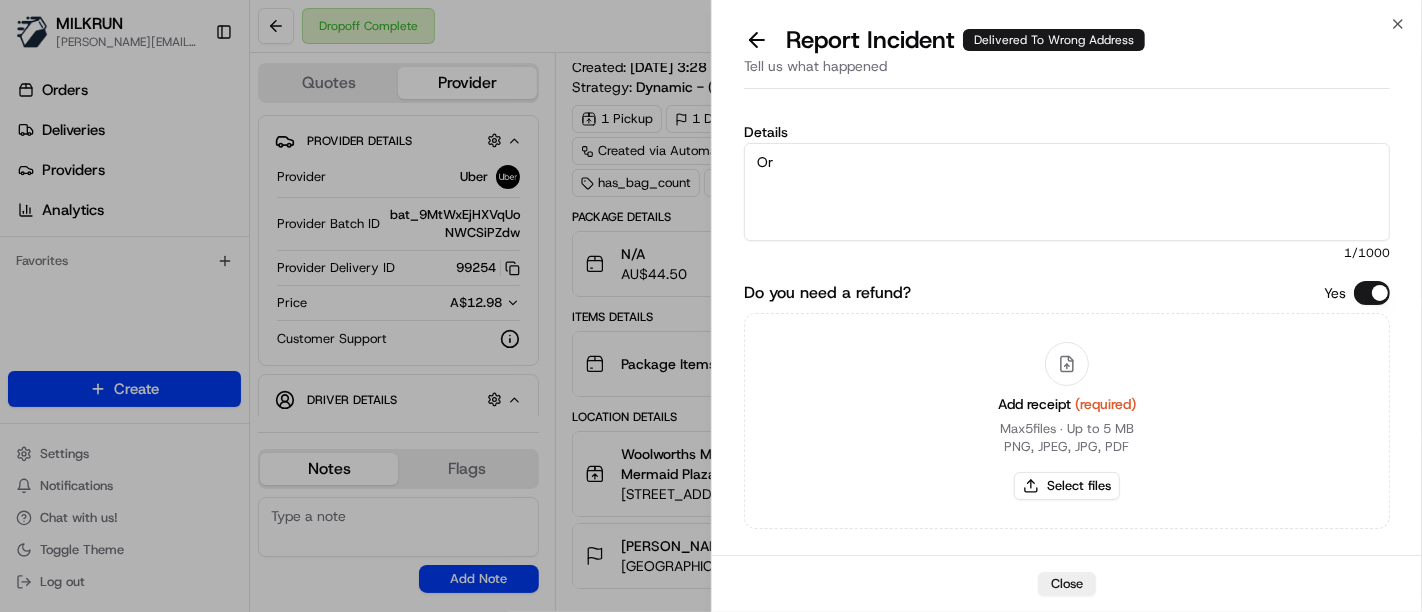 type on "O" 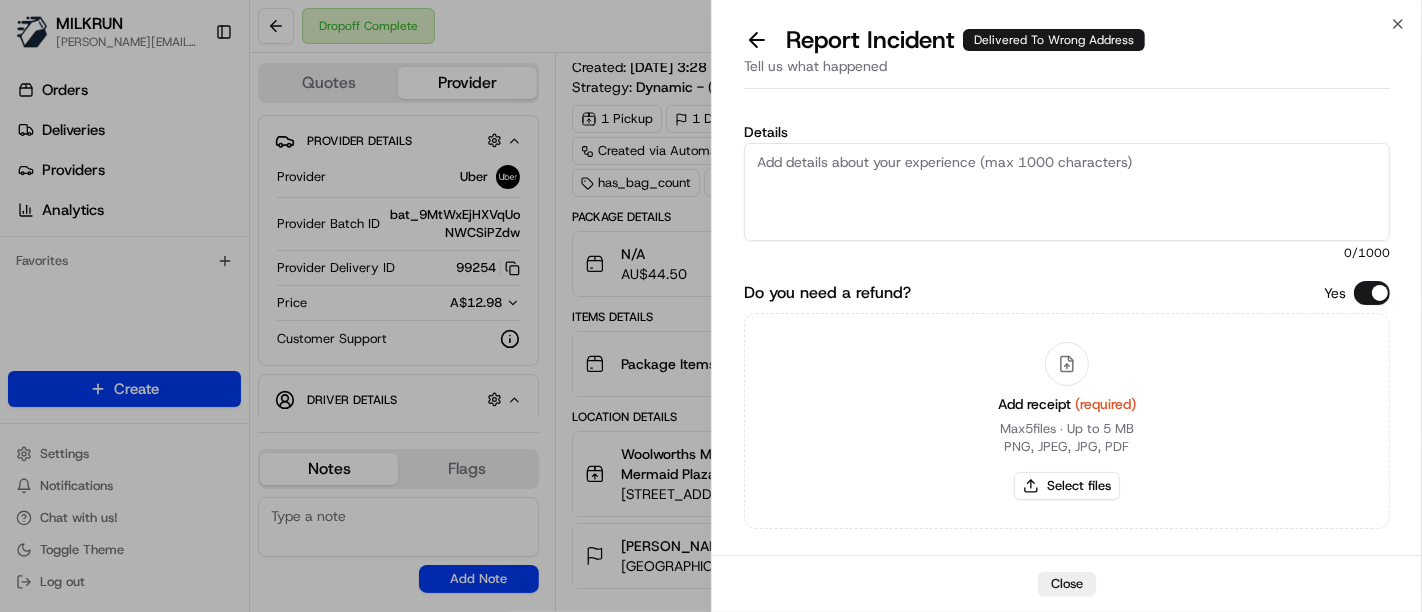 type on "O" 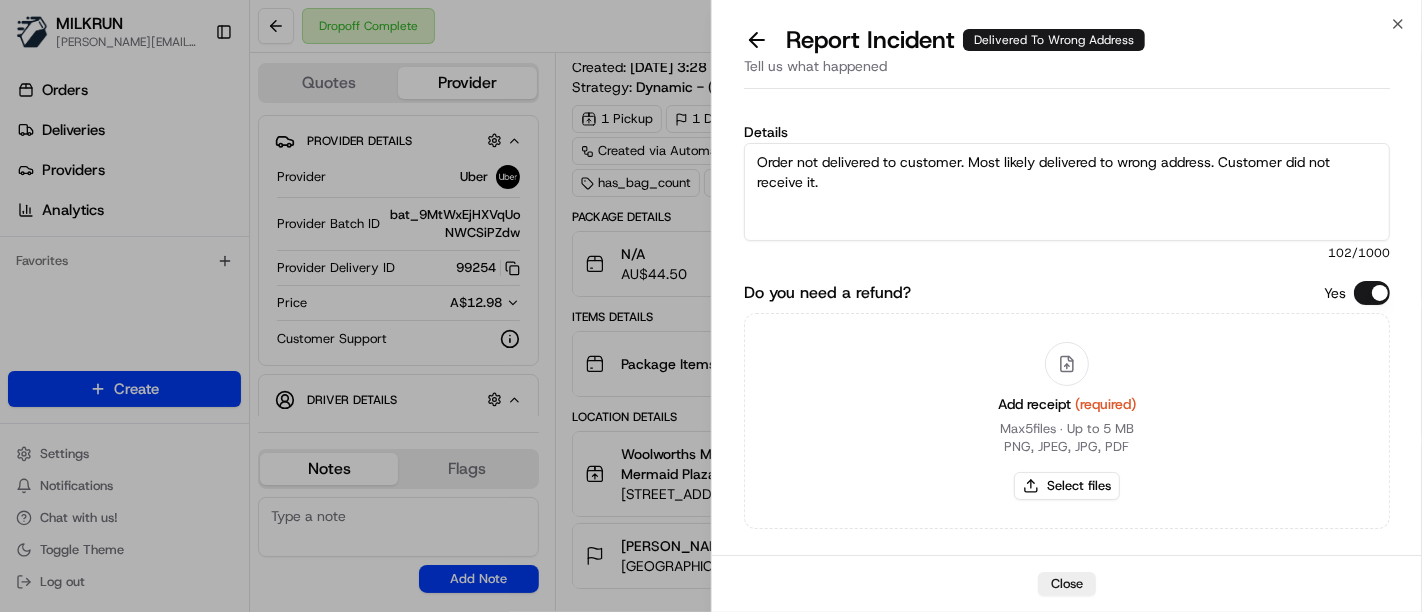 type on "Order not delivered to customer. Most likely delivered to wrong address. Customer did not receive it." 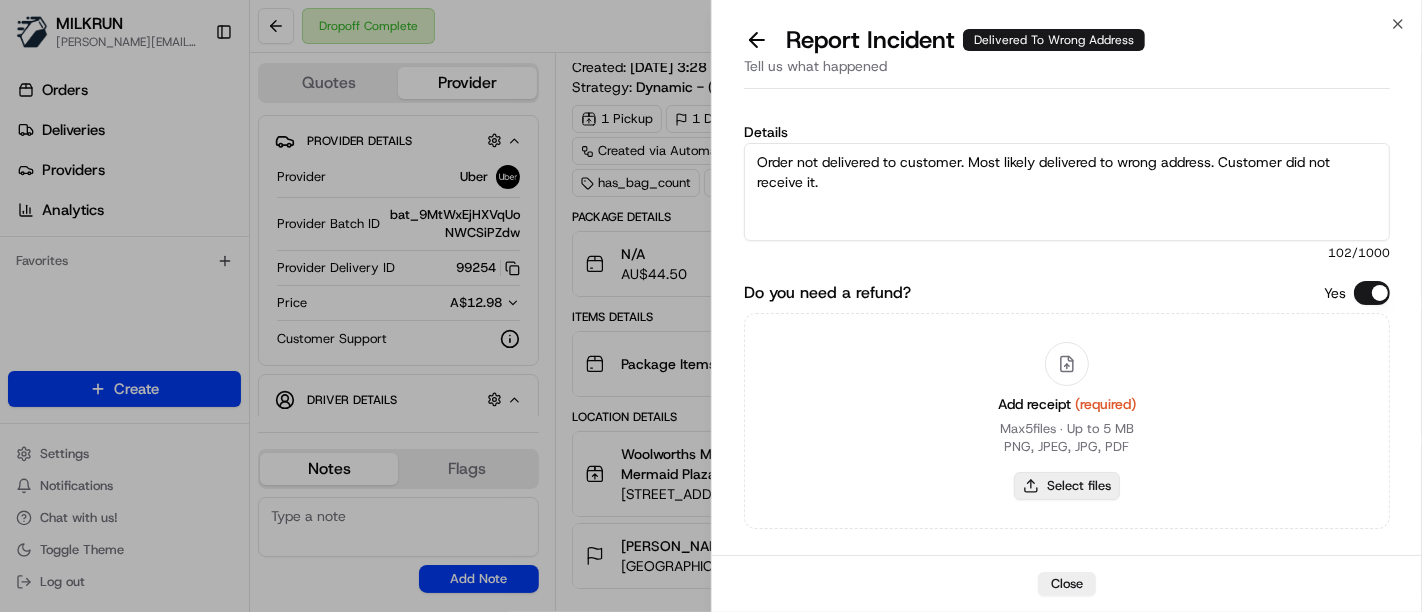 click on "Select files" at bounding box center (1067, 486) 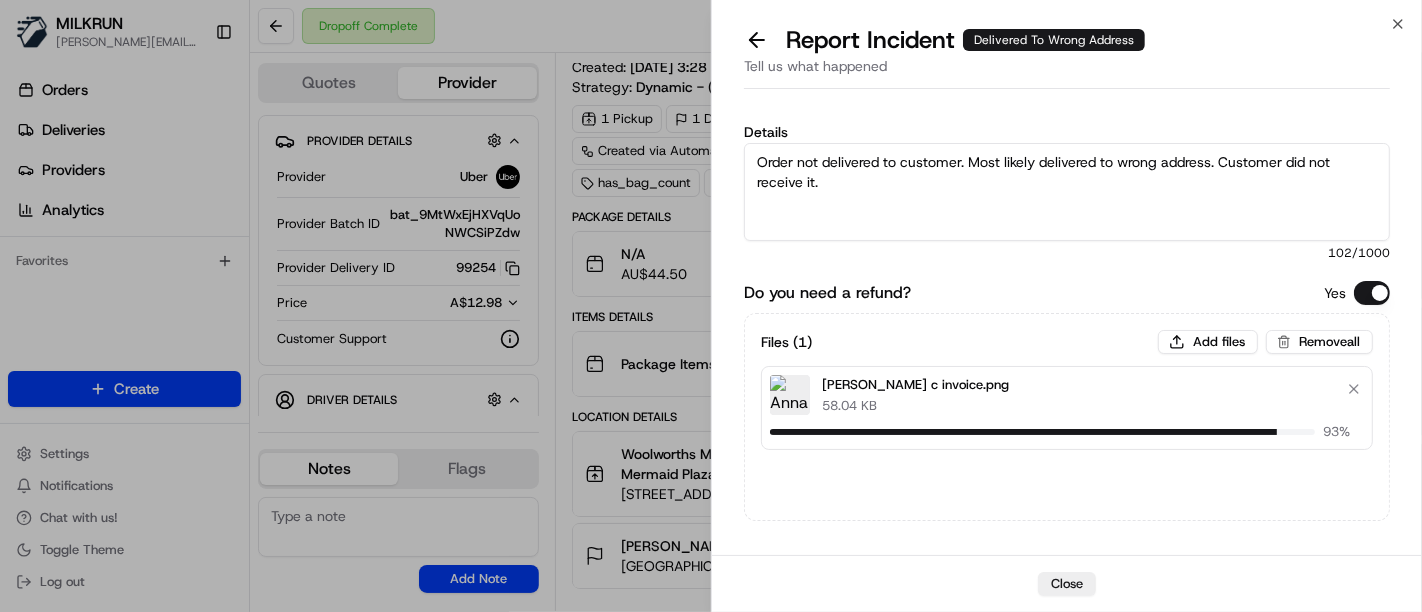 click on "Order not delivered to customer. Most likely delivered to wrong address. Customer did not receive it." at bounding box center [1067, 192] 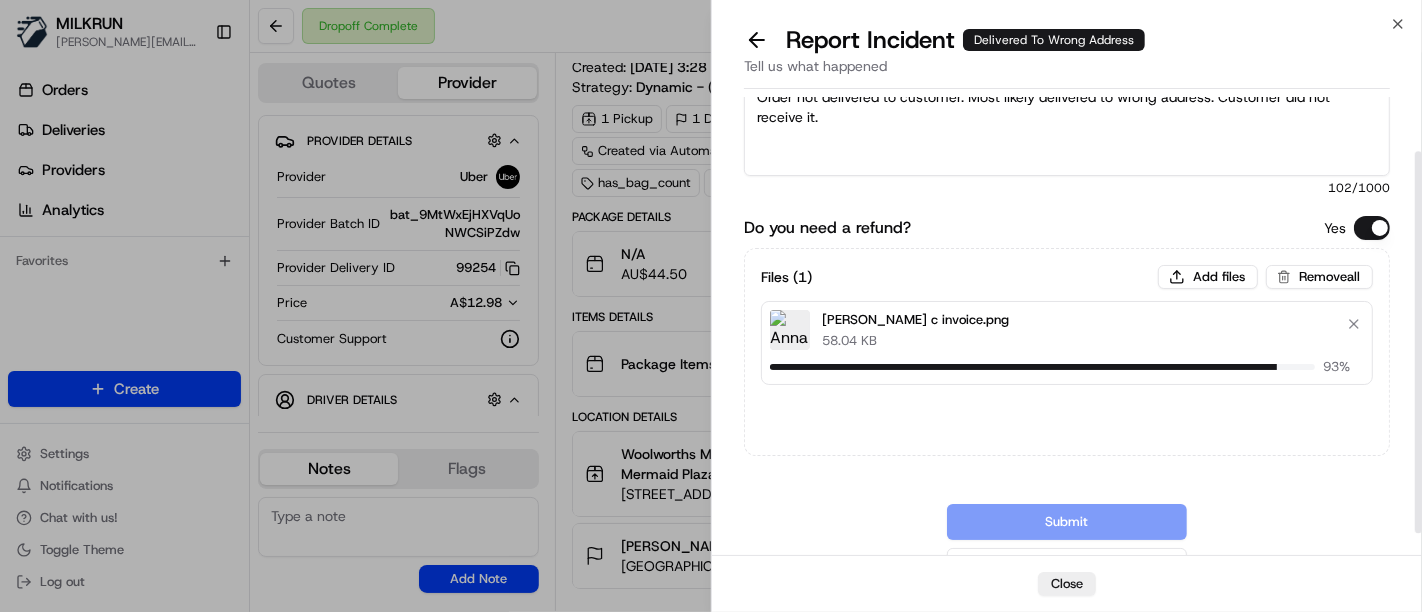scroll, scrollTop: 91, scrollLeft: 0, axis: vertical 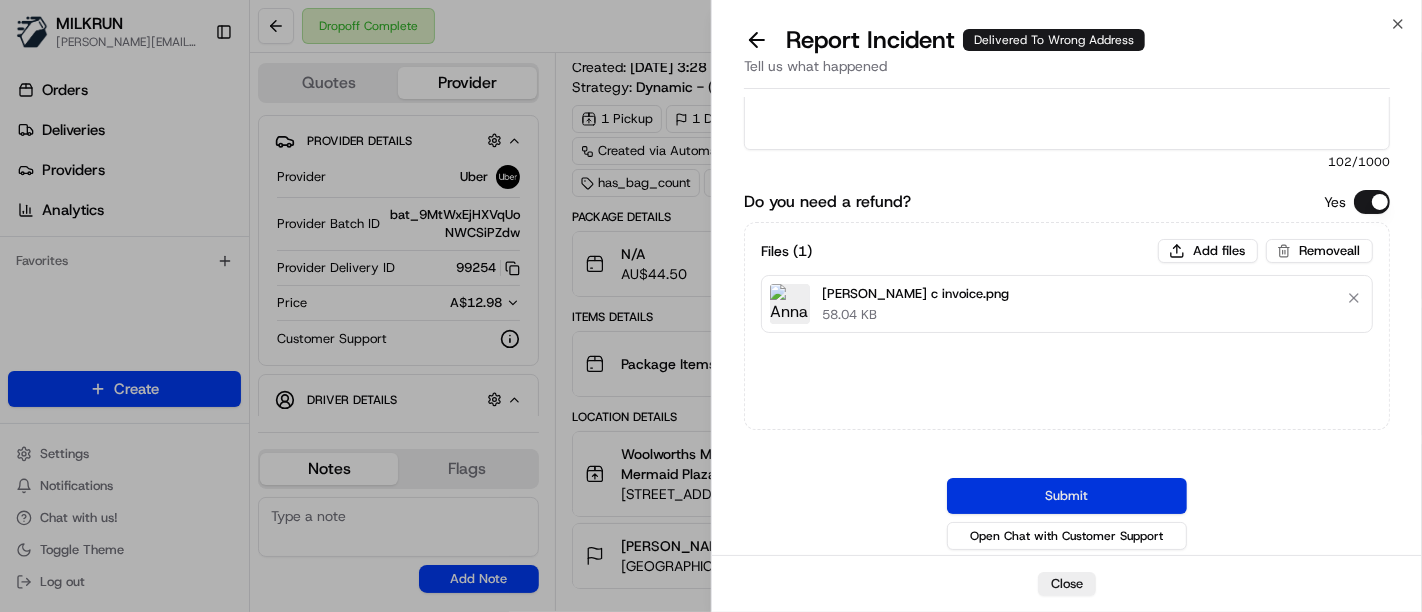 click on "Submit" at bounding box center [1067, 496] 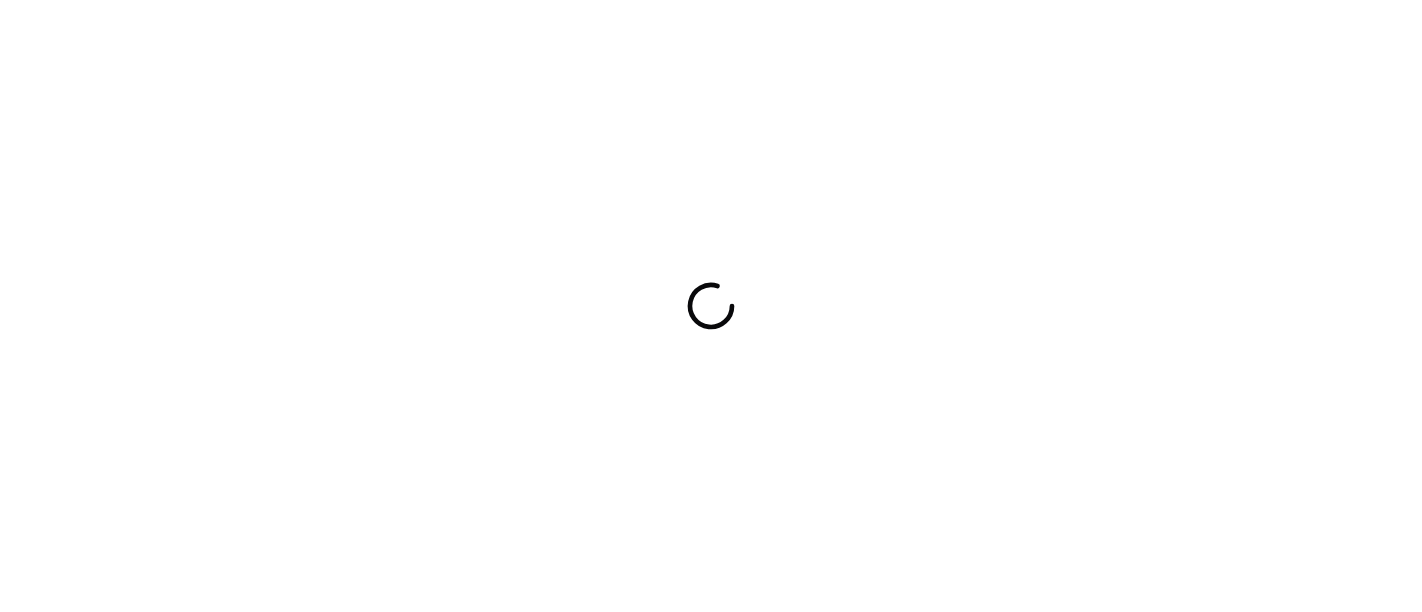 scroll, scrollTop: 0, scrollLeft: 0, axis: both 